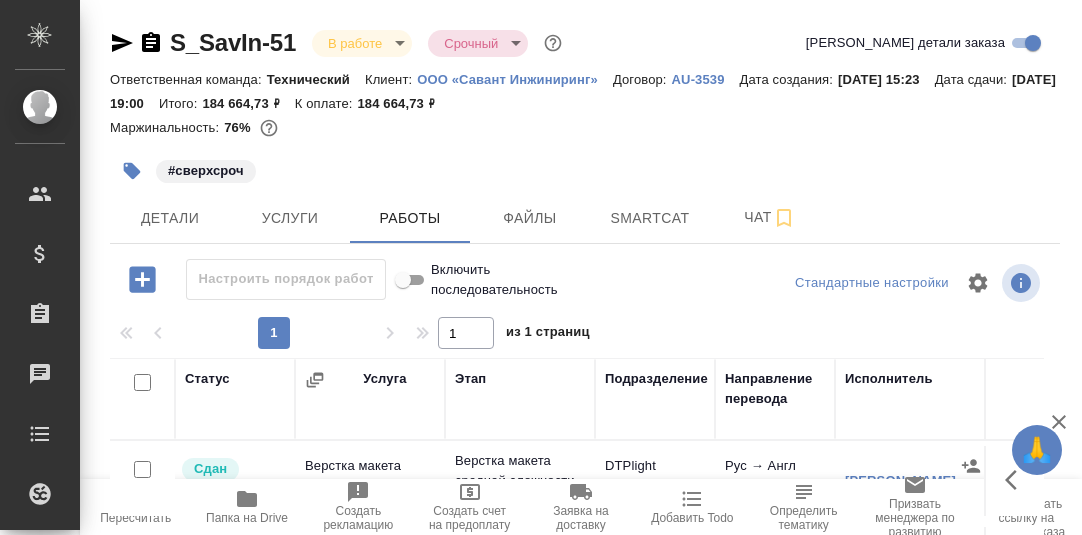 scroll, scrollTop: 0, scrollLeft: 0, axis: both 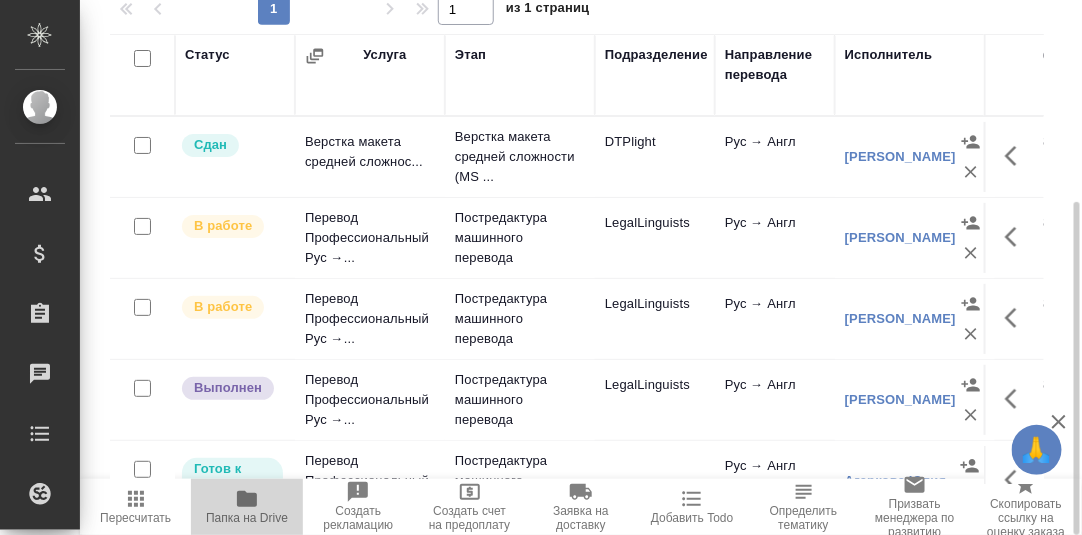 click 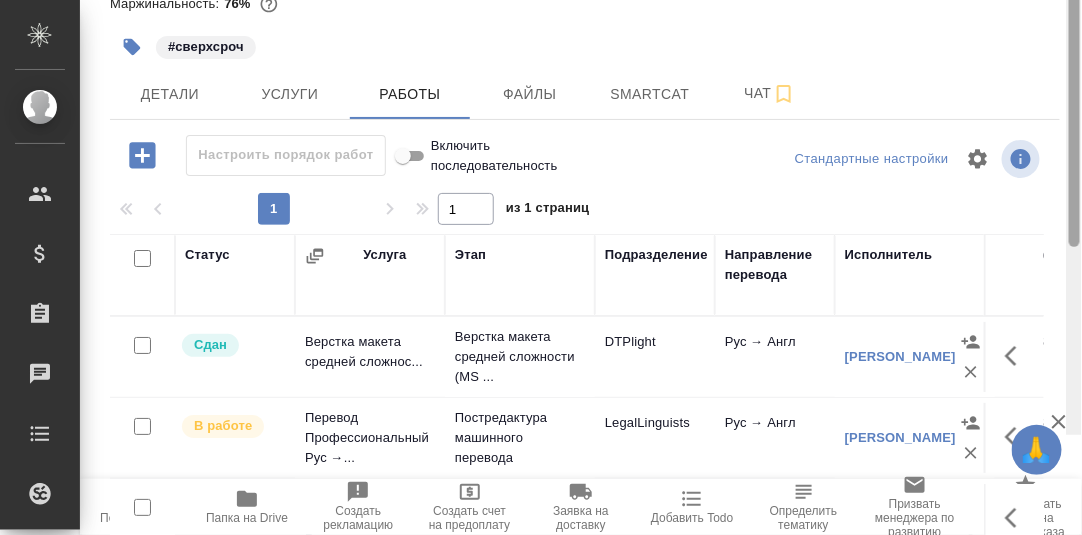 scroll, scrollTop: 0, scrollLeft: 0, axis: both 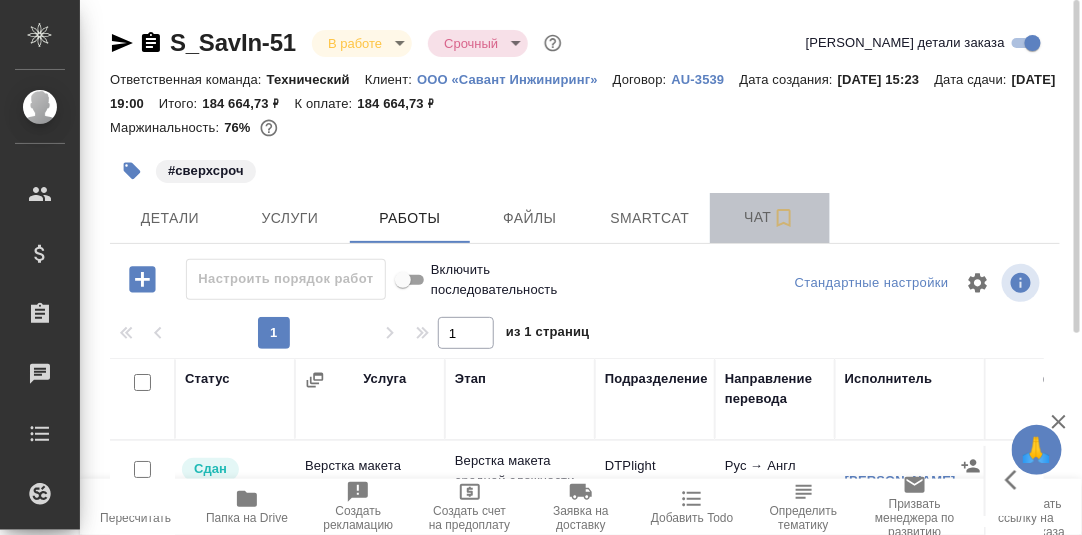 click on "Чат" at bounding box center [770, 217] 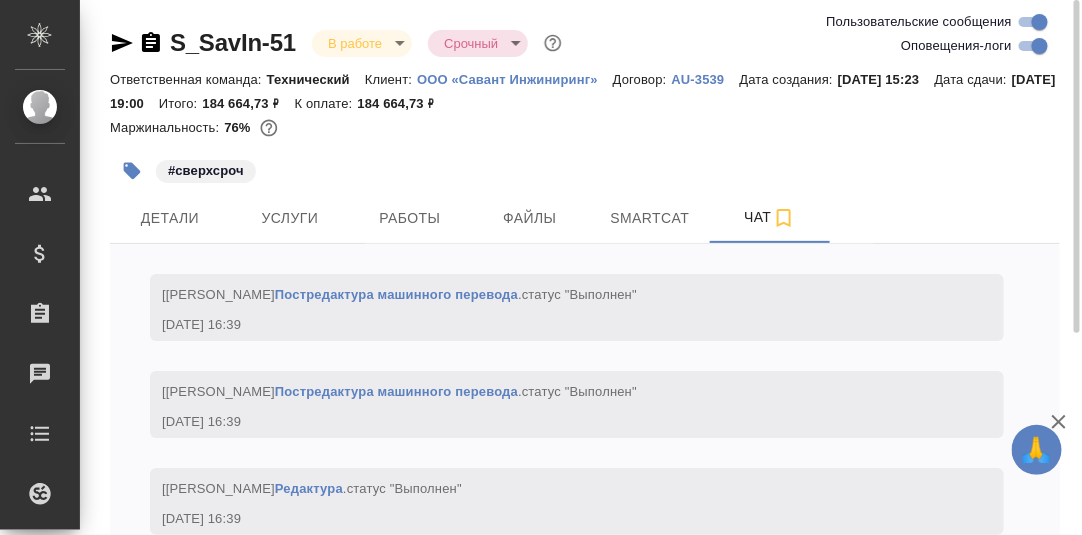 scroll, scrollTop: 12070, scrollLeft: 0, axis: vertical 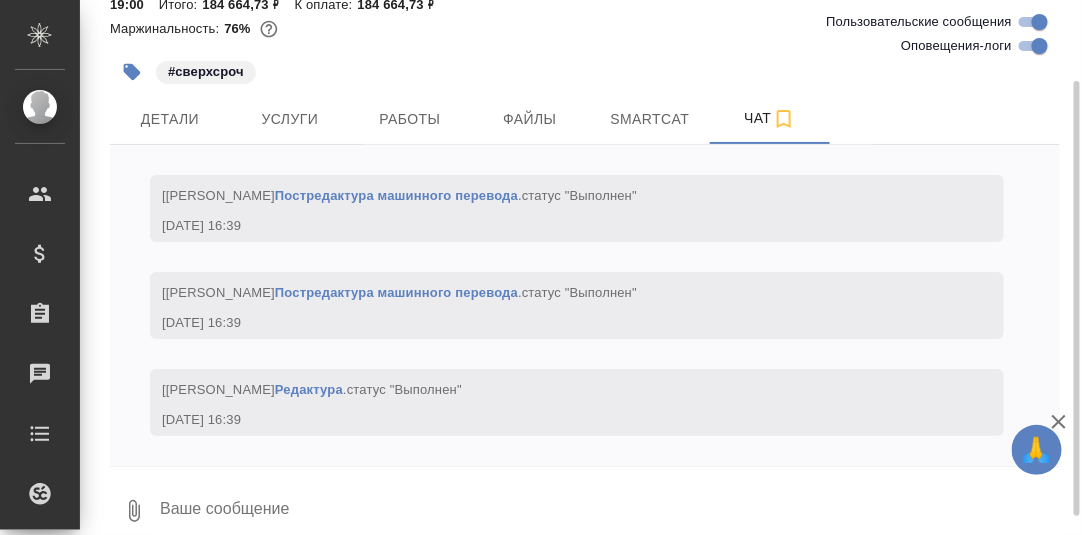 click at bounding box center [609, 511] 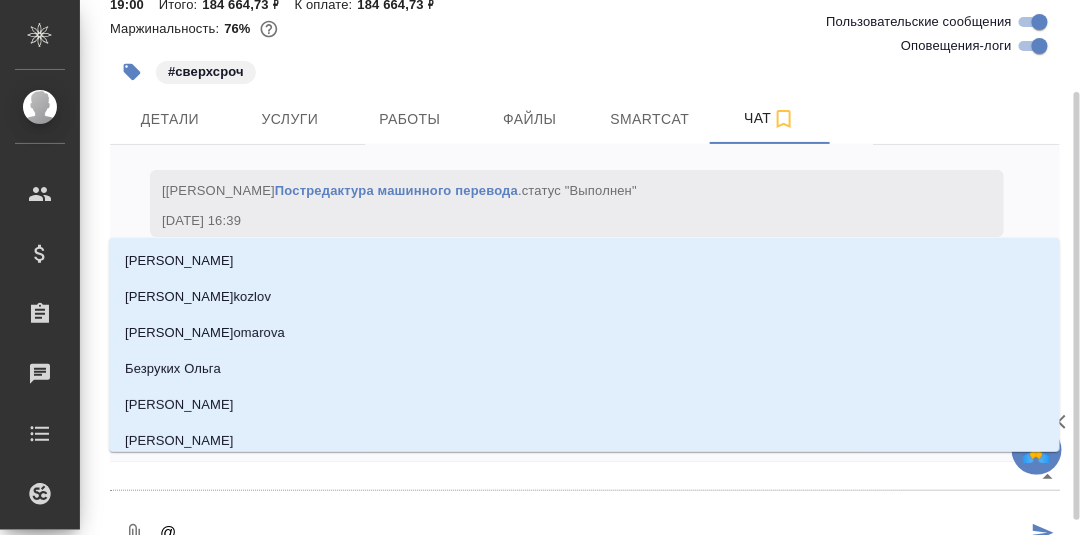 scroll, scrollTop: 106, scrollLeft: 0, axis: vertical 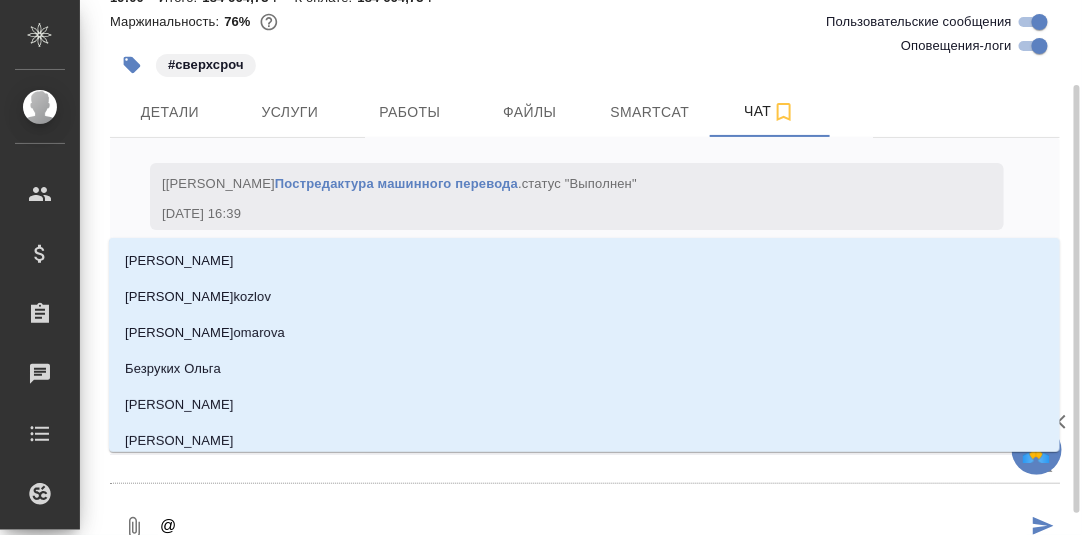 type on "@Б" 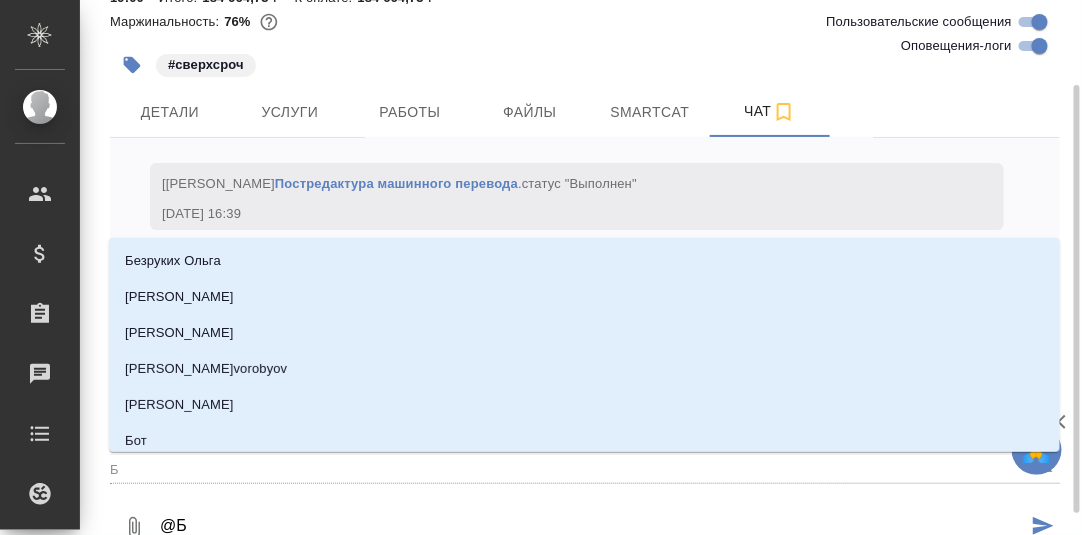 type on "@Ба" 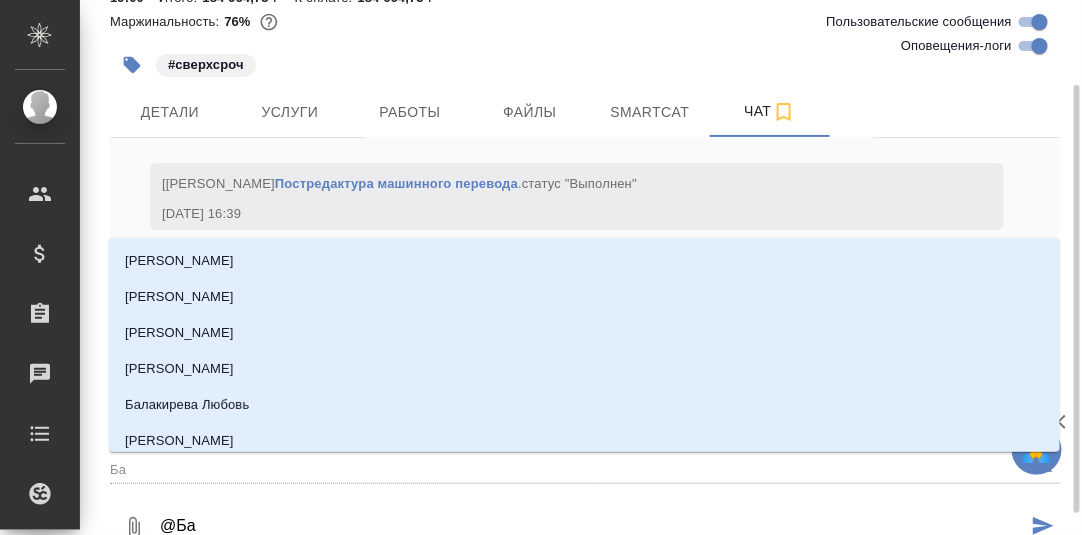 type on "@Баб" 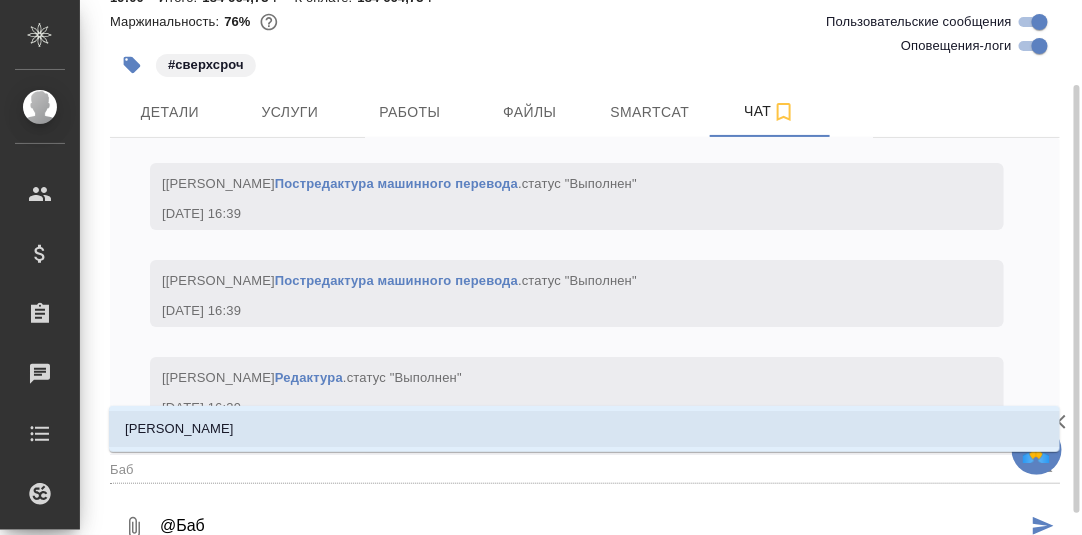 scroll, scrollTop: 12150, scrollLeft: 0, axis: vertical 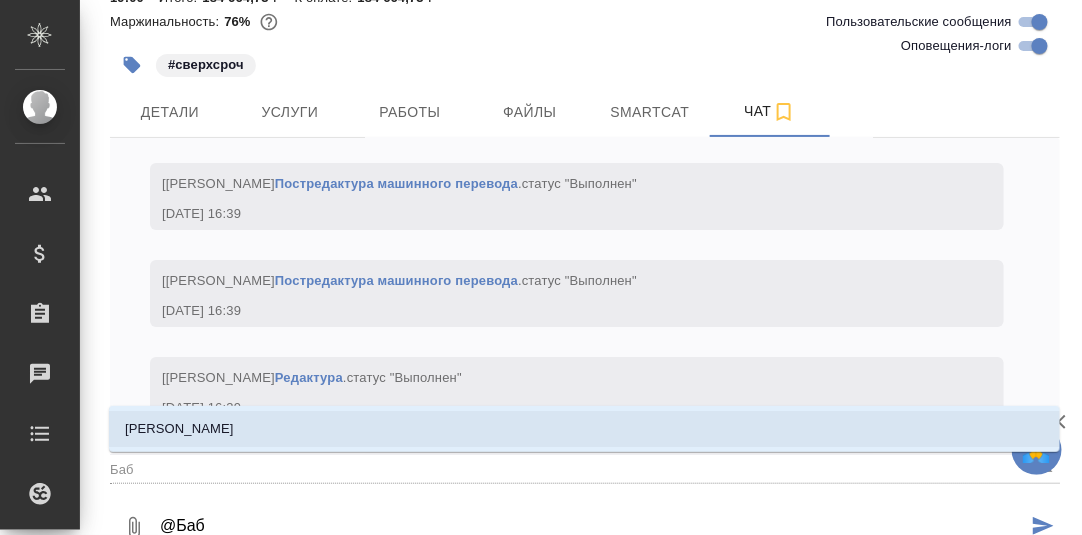 click on "Бабкина Анастасия" at bounding box center (179, 429) 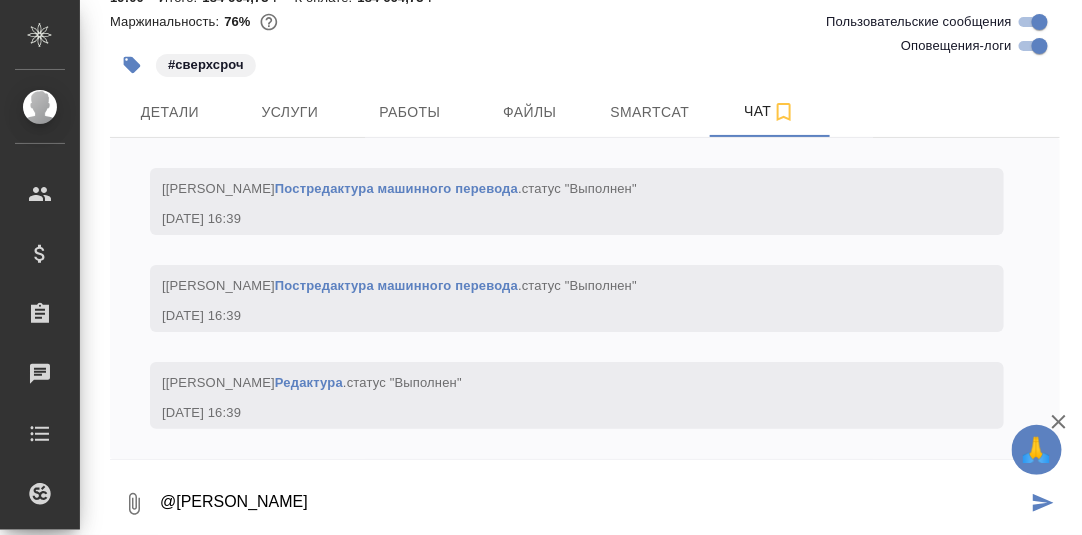 click on "@Бабкина Анастасия" at bounding box center [592, 504] 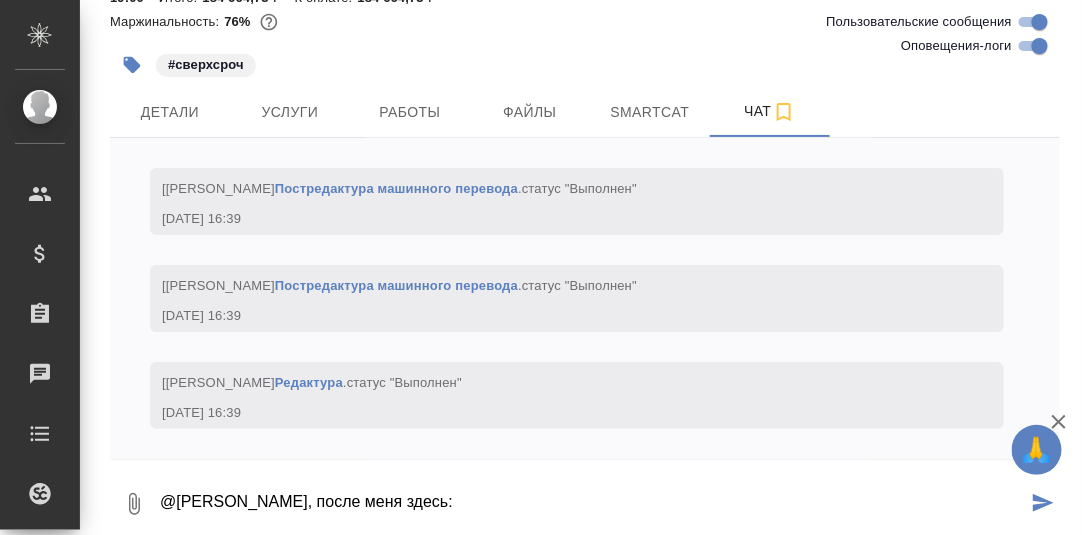 paste on "https://drive.awatera.com/apps/files/files?dir=/Shares/%D0%9E%D0%9E%D0%9E%20%C2%AB%D0%A1%D0%B0%D0%B2%D0%B0%D0%BD%D1%82%20%D0%98%D0%BD%D0%B6%D0%B8%D0%BD%D0%B8%D1%80%D0%B8%D0%BD%D0%B3%C2%BB/Orders/S_SavIn-51/LQA/S_SavIn-51-WK-010/out" 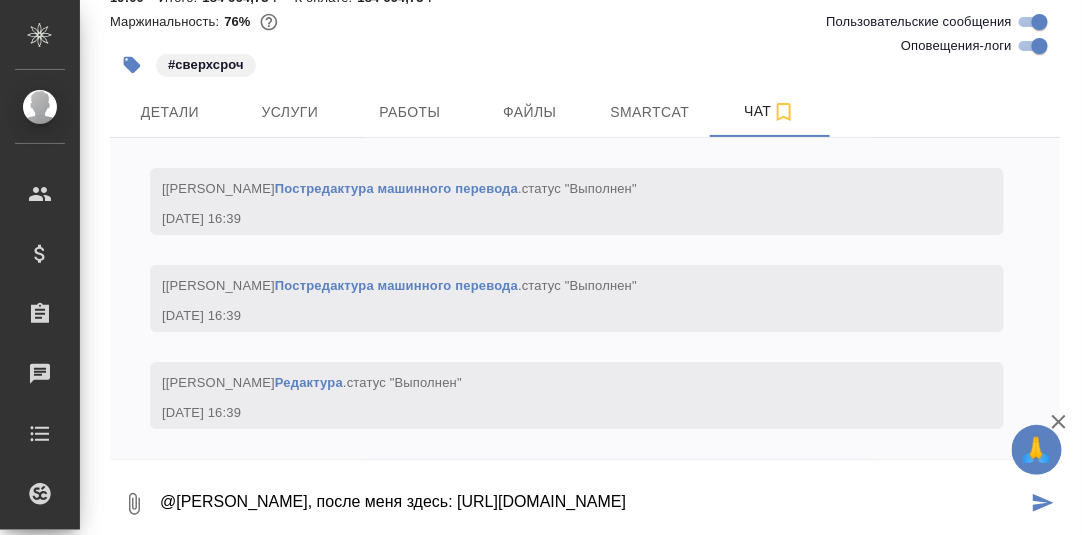 scroll, scrollTop: 33, scrollLeft: 0, axis: vertical 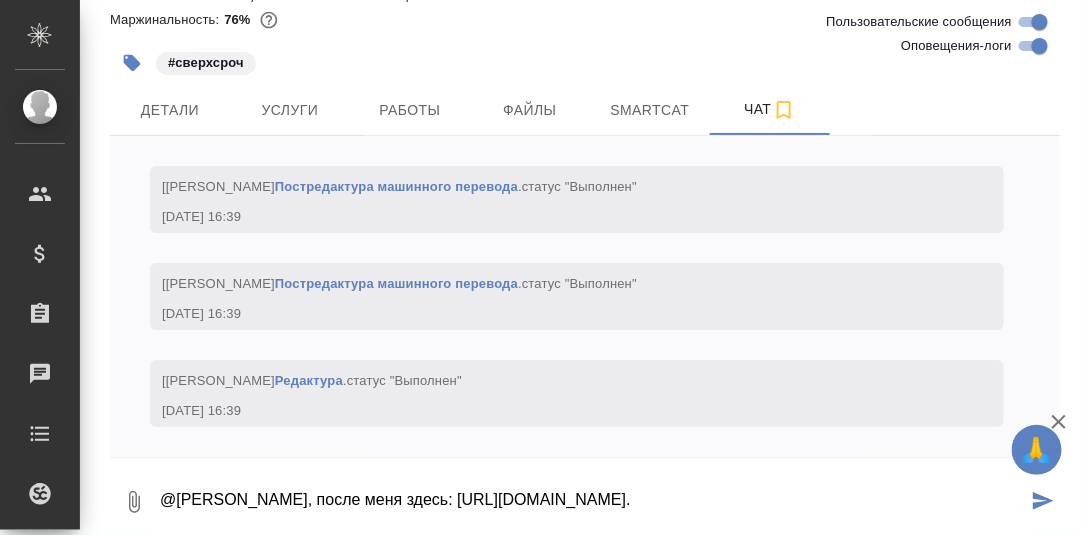 type on "@Бабкина Анастасия, после меня здесь: https://drive.awatera.com/apps/files/files?dir=/Shares/%D0%9E%D0%9E%D0%9E%20%C2%AB%D0%A1%D0%B0%D0%B2%D0%B0%D0%BD%D1%82%20%D0%98%D0%BD%D0%B6%D0%B8%D0%BD%D0%B8%D1%80%D0%B8%D0%BD%D0%B3%C2%BB/Orders/S_SavIn-51/LQA/S_SavIn-51-WK-010/out." 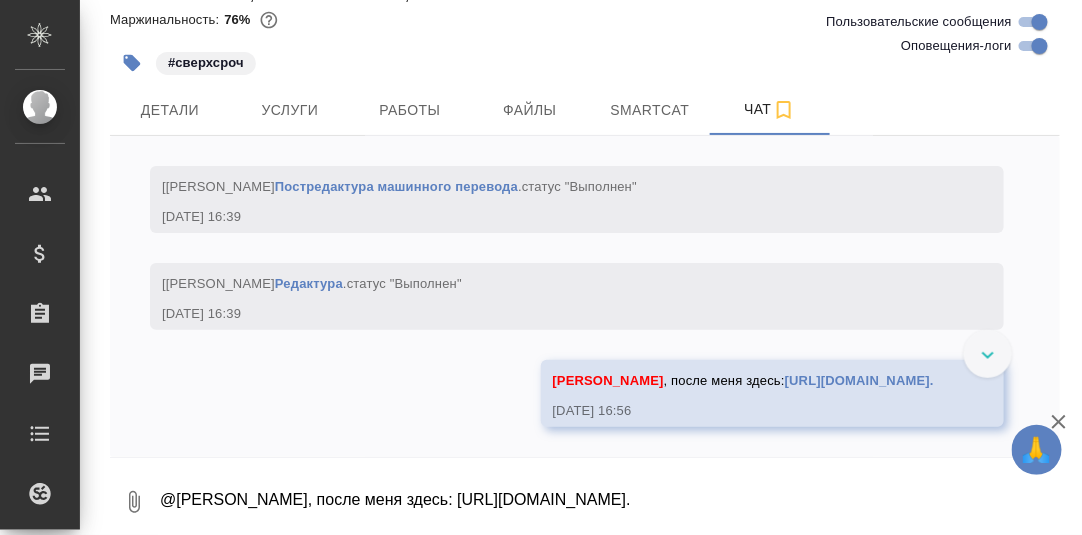 scroll, scrollTop: 12347, scrollLeft: 0, axis: vertical 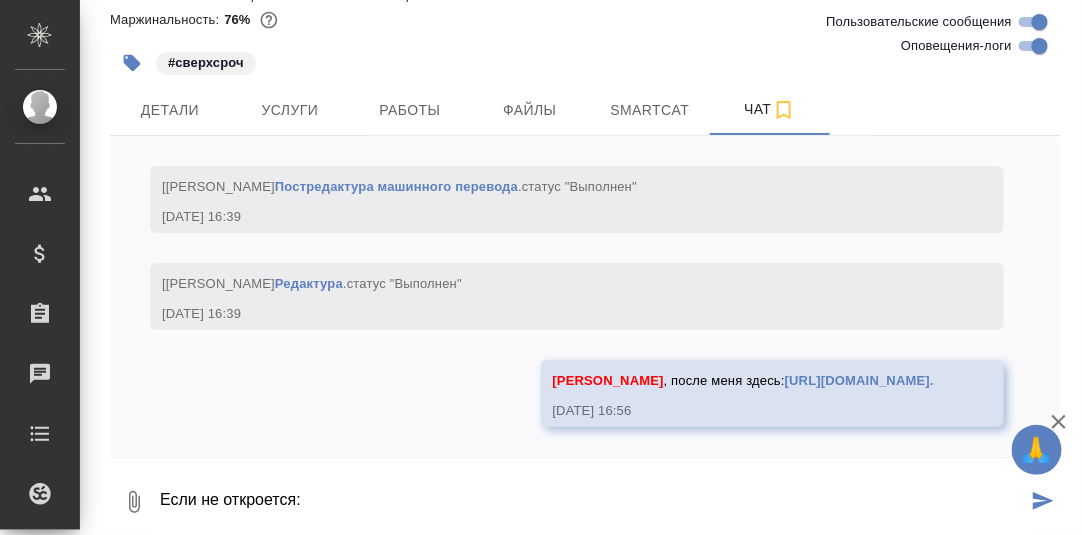 paste on "https://drive.awatera.com/apps/files/files?dir=/Shares/%D0%9E%D0%9E%D0%9E%20%C2%AB%D0%A1%D0%B0%D0%B2%D0%B0%D0%BD%D1%82%20%D0%98%D0%BD%D0%B6%D0%B8%D0%BD%D0%B8%D1%80%D0%B8%D0%BD%D0%B3%C2%BB/Orders/S_SavIn-51/LQA/S_SavIn-51-WK-010/out" 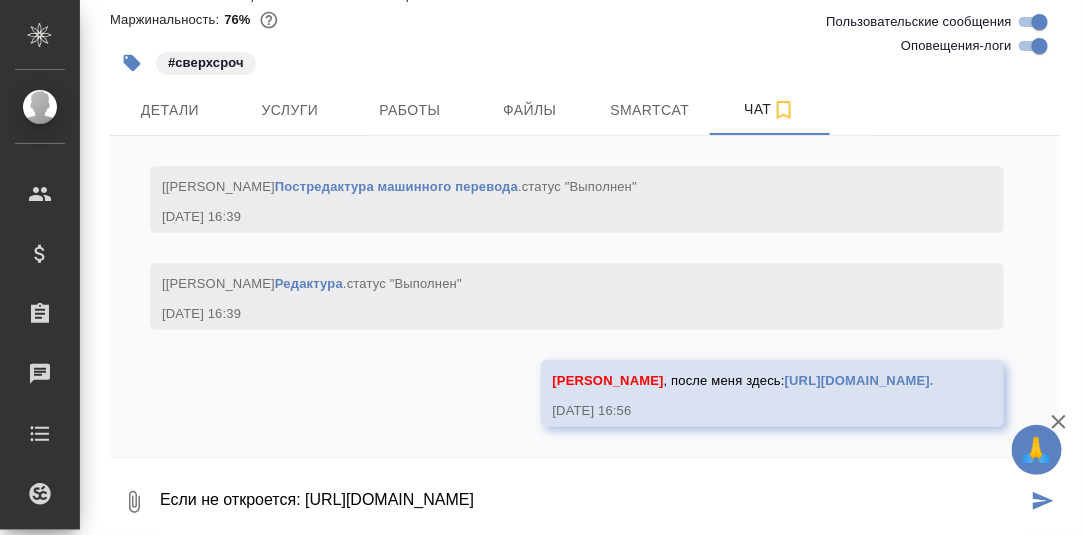 type on "Если не откроется: https://drive.awatera.com/apps/files/files?dir=/Shares/%D0%9E%D0%9E%D0%9E%20%C2%AB%D0%A1%D0%B0%D0%B2%D0%B0%D0%BD%D1%82%20%D0%98%D0%BD%D0%B6%D0%B8%D0%BD%D0%B8%D1%80%D0%B8%D0%BD%D0%B3%C2%BB/Orders/S_SavIn-51/LQA/S_SavIn-51-WK-010/out" 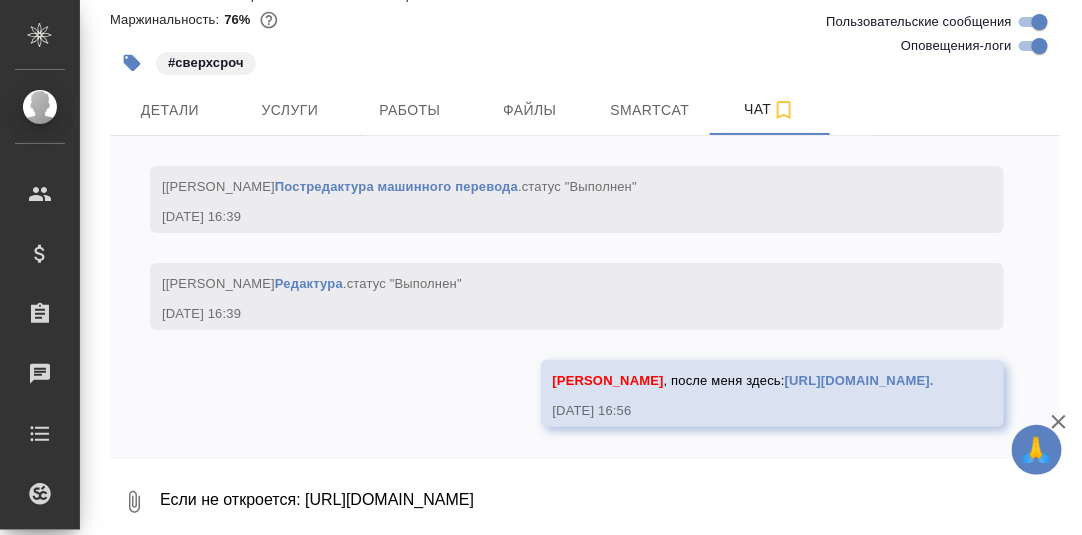 scroll, scrollTop: 0, scrollLeft: 0, axis: both 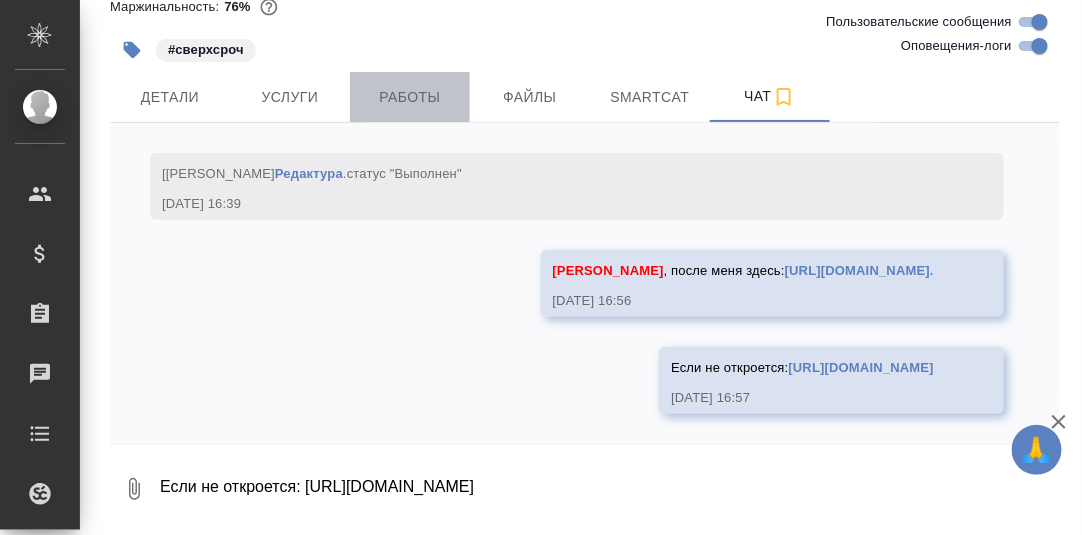 click on "Работы" at bounding box center (410, 97) 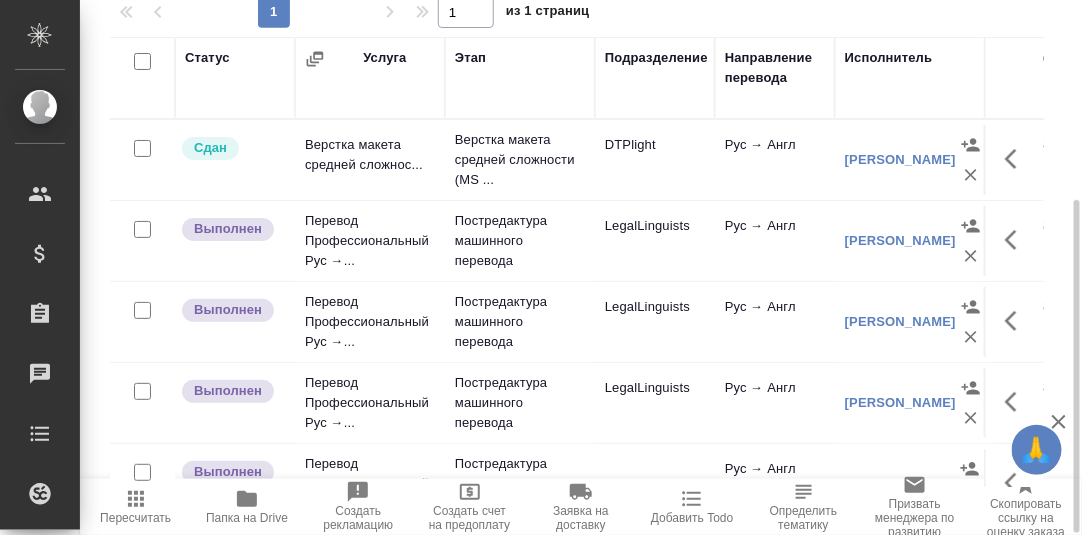 scroll, scrollTop: 324, scrollLeft: 0, axis: vertical 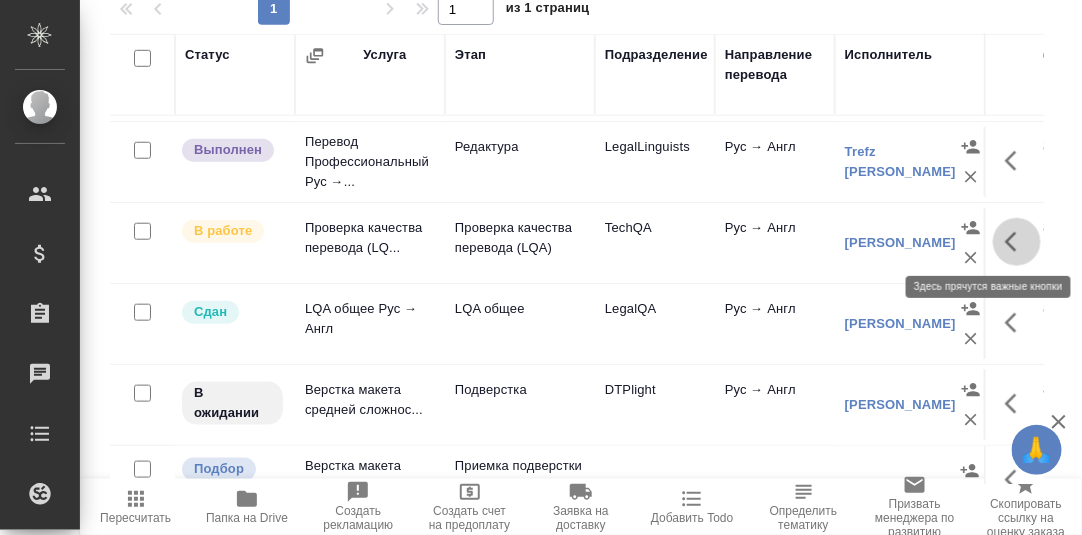 click 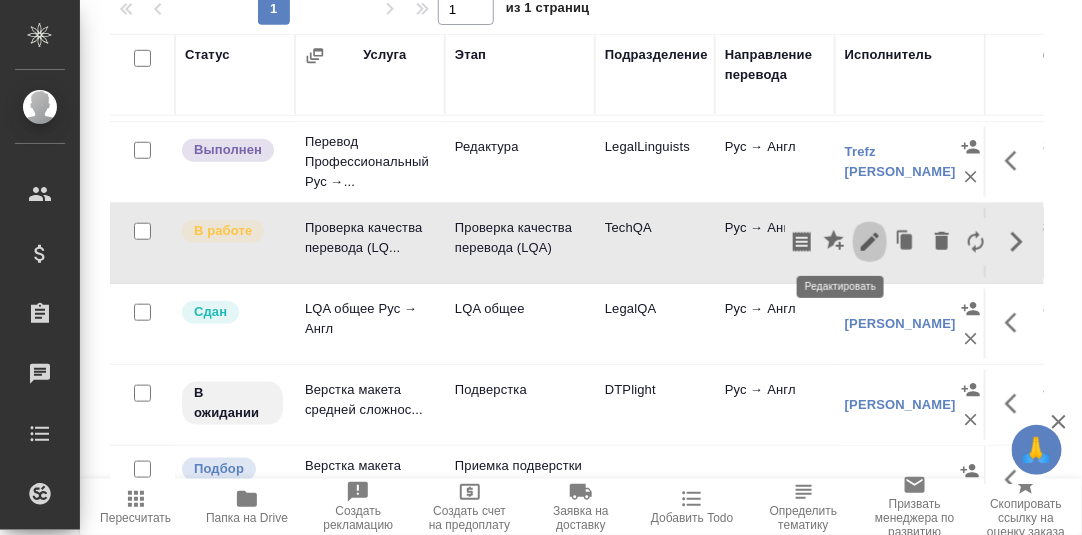 click 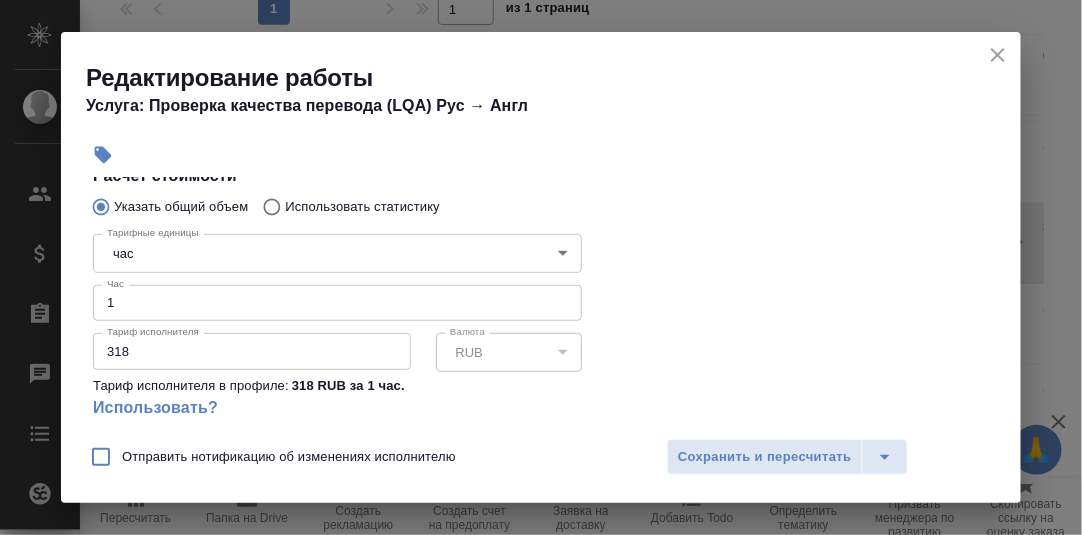 scroll, scrollTop: 400, scrollLeft: 0, axis: vertical 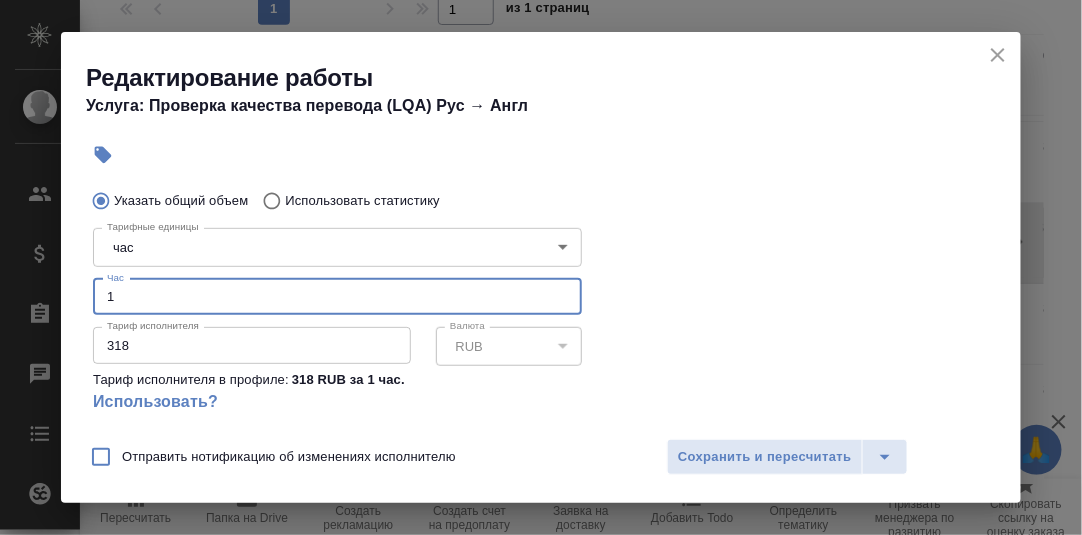 drag, startPoint x: 107, startPoint y: 303, endPoint x: 73, endPoint y: 297, distance: 34.525352 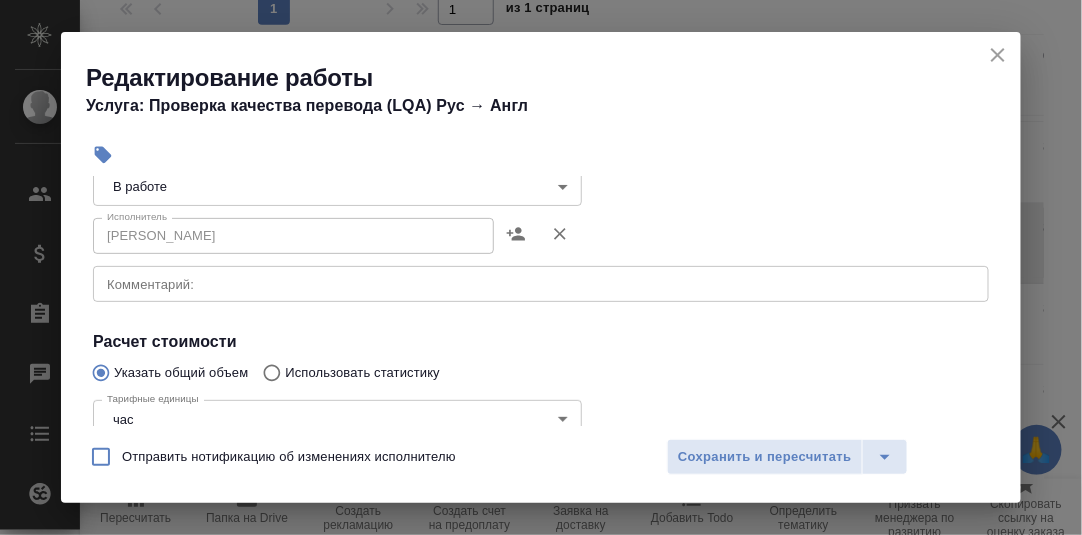 scroll, scrollTop: 200, scrollLeft: 0, axis: vertical 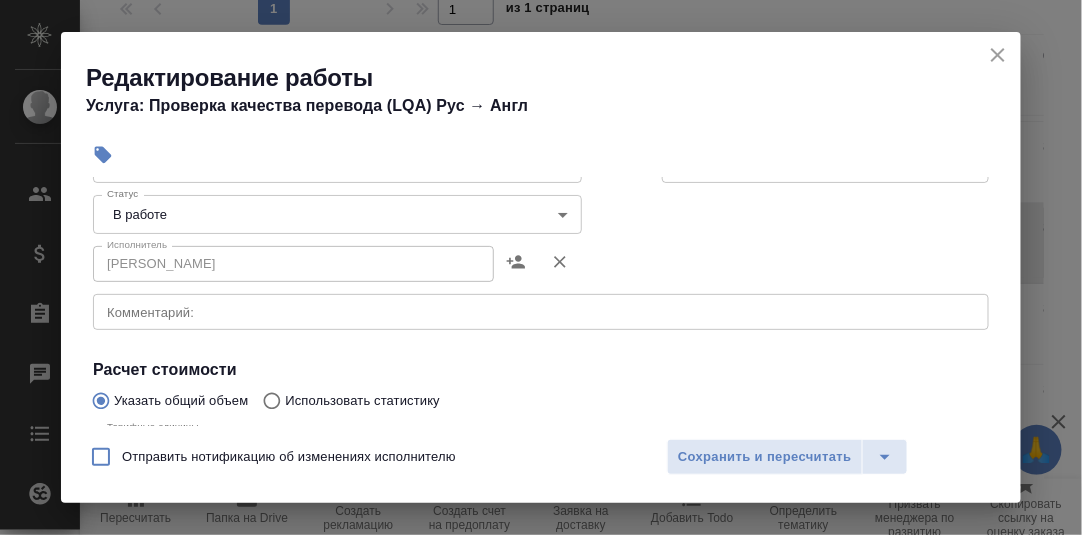 type on "2.5" 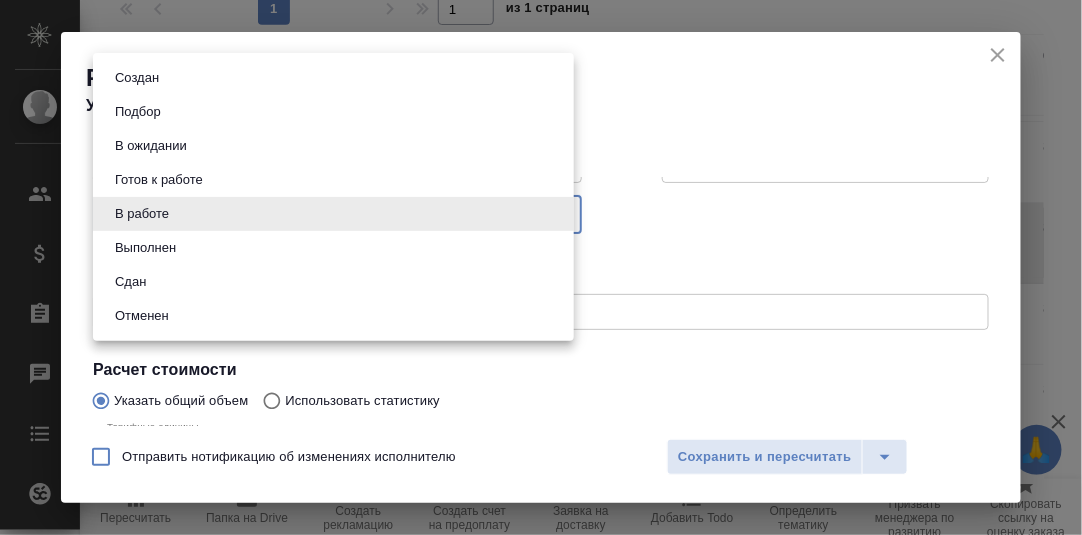 click on "🙏 .cls-1
fill:#fff;
AWATERA Румянцева Дарья d.rumyantseva Клиенты Спецификации Заказы 0 Чаты Todo Проекты SC Исполнители Кандидаты Работы Входящие заявки Заявки на доставку Рекламации Проекты процессинга Конференции Выйти S_SavIn-51 В работе inProgress Срочный urgent Кратко детали заказа Ответственная команда: Технический Клиент: ООО «Савант Инжиниринг» Договор: AU-3539 Дата создания: 18.07.2025, 15:23 Дата сдачи: 22.07.2025, 19:00 Итого: 184 664,73 ₽ К оплате: 184 664,73 ₽ Маржинальность: 76% #сверхсроч Детали Услуги Работы Файлы Smartcat Чат Настроить порядок работ Включить последовательность 1 1" at bounding box center (541, 267) 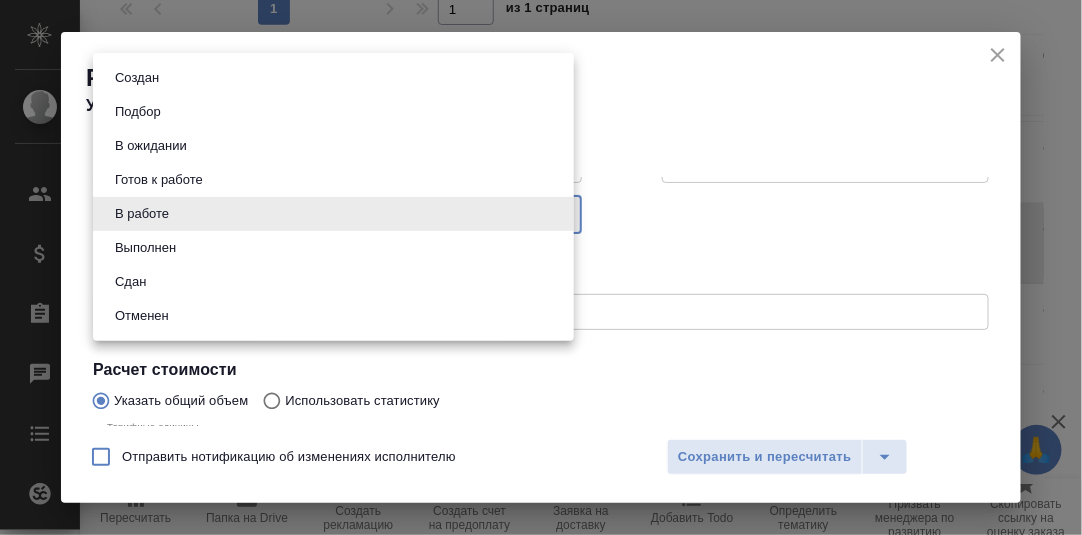 type on "closed" 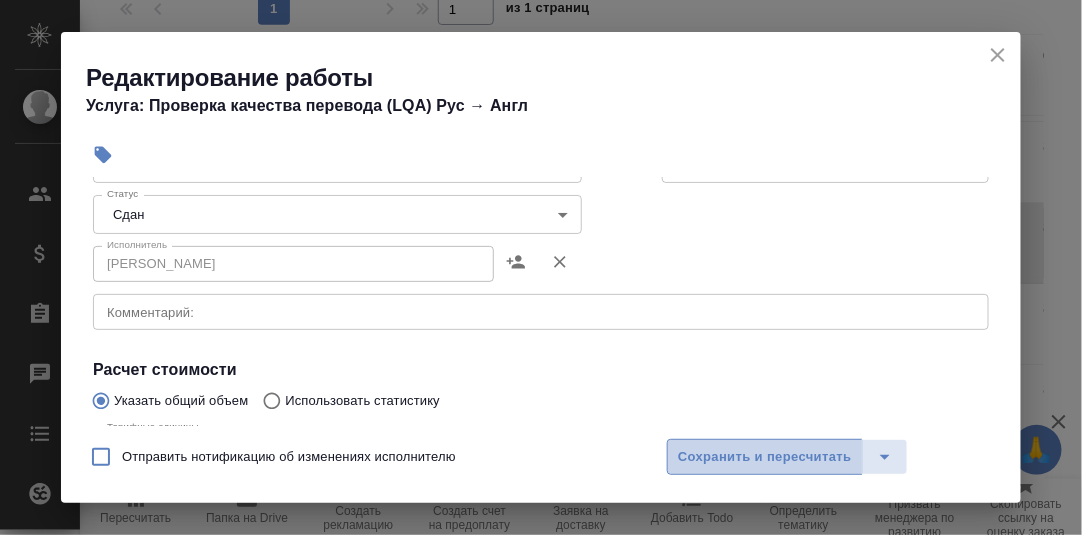 click on "Сохранить и пересчитать" at bounding box center [765, 457] 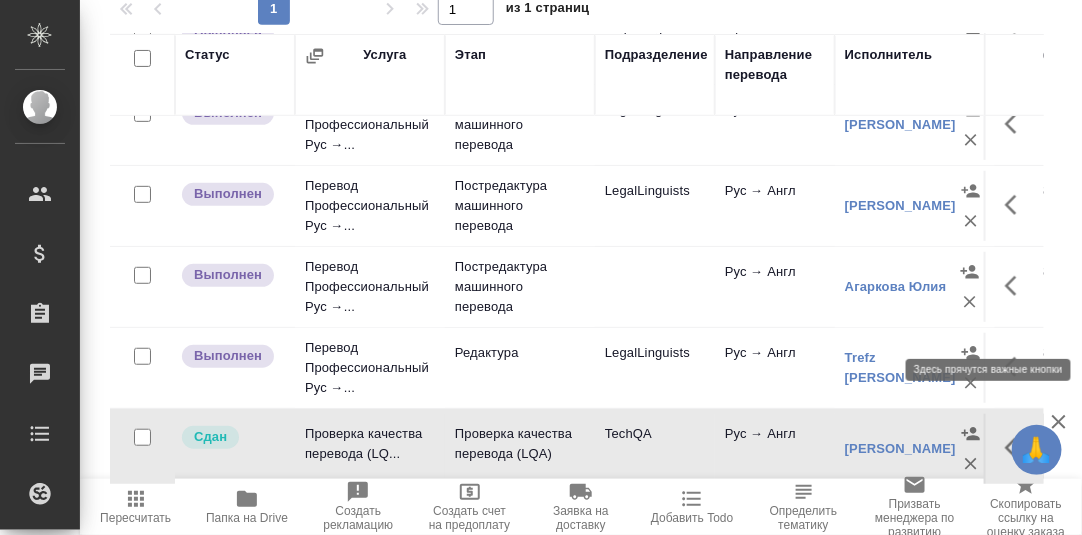 scroll, scrollTop: 200, scrollLeft: 0, axis: vertical 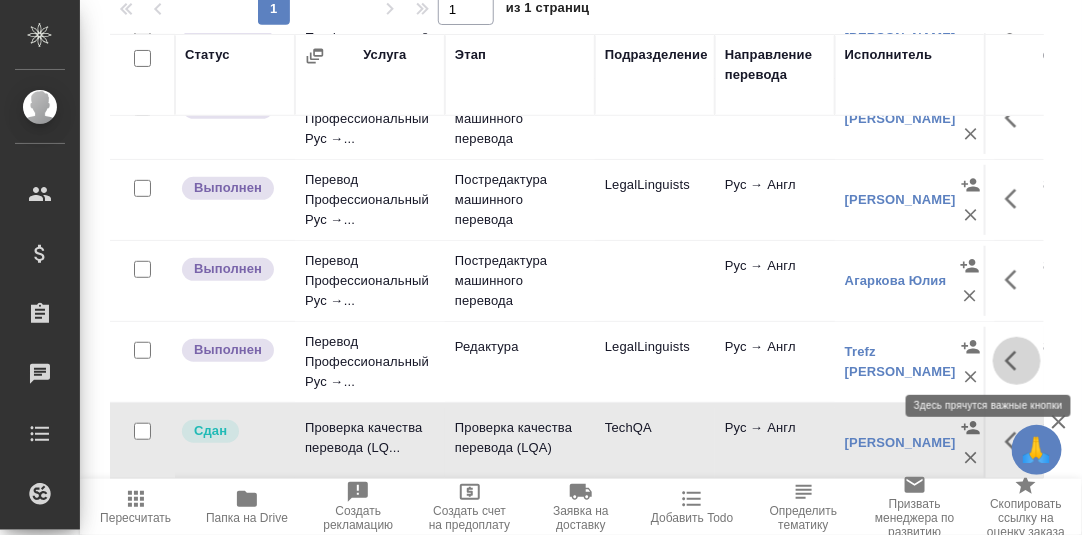 click 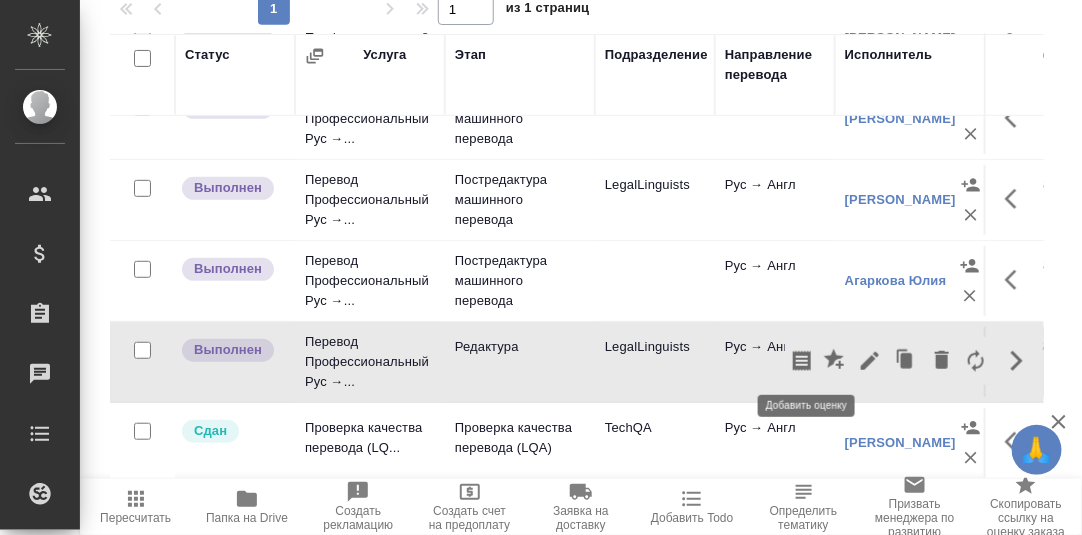 click 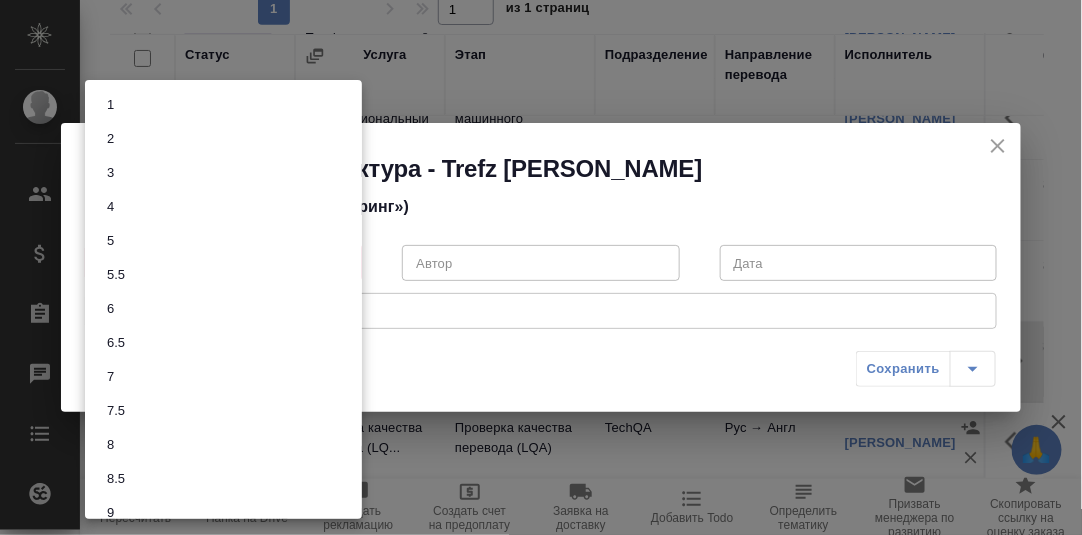 click on "🙏 .cls-1
fill:#fff;
AWATERA Румянцева Дарья d.rumyantseva Клиенты Спецификации Заказы 0 Чаты Todo Проекты SC Исполнители Кандидаты Работы Входящие заявки Заявки на доставку Рекламации Проекты процессинга Конференции Выйти S_SavIn-51 В работе inProgress Срочный urgent Кратко детали заказа Ответственная команда: Технический Клиент: ООО «Савант Инжиниринг» Договор: AU-3539 Дата создания: 18.07.2025, 15:23 Дата сдачи: 22.07.2025, 19:00 Итого: 184 664,73 ₽ К оплате: 184 664,73 ₽ Маржинальность: 76% #сверхсроч Детали Услуги Работы Файлы Smartcat Чат Настроить порядок работ Включить последовательность 1 1" at bounding box center (541, 267) 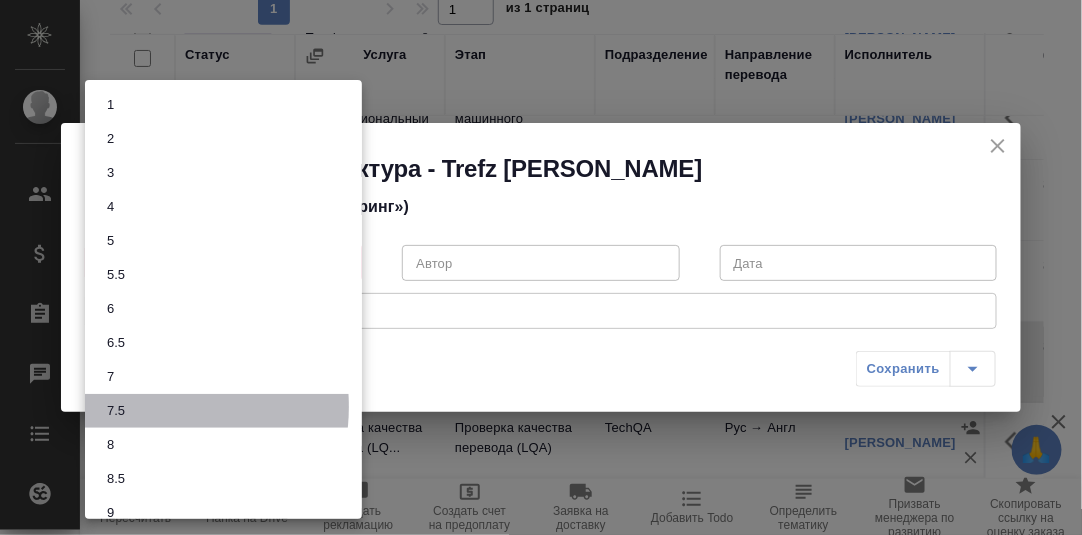click on "7.5" at bounding box center [223, 411] 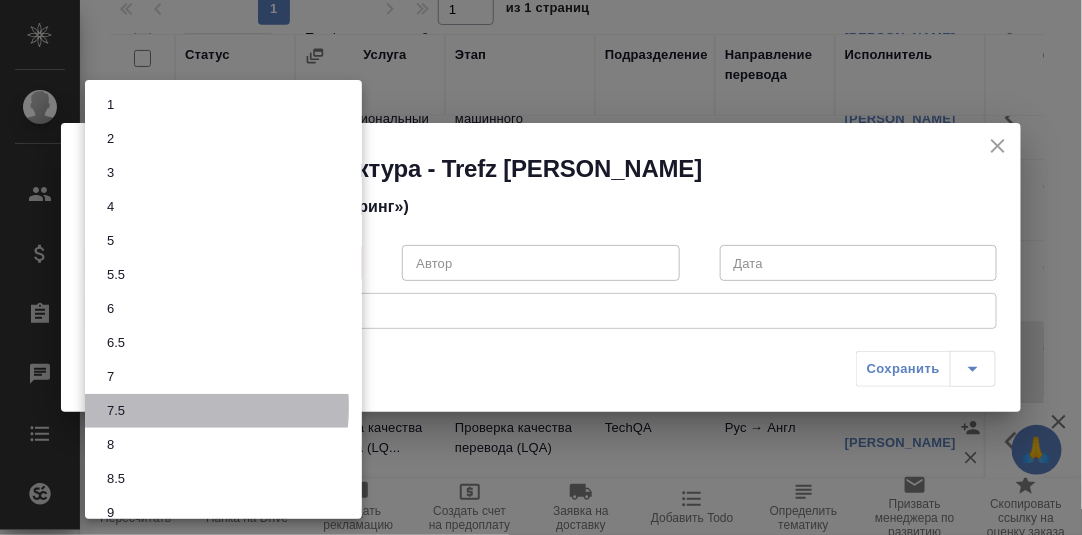 type on "7.5" 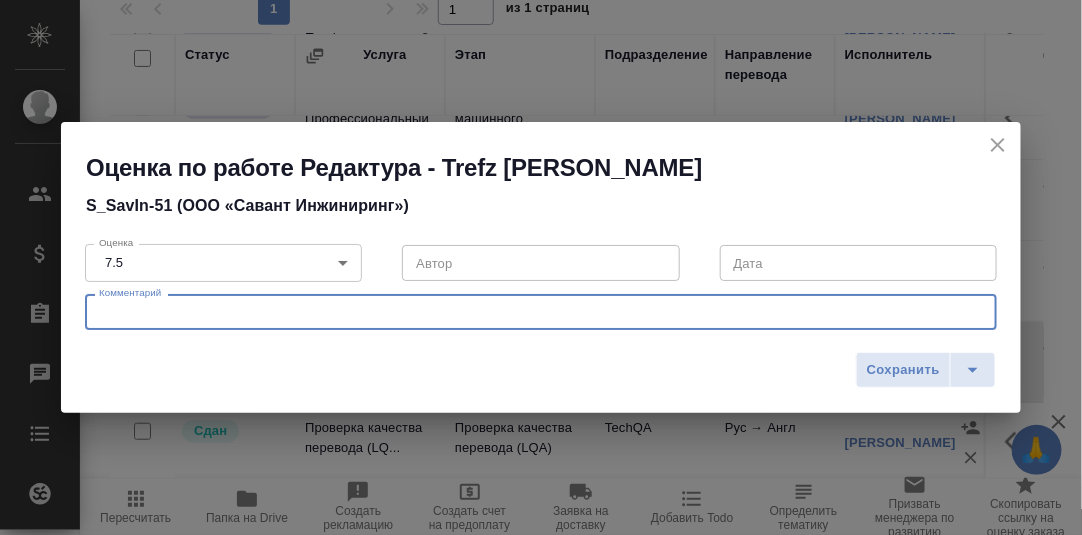 click at bounding box center (541, 312) 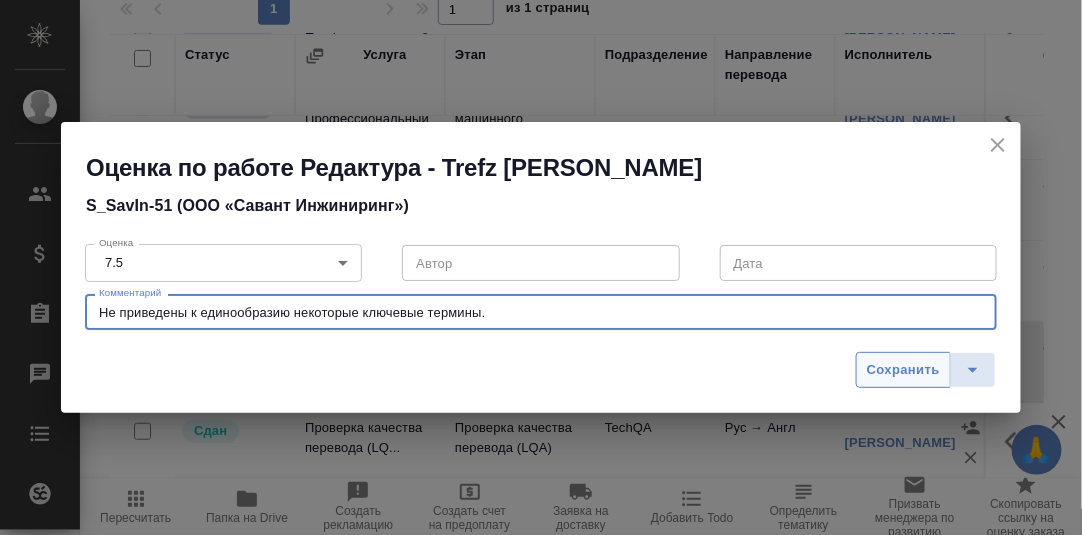 type on "Не приведены к единообразию некоторые ключевые термины." 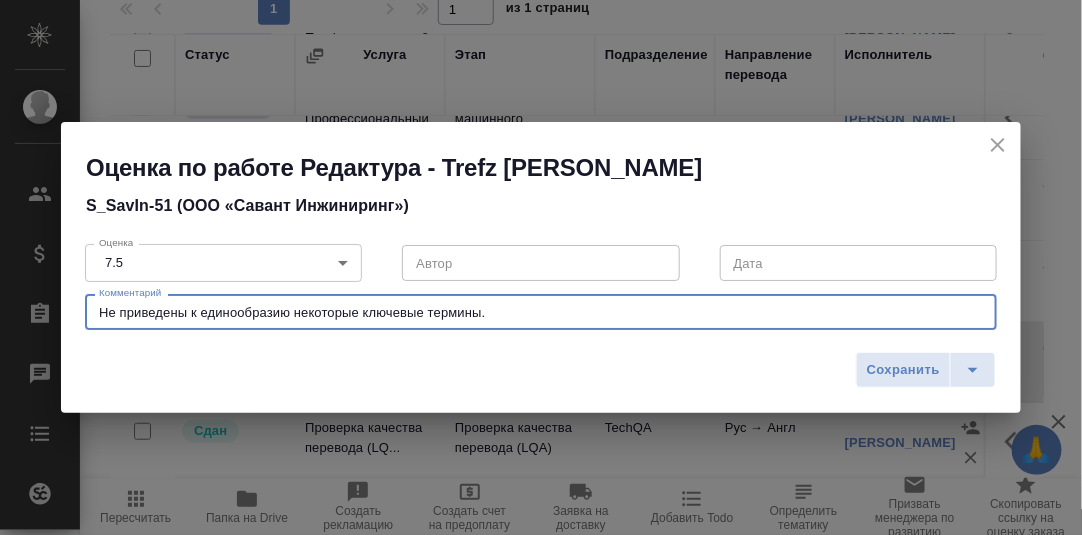 drag, startPoint x: 900, startPoint y: 366, endPoint x: 1081, endPoint y: 434, distance: 193.352 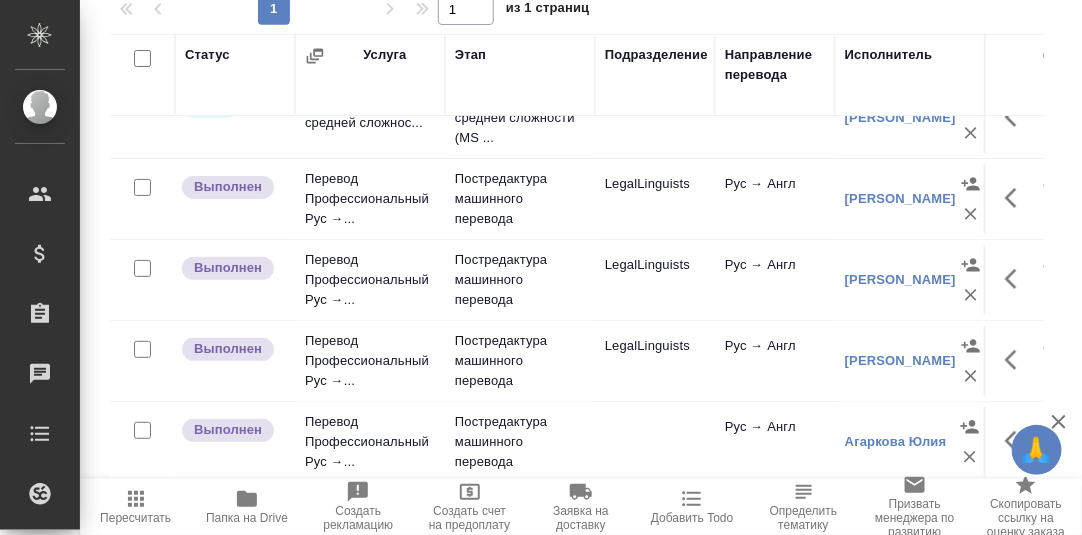 scroll, scrollTop: 0, scrollLeft: 0, axis: both 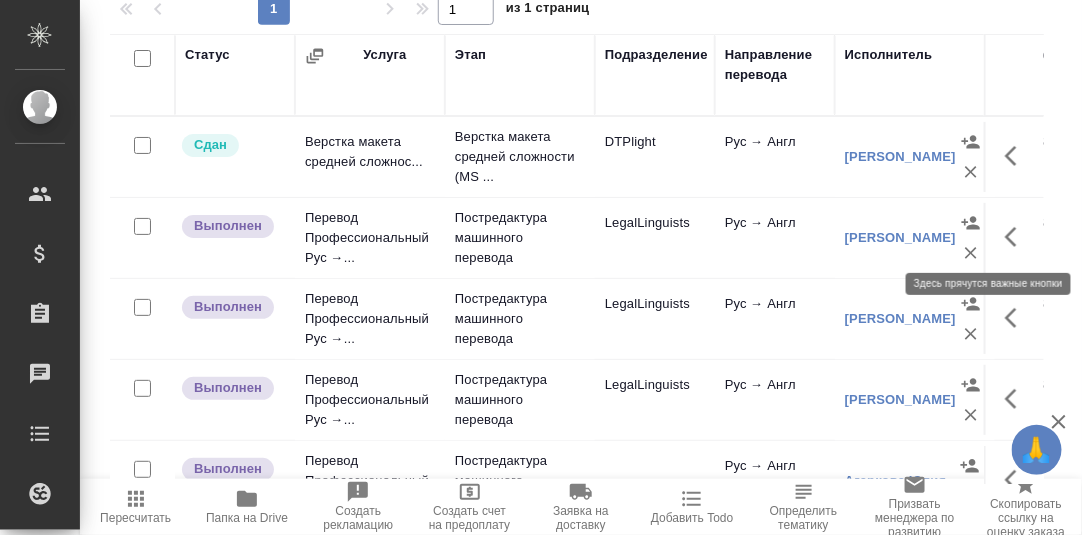 click 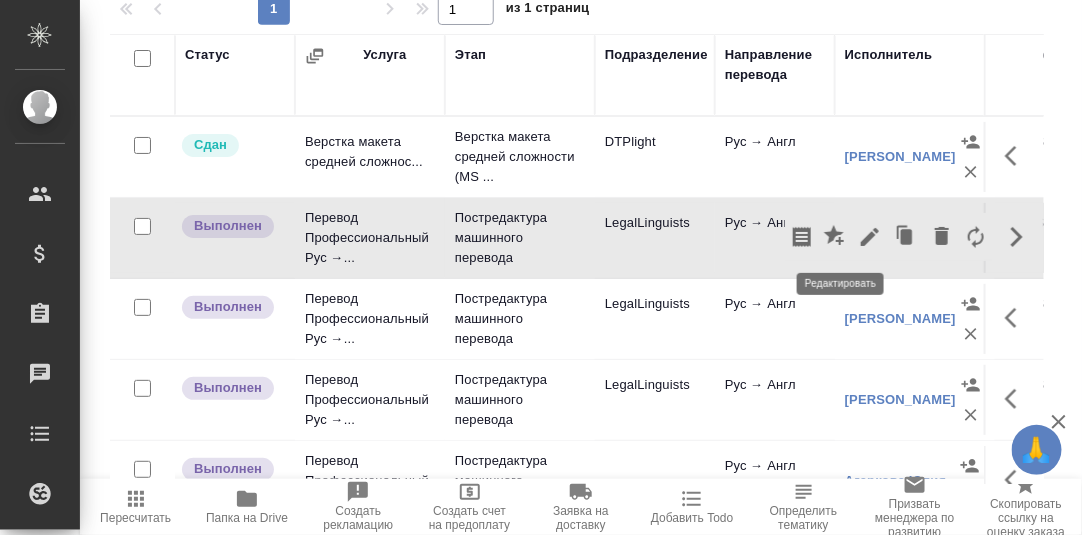 click 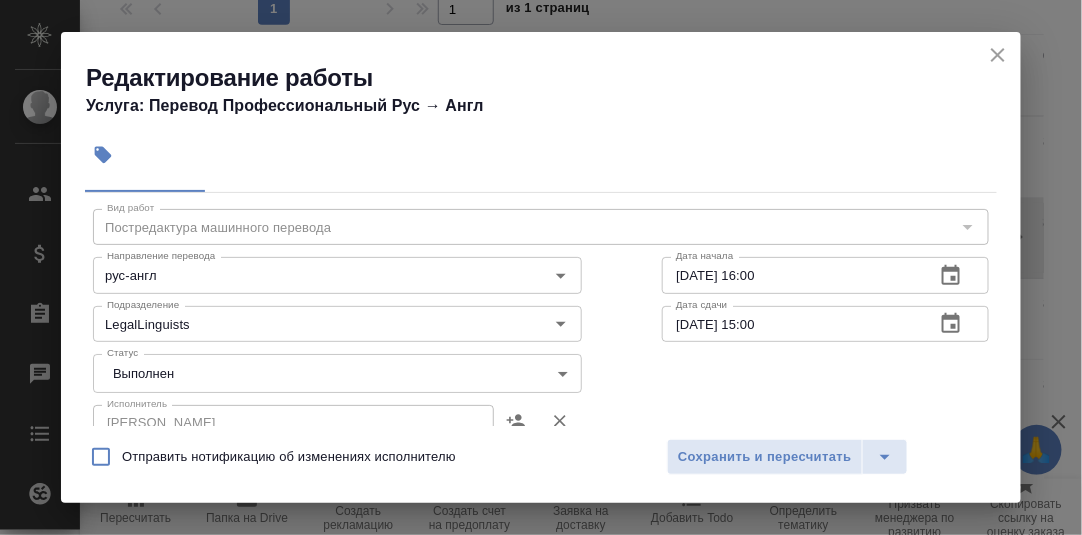 scroll, scrollTop: 0, scrollLeft: 0, axis: both 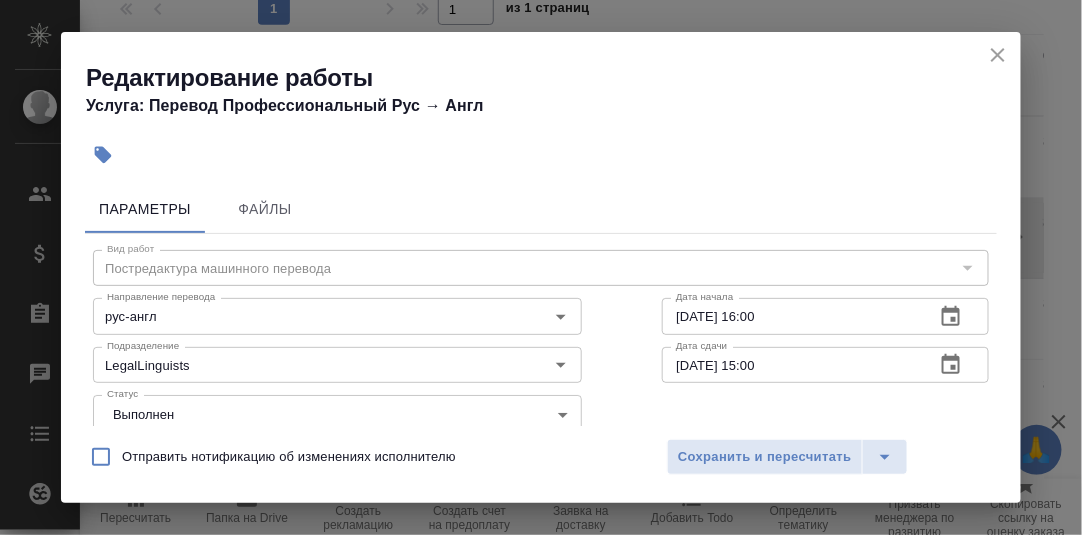 click 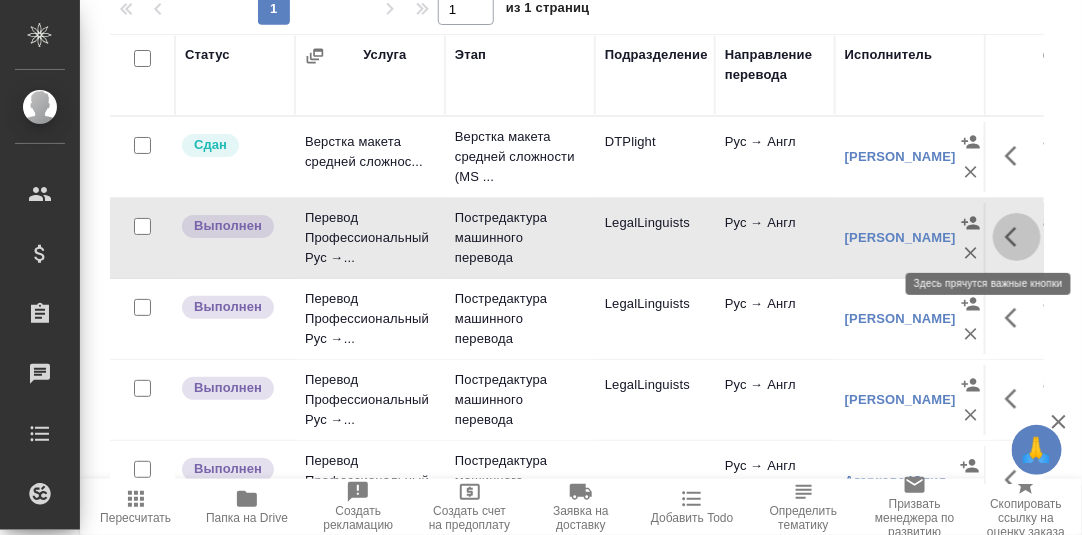 click 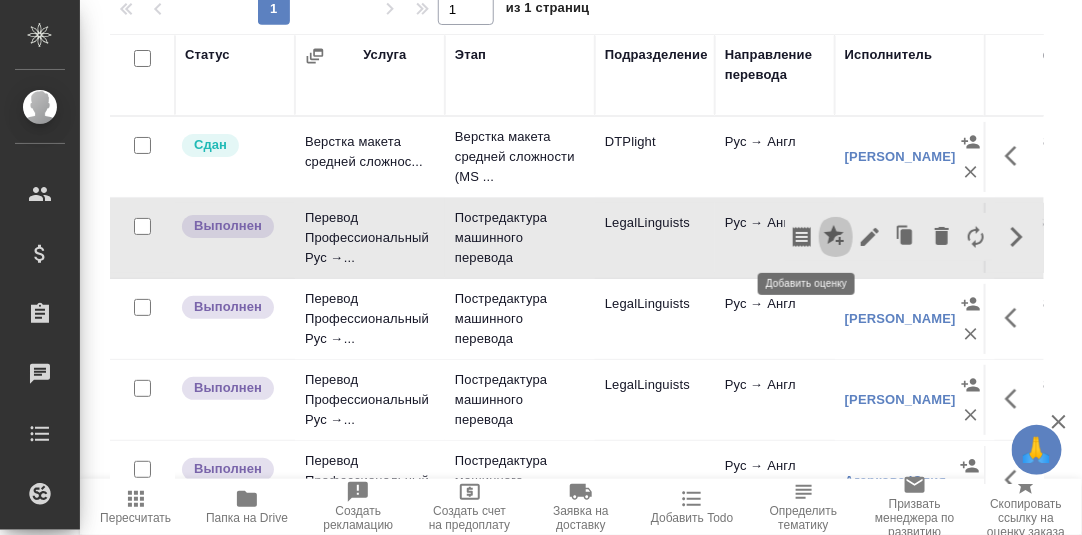 click 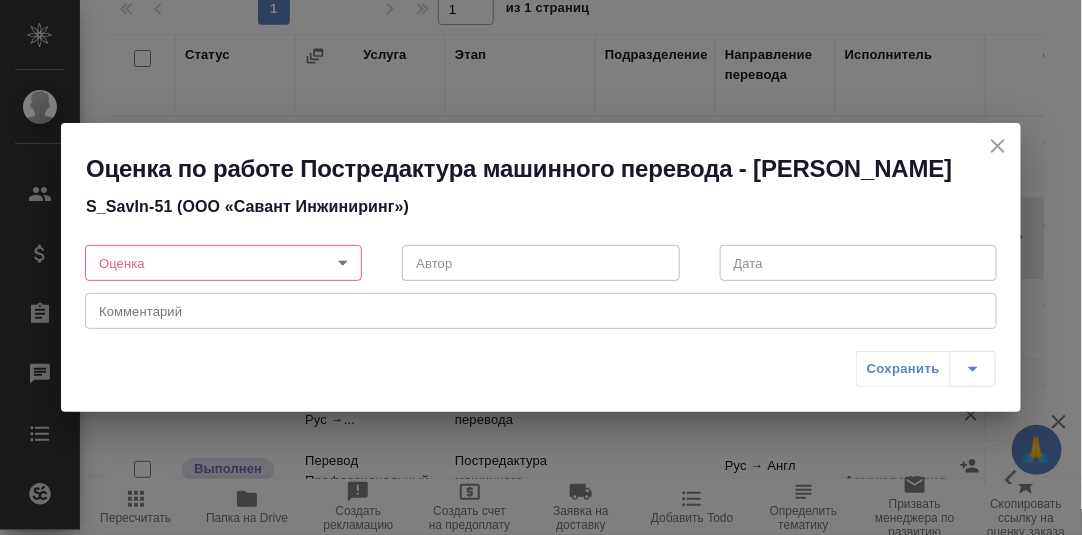 click on "🙏 .cls-1
fill:#fff;
AWATERA Румянцева Дарья d.rumyantseva Клиенты Спецификации Заказы 0 Чаты Todo Проекты SC Исполнители Кандидаты Работы Входящие заявки Заявки на доставку Рекламации Проекты процессинга Конференции Выйти S_SavIn-51 В работе inProgress Срочный urgent Кратко детали заказа Ответственная команда: Технический Клиент: ООО «Савант Инжиниринг» Договор: AU-3539 Дата создания: 18.07.2025, 15:23 Дата сдачи: 22.07.2025, 19:00 Итого: 184 664,73 ₽ К оплате: 184 664,73 ₽ Маржинальность: 75% #сверхсроч #В работе до 17.00 22.07 #передать на подвёрстку Детали Услуги Работы Файлы Smartcat Чат 1 1 из 1 страниц -" at bounding box center (541, 267) 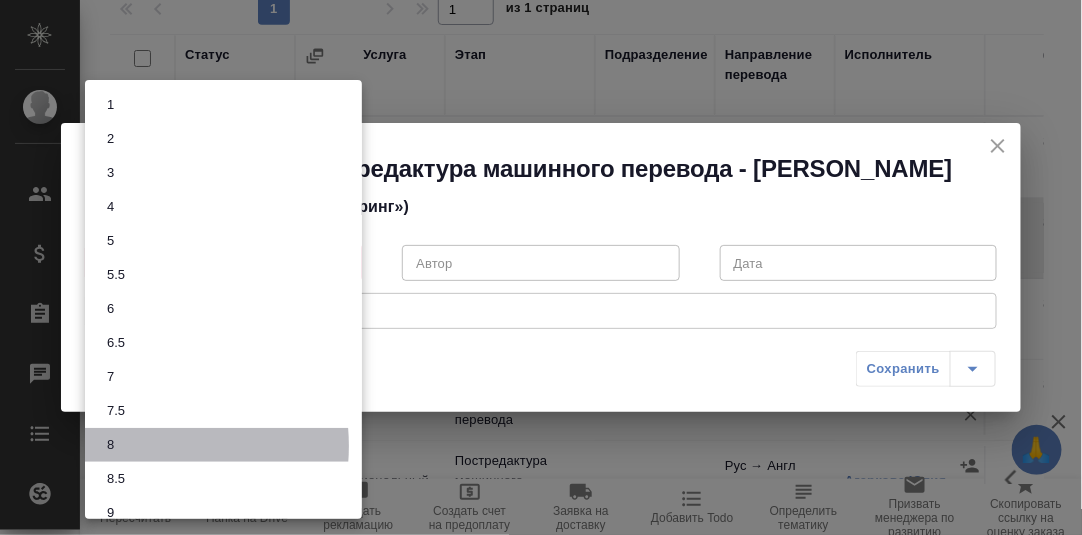 click on "8" at bounding box center [223, 445] 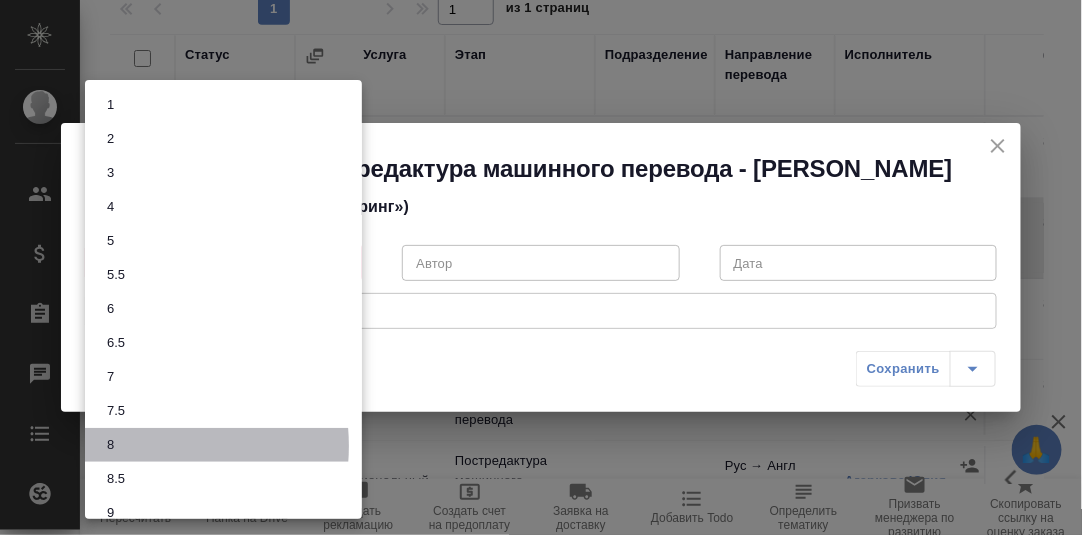 type on "8" 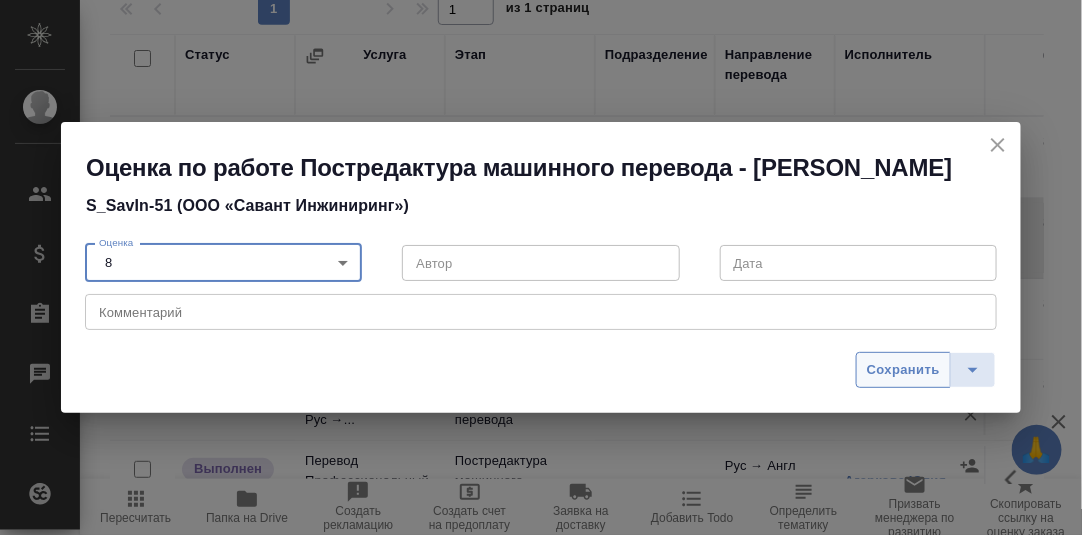 click on "Сохранить" at bounding box center [903, 370] 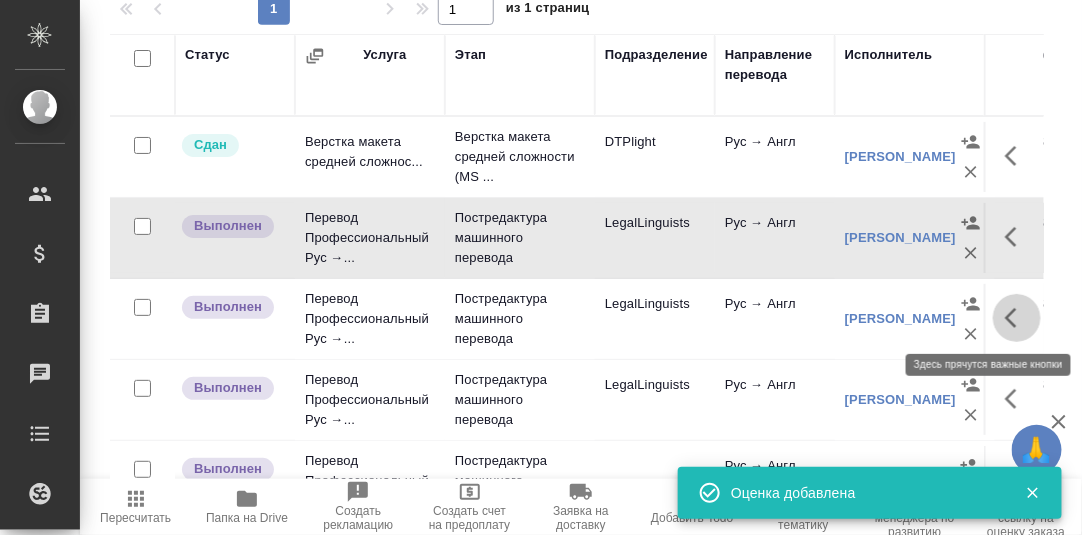 click 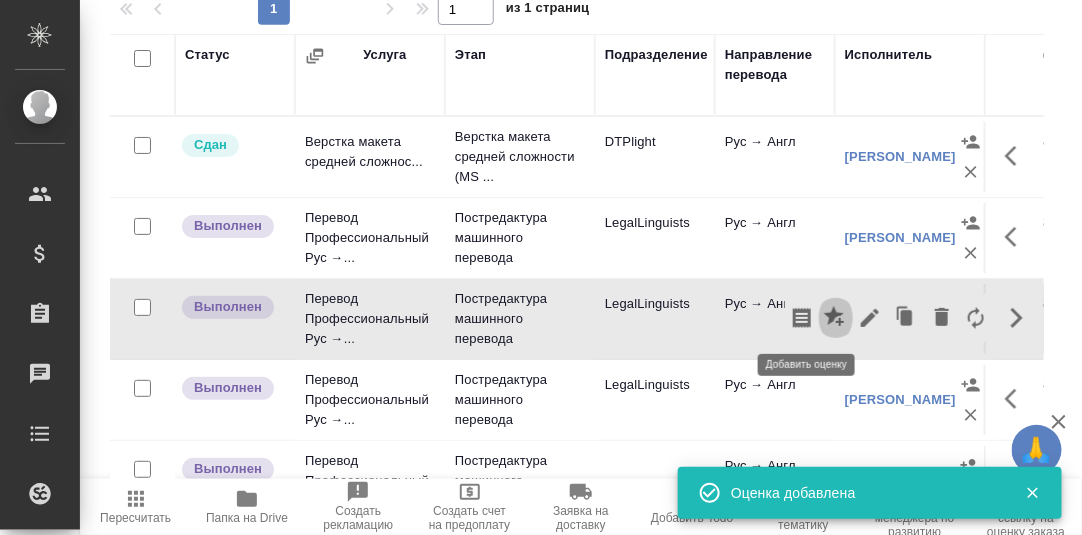 click 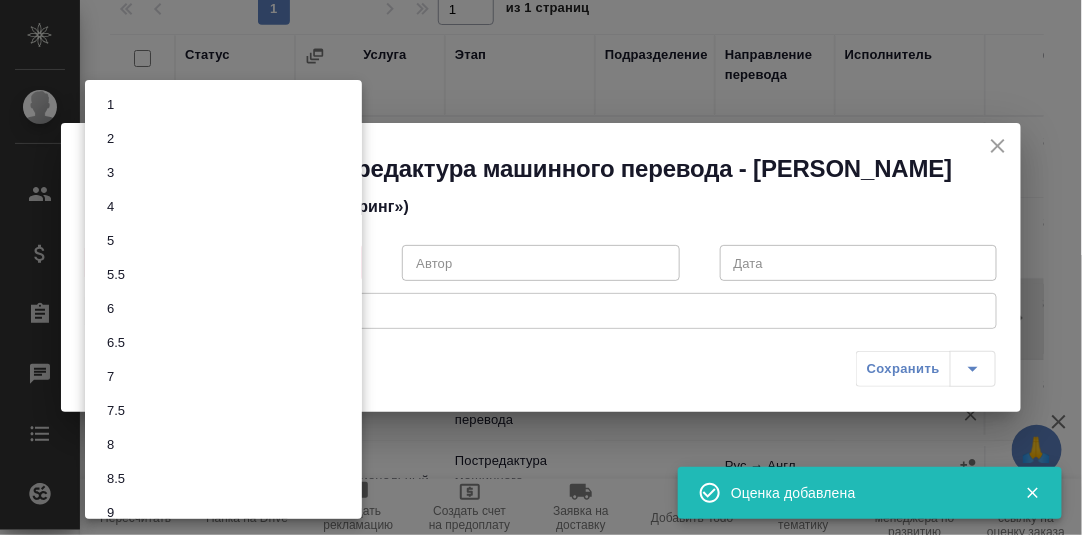 click on "🙏 .cls-1
fill:#fff;
AWATERA Румянцева Дарья d.rumyantseva Клиенты Спецификации Заказы 0 Чаты Todo Проекты SC Исполнители Кандидаты Работы Входящие заявки Заявки на доставку Рекламации Проекты процессинга Конференции Выйти S_SavIn-51 В работе inProgress Срочный urgent Кратко детали заказа Ответственная команда: Технический Клиент: ООО «Савант Инжиниринг» Договор: AU-3539 Дата создания: 18.07.2025, 15:23 Дата сдачи: 22.07.2025, 19:00 Итого: 184 664,73 ₽ К оплате: 184 664,73 ₽ Маржинальность: 75% #сверхсроч #В работе до 17.00 22.07 #передать на подвёрстку Детали Услуги Работы Файлы Smartcat Чат 1 1 из 1 страниц -" at bounding box center (541, 267) 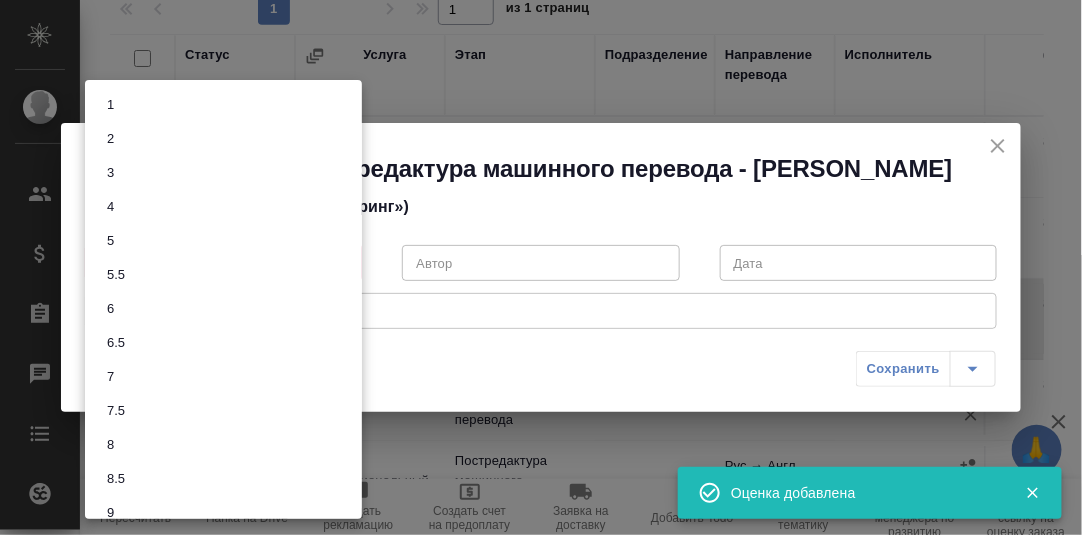 click on "8.5" at bounding box center (116, 479) 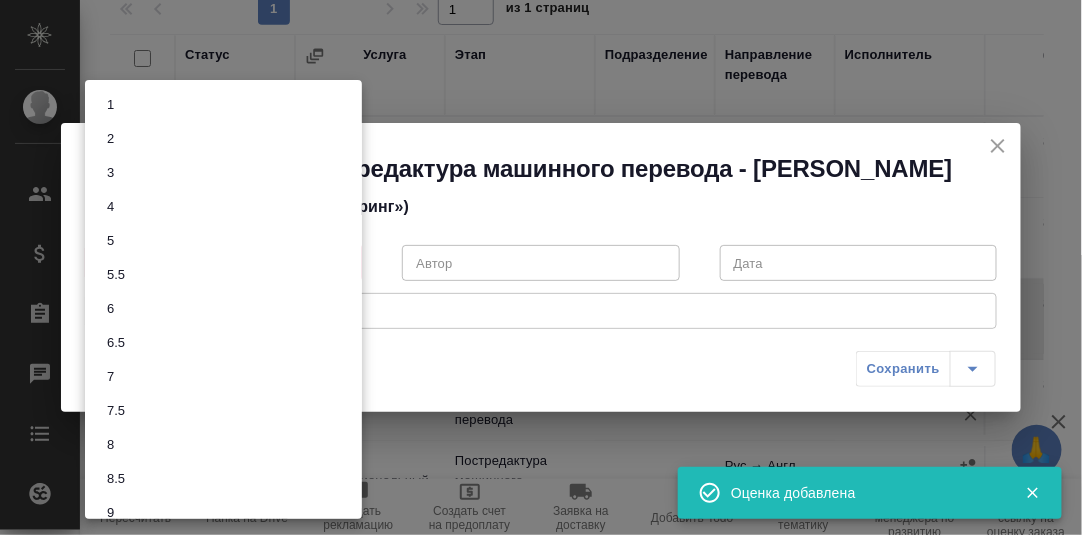 type on "8.5" 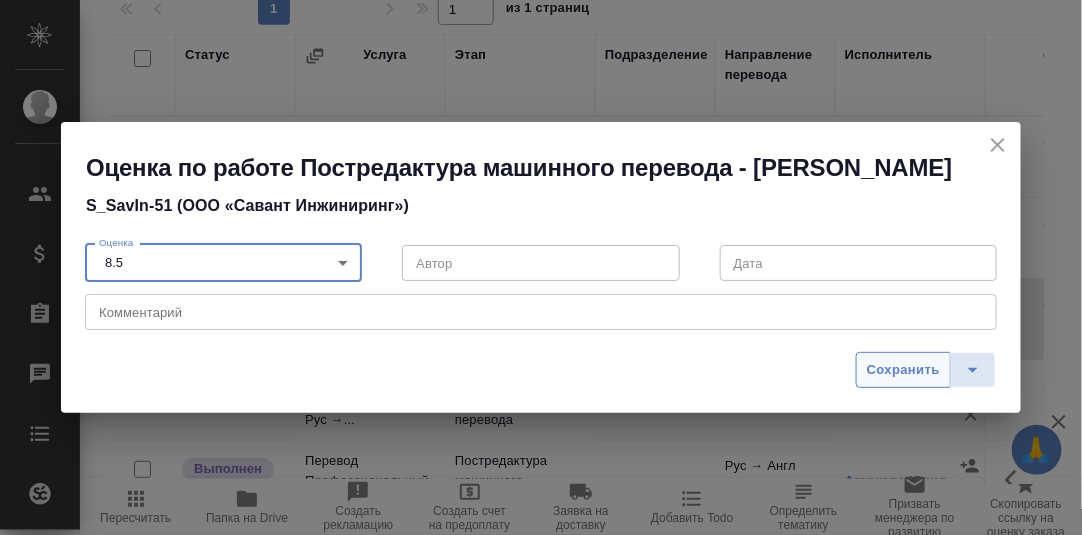 click on "Сохранить" at bounding box center [903, 370] 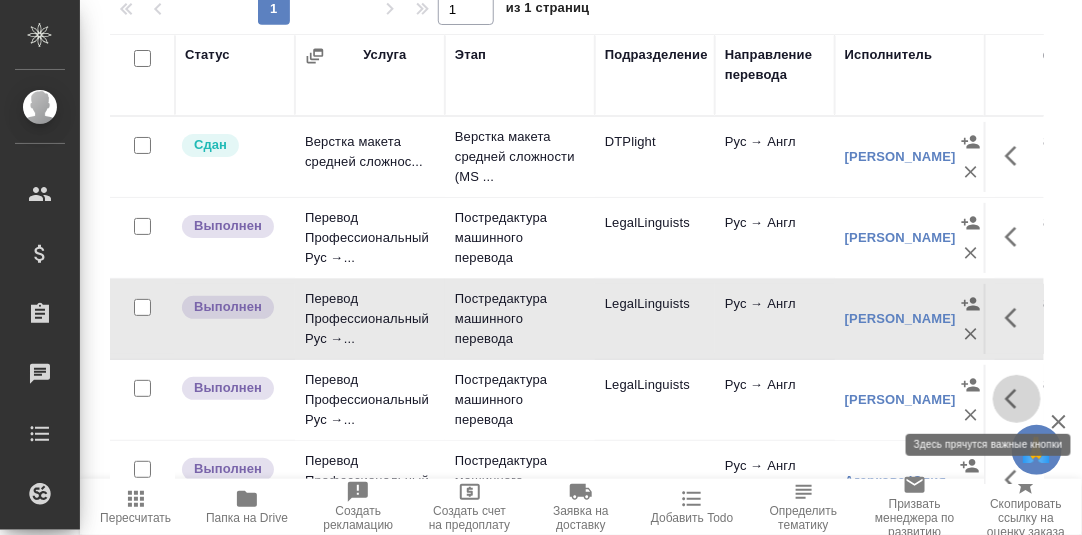 click 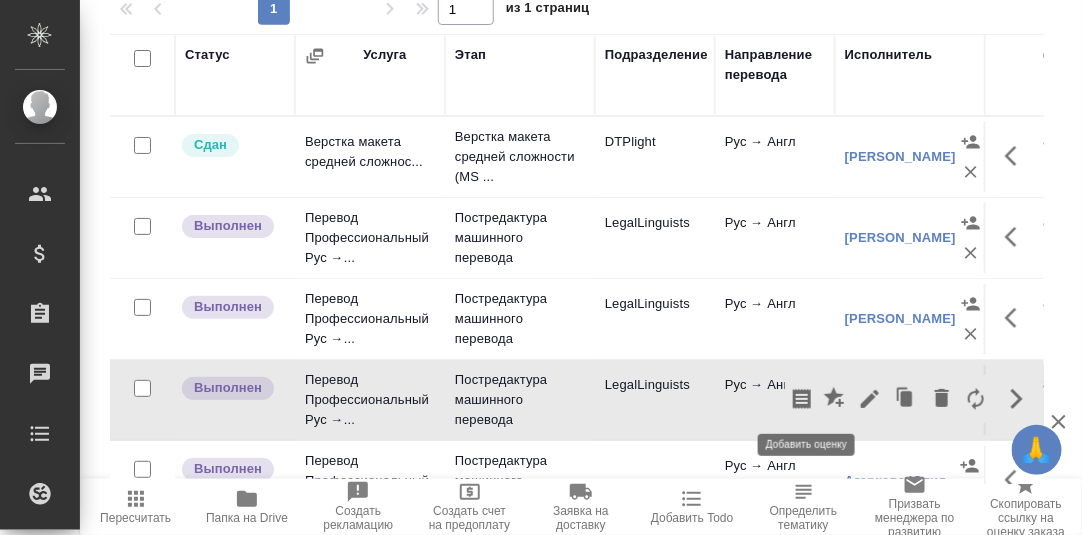click 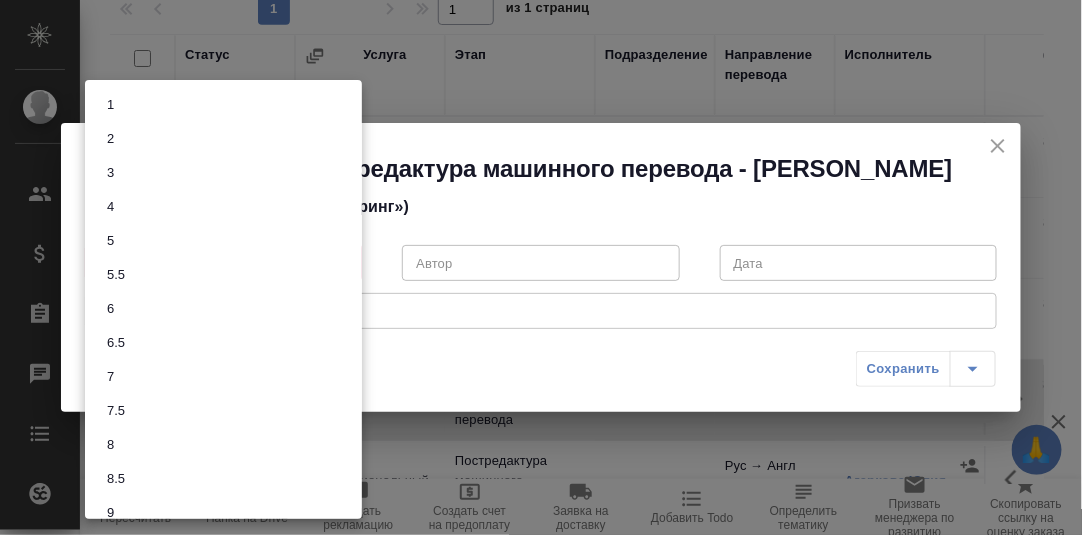 click on "🙏 .cls-1
fill:#fff;
AWATERA Румянцева Дарья d.rumyantseva Клиенты Спецификации Заказы 0 Чаты Todo Проекты SC Исполнители Кандидаты Работы Входящие заявки Заявки на доставку Рекламации Проекты процессинга Конференции Выйти S_SavIn-51 В работе inProgress Срочный urgent Кратко детали заказа Ответственная команда: Технический Клиент: ООО «Савант Инжиниринг» Договор: AU-3539 Дата создания: 18.07.2025, 15:23 Дата сдачи: 22.07.2025, 19:00 Итого: 184 664,73 ₽ К оплате: 184 664,73 ₽ Маржинальность: 75% #сверхсроч #В работе до 17.00 22.07 #передать на подвёрстку Детали Услуги Работы Файлы Smartcat Чат 1 1 из 1 страниц -" at bounding box center (541, 267) 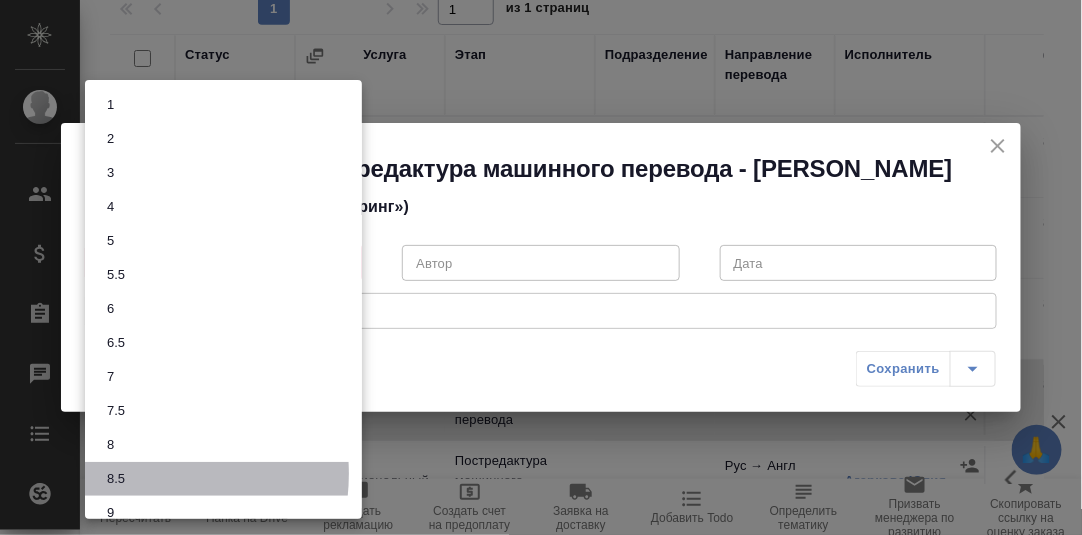 click on "8.5" at bounding box center [223, 479] 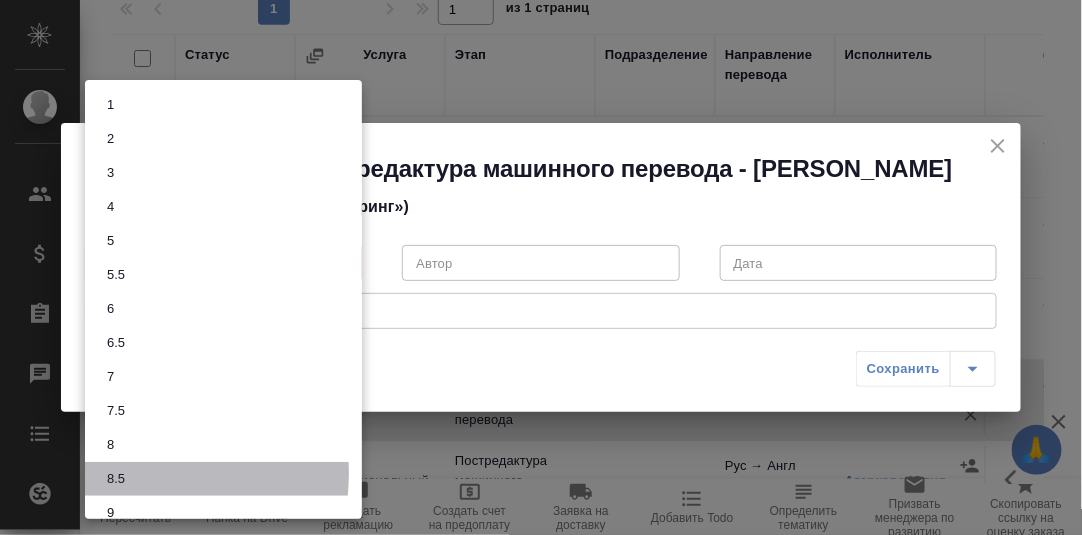 type on "8.5" 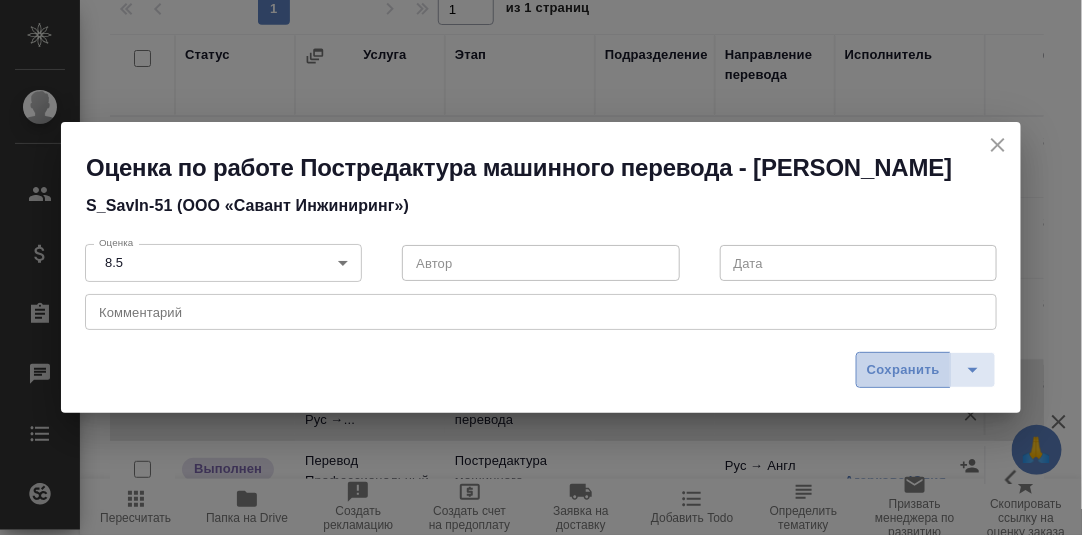 click on "Сохранить" at bounding box center [903, 370] 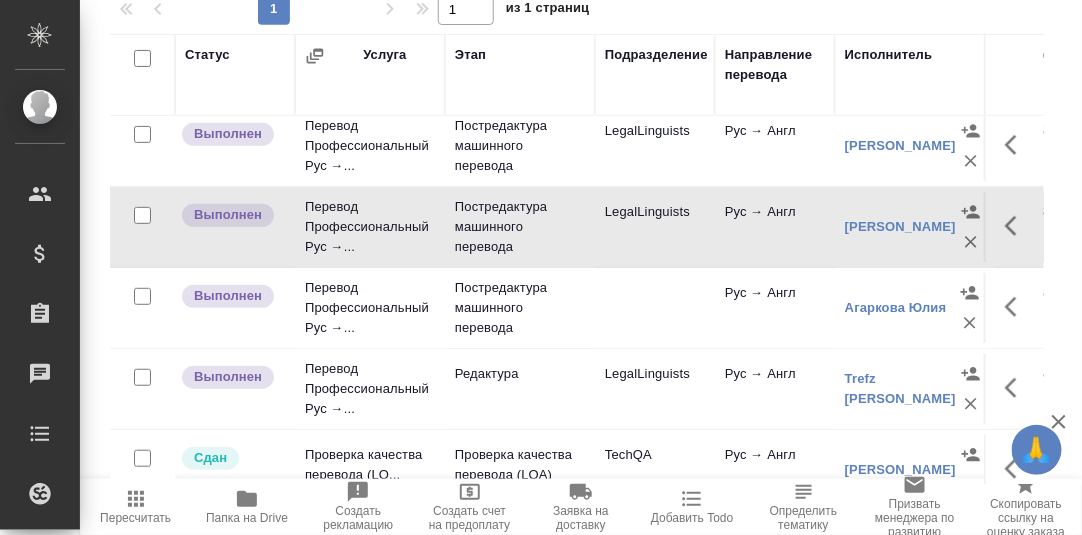scroll, scrollTop: 200, scrollLeft: 0, axis: vertical 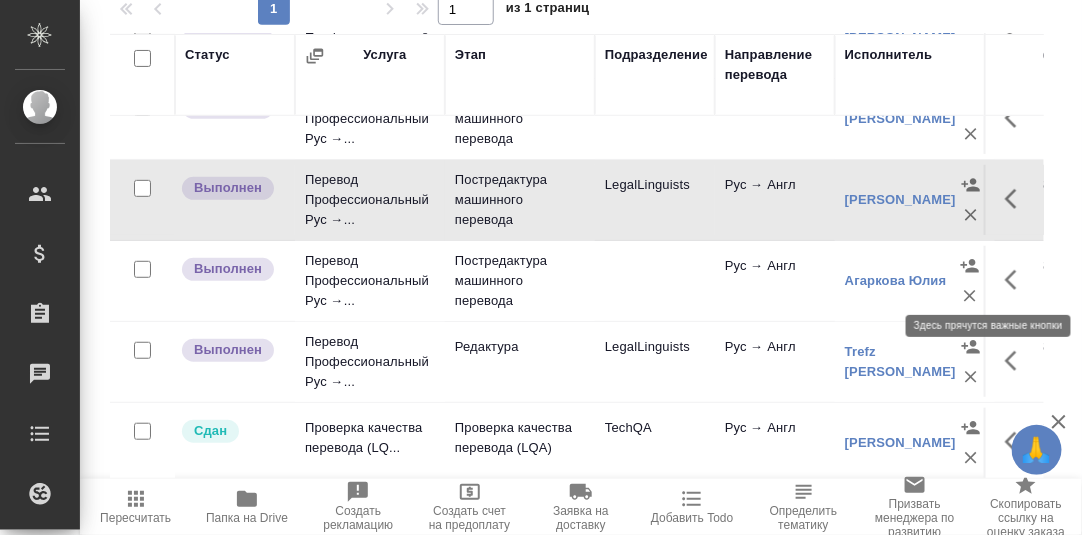click 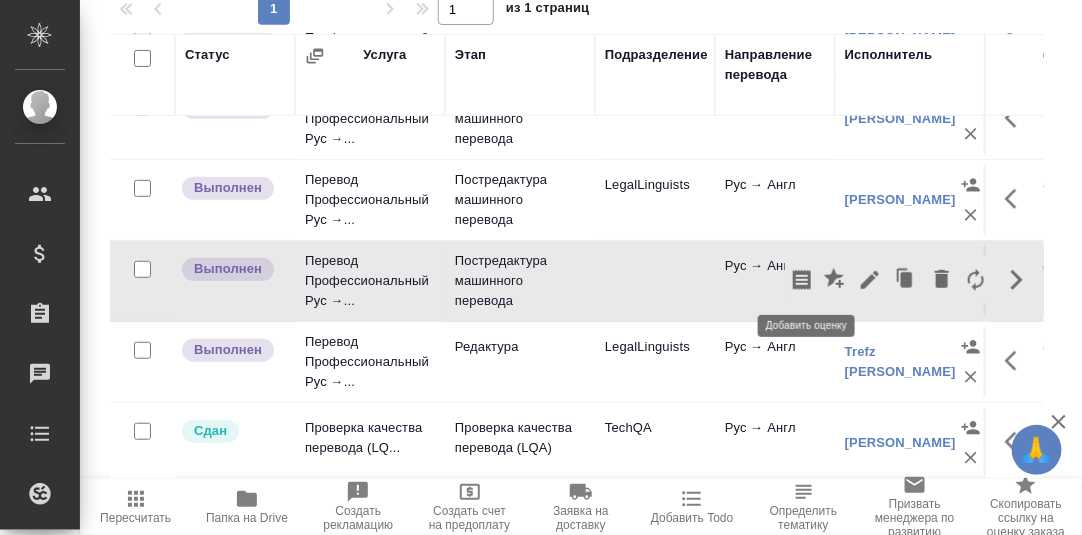 click 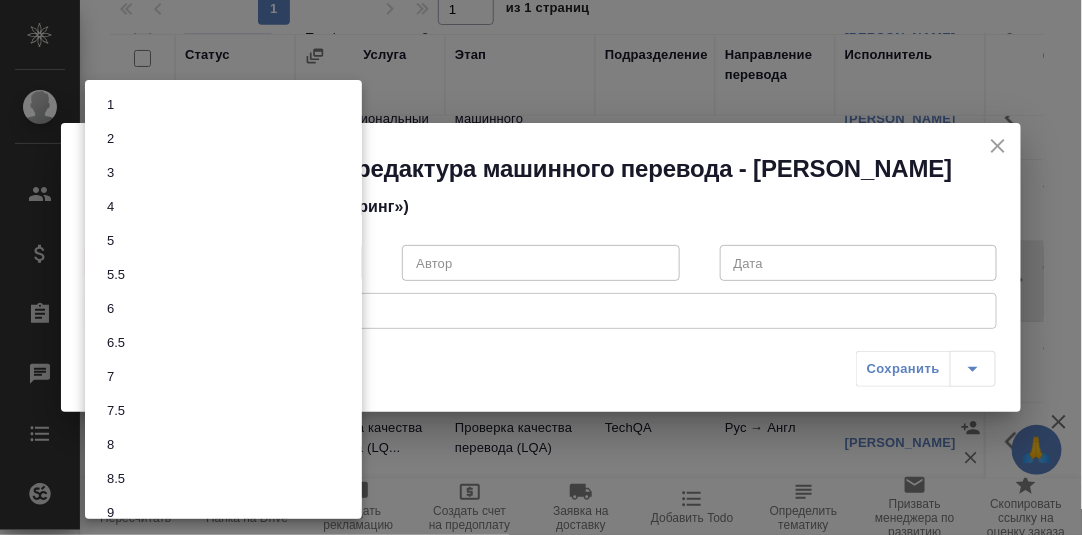 drag, startPoint x: 346, startPoint y: 258, endPoint x: 283, endPoint y: 290, distance: 70.66116 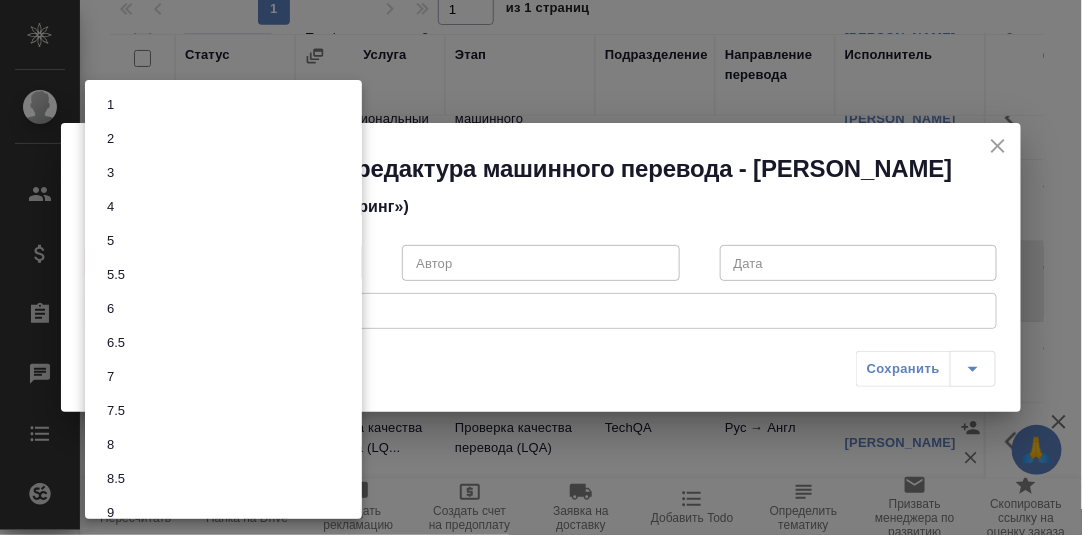 click on "8.5" at bounding box center (116, 479) 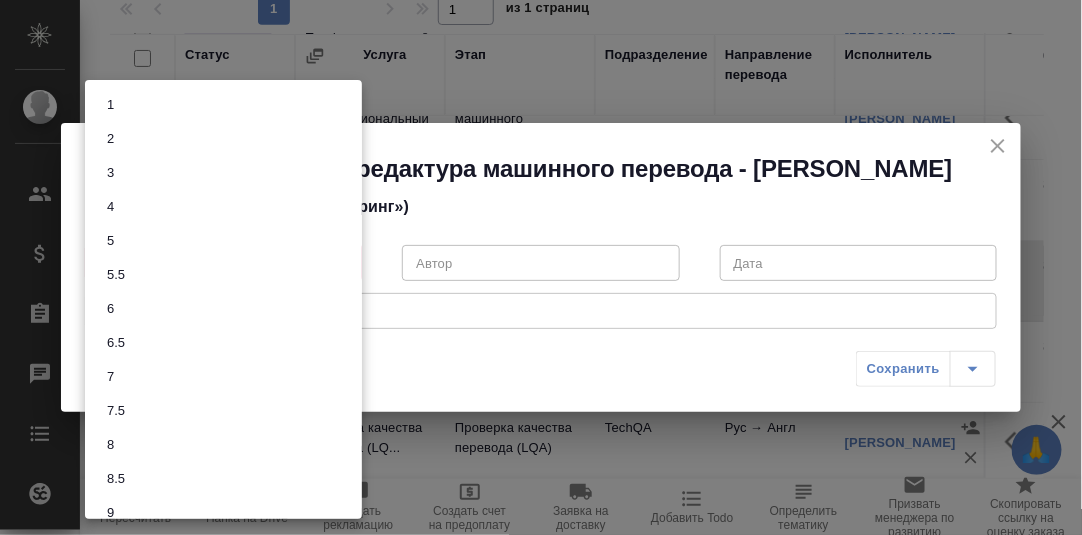 type on "8.5" 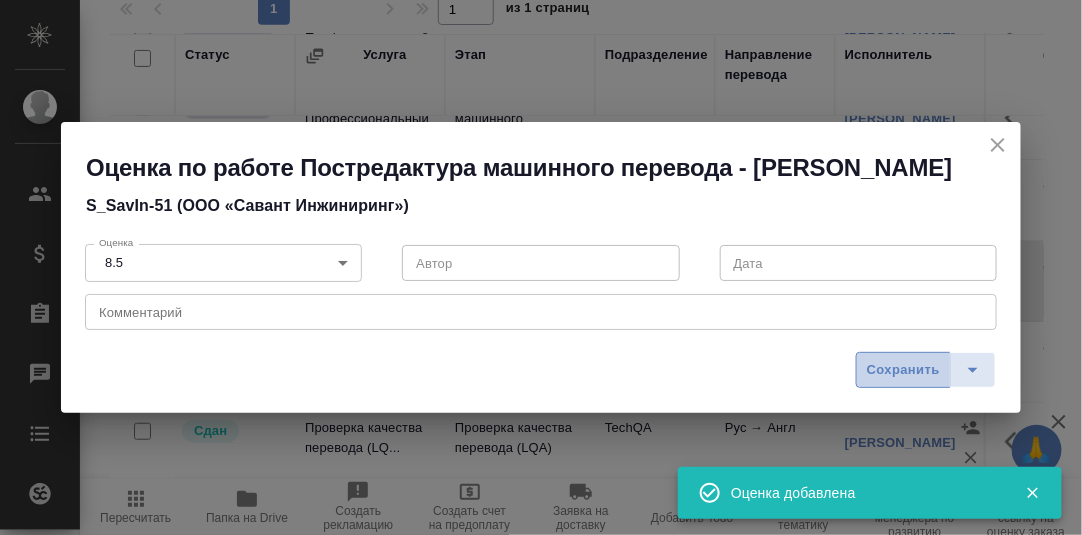 click on "Сохранить" at bounding box center [903, 370] 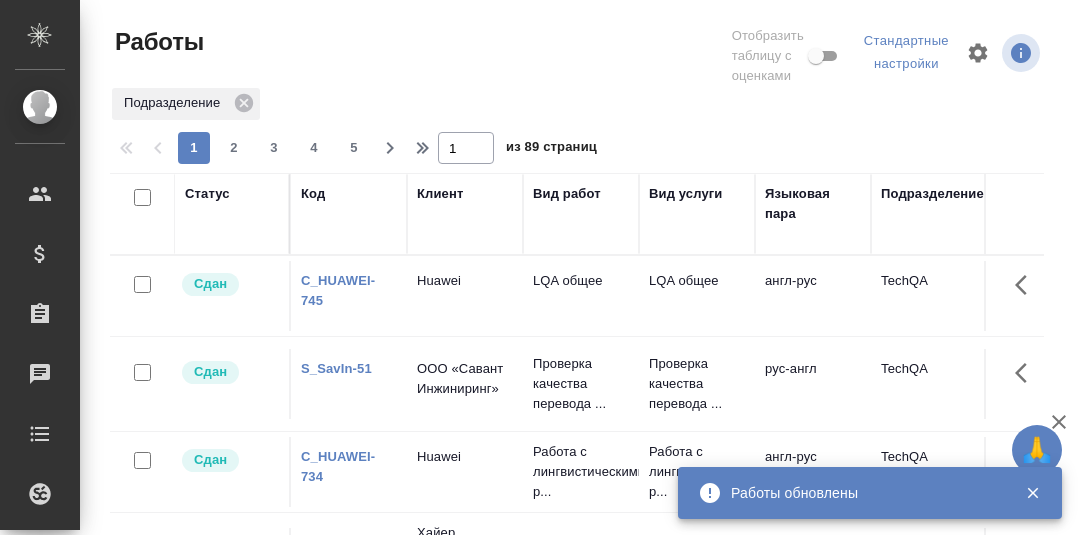 scroll, scrollTop: 0, scrollLeft: 0, axis: both 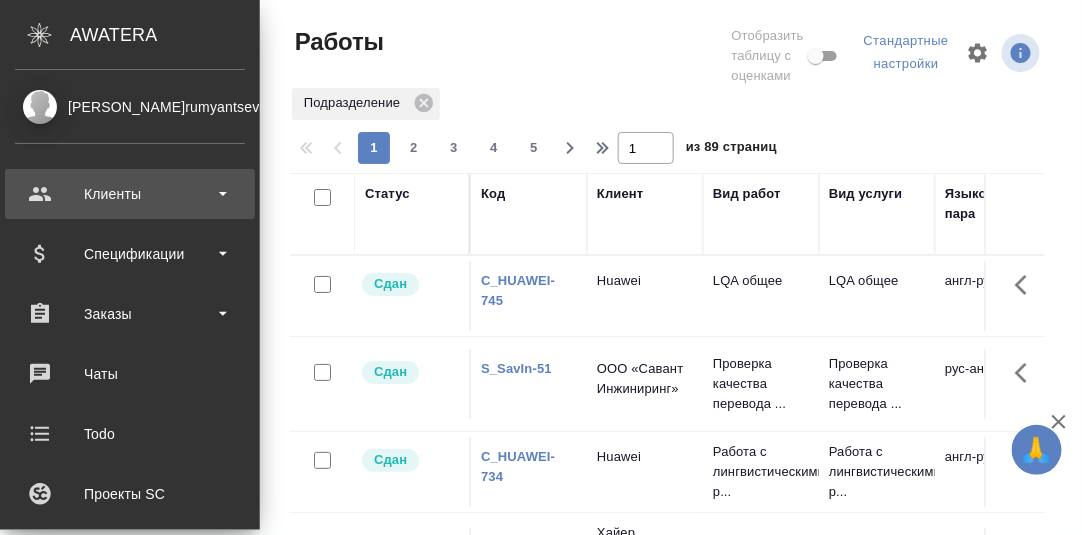 click on "Клиенты" at bounding box center [130, 194] 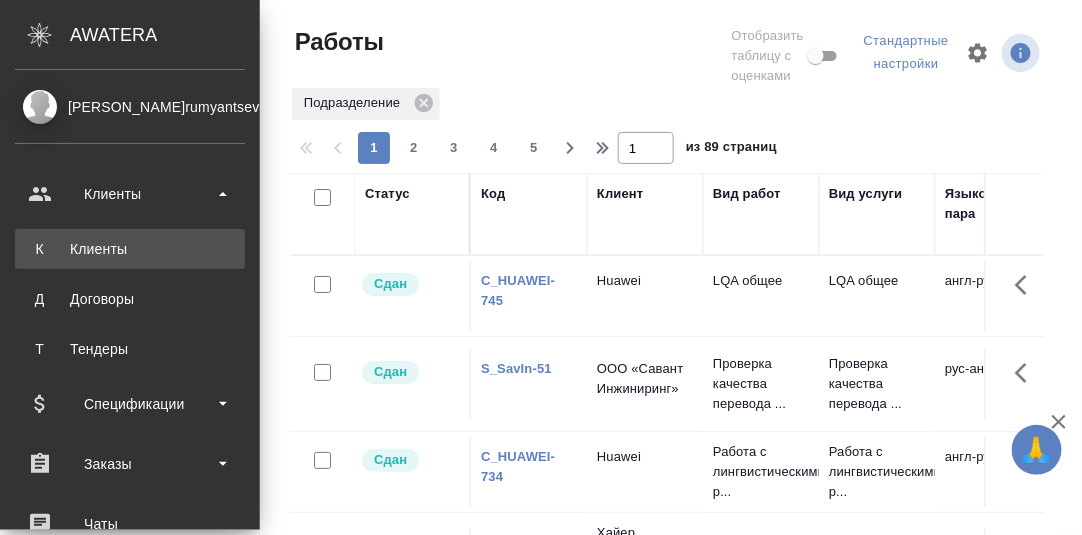 click on "Клиенты" at bounding box center (130, 249) 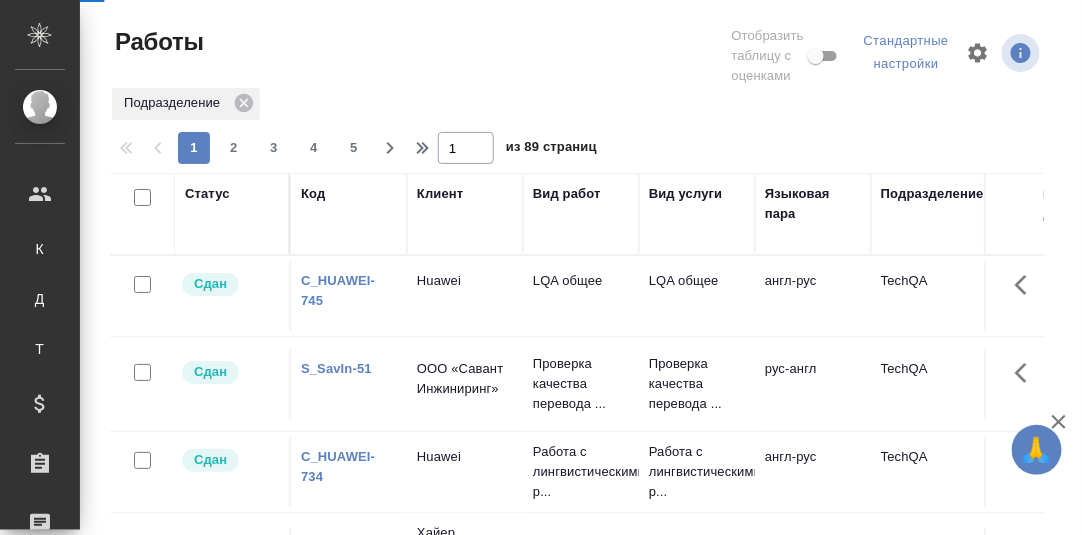 select on "RU" 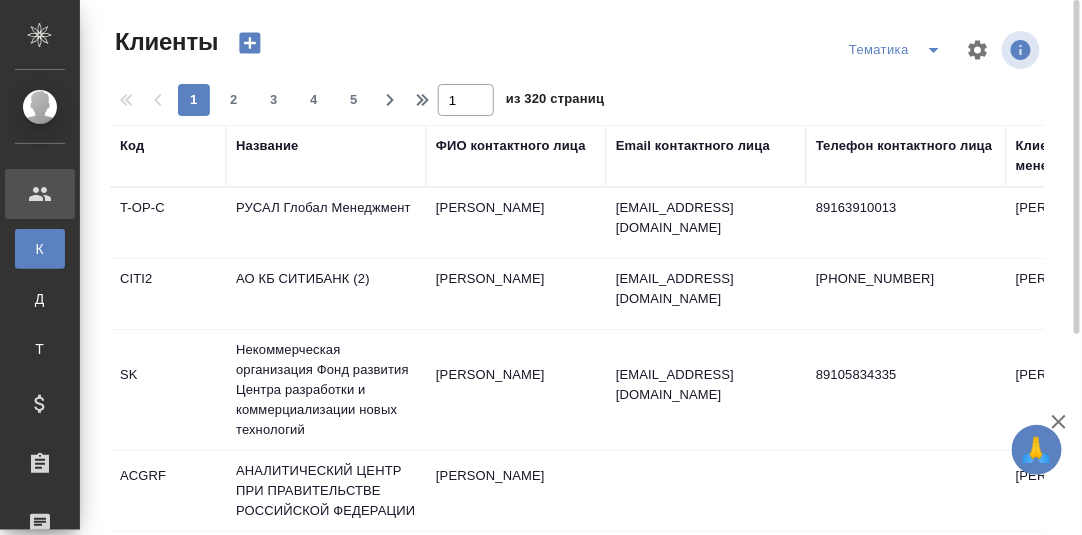 click on "Название" at bounding box center (267, 146) 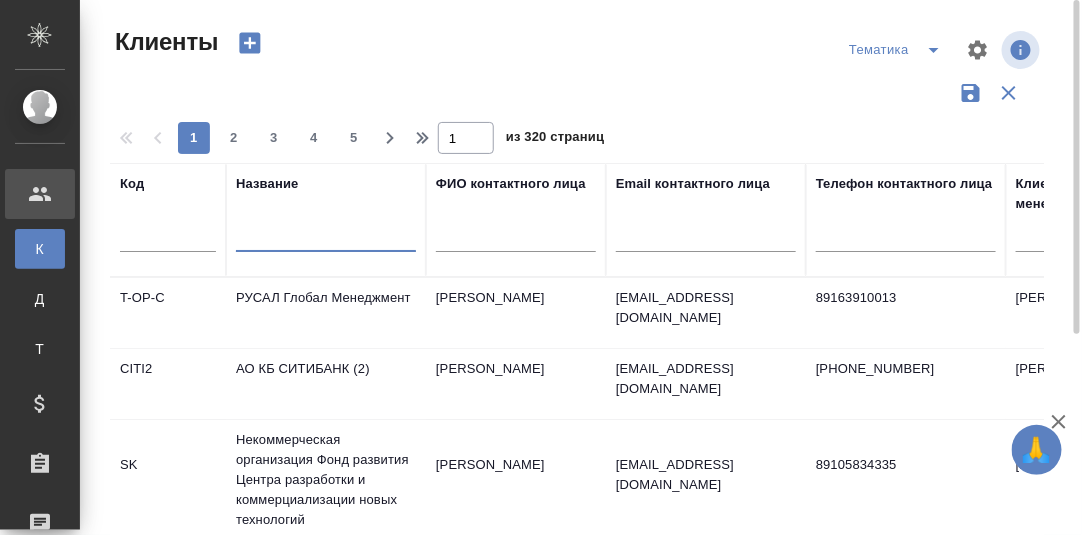 click at bounding box center (326, 239) 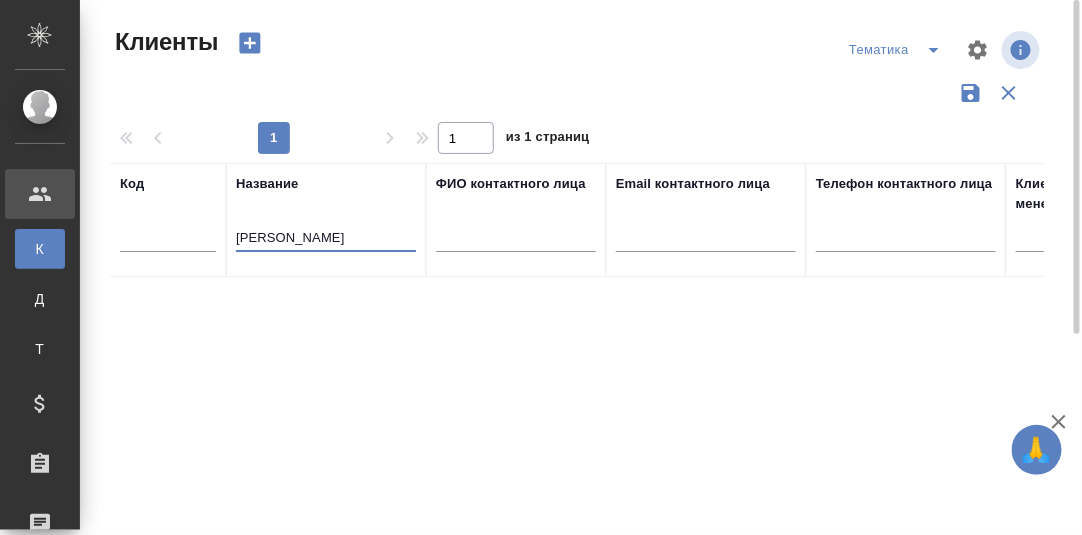 drag, startPoint x: 282, startPoint y: 235, endPoint x: 261, endPoint y: 237, distance: 21.095022 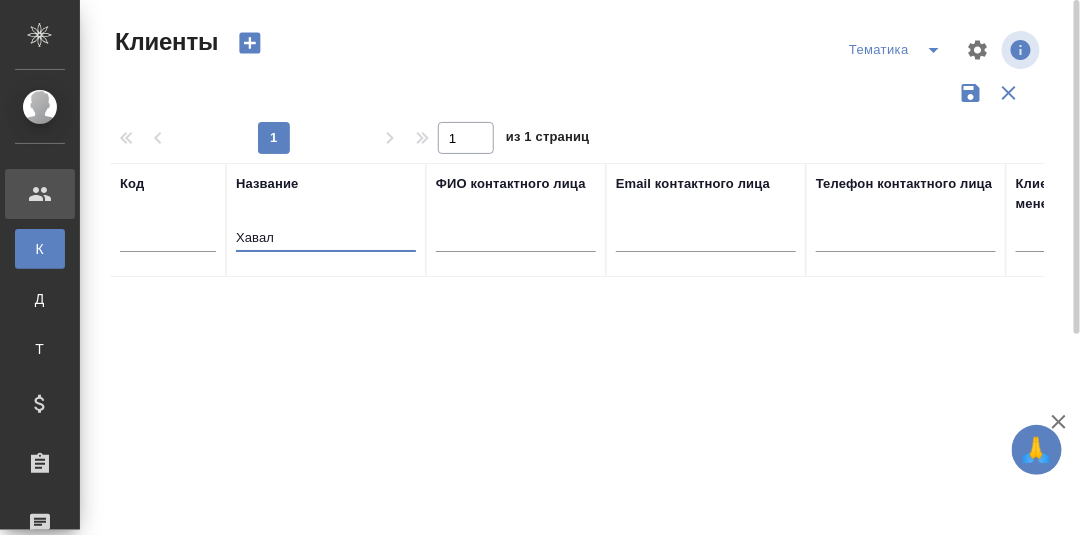 drag, startPoint x: 279, startPoint y: 235, endPoint x: 213, endPoint y: 227, distance: 66.48308 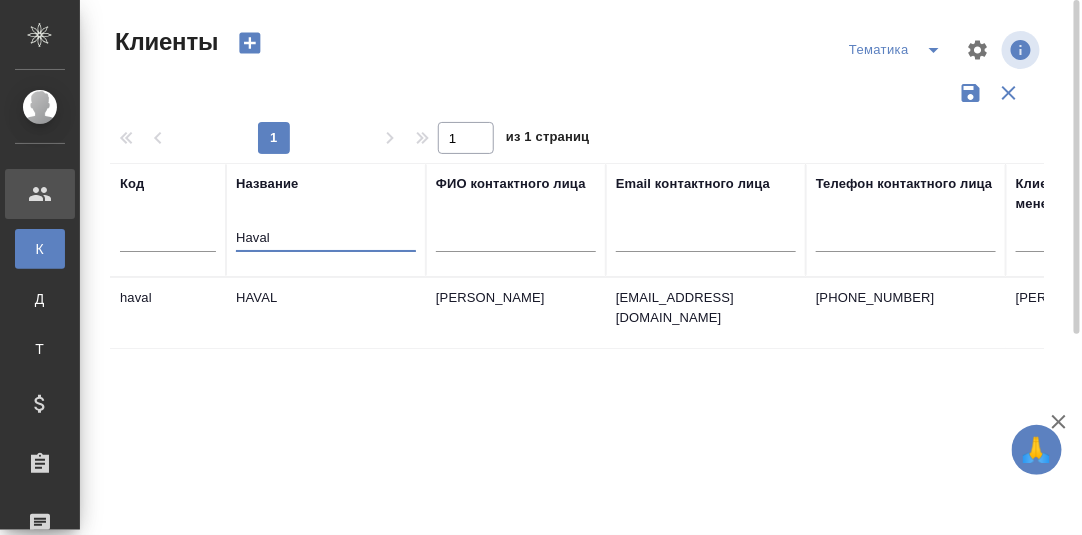 type on "Haval" 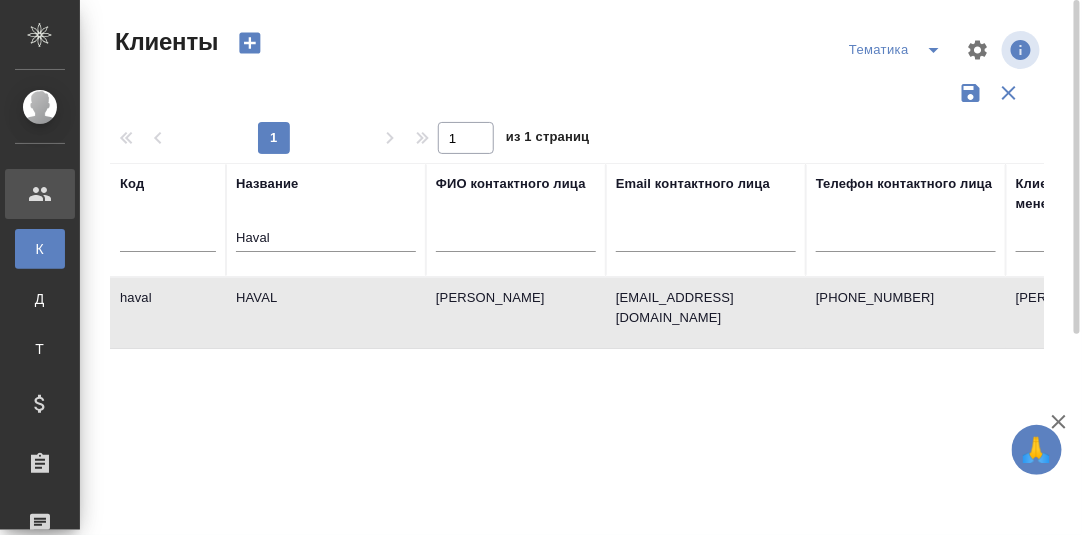 click on "HAVAL" at bounding box center (326, 313) 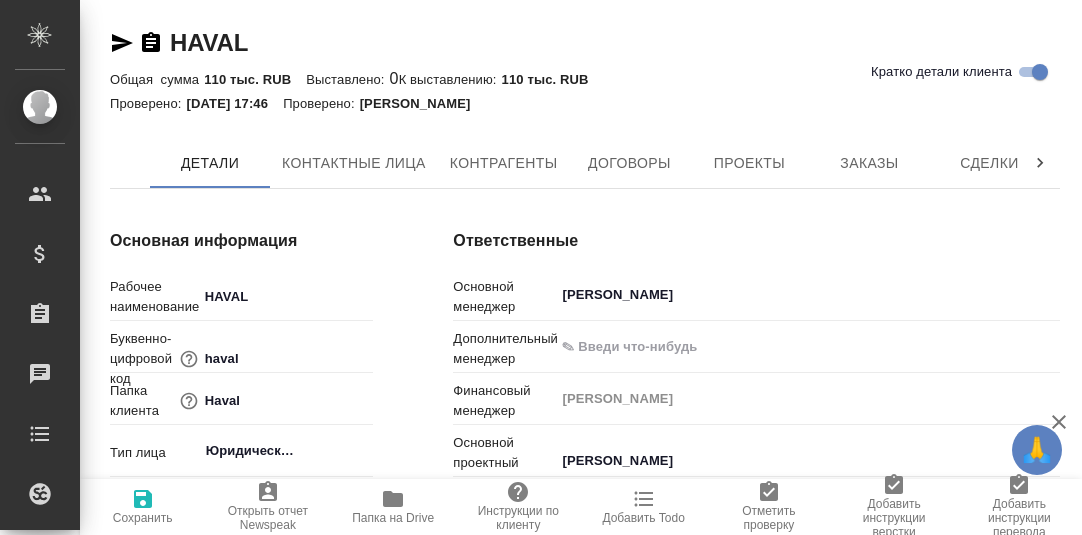 scroll, scrollTop: 0, scrollLeft: 0, axis: both 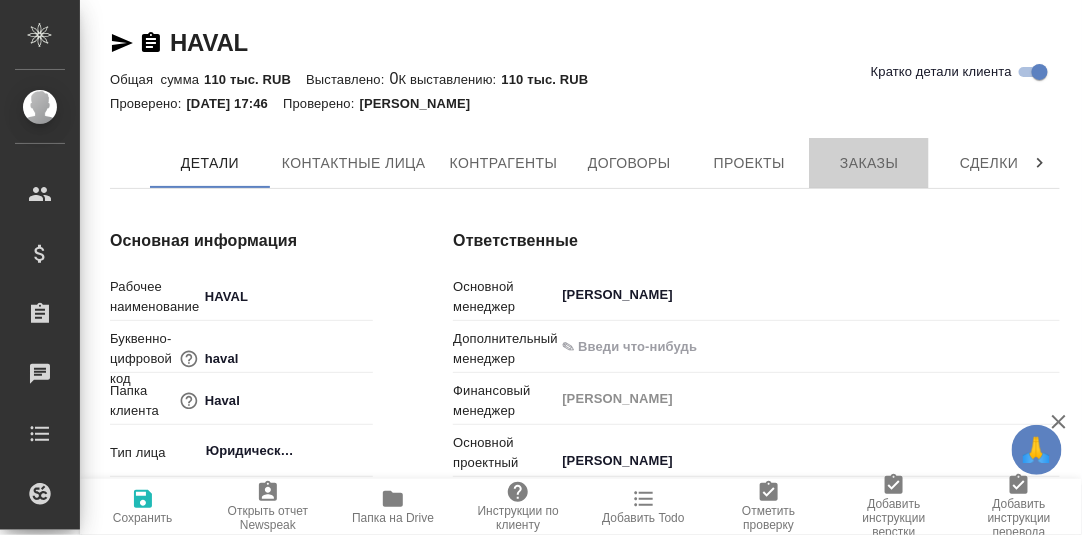 click on "Заказы" at bounding box center [869, 163] 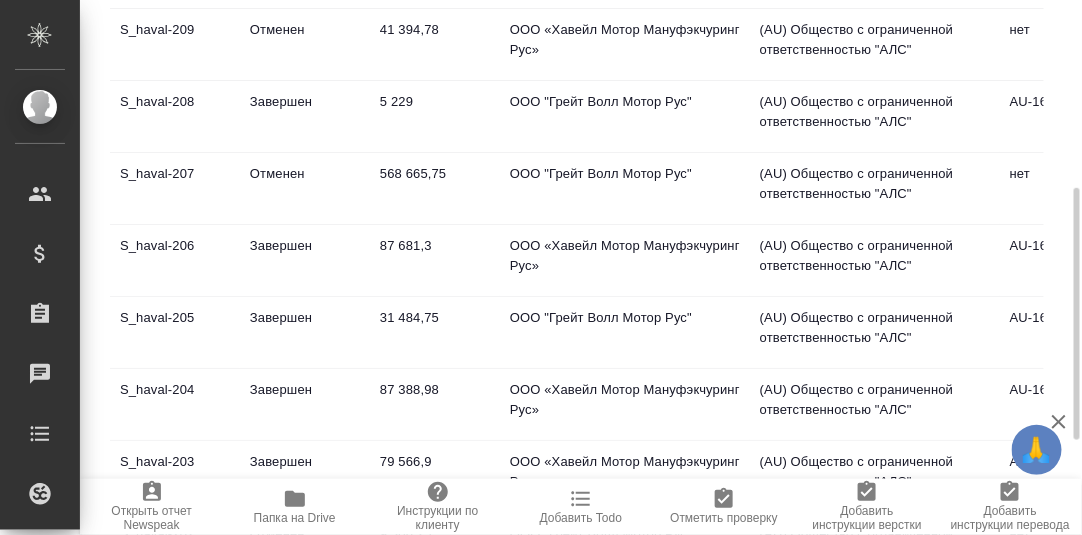 scroll, scrollTop: 599, scrollLeft: 0, axis: vertical 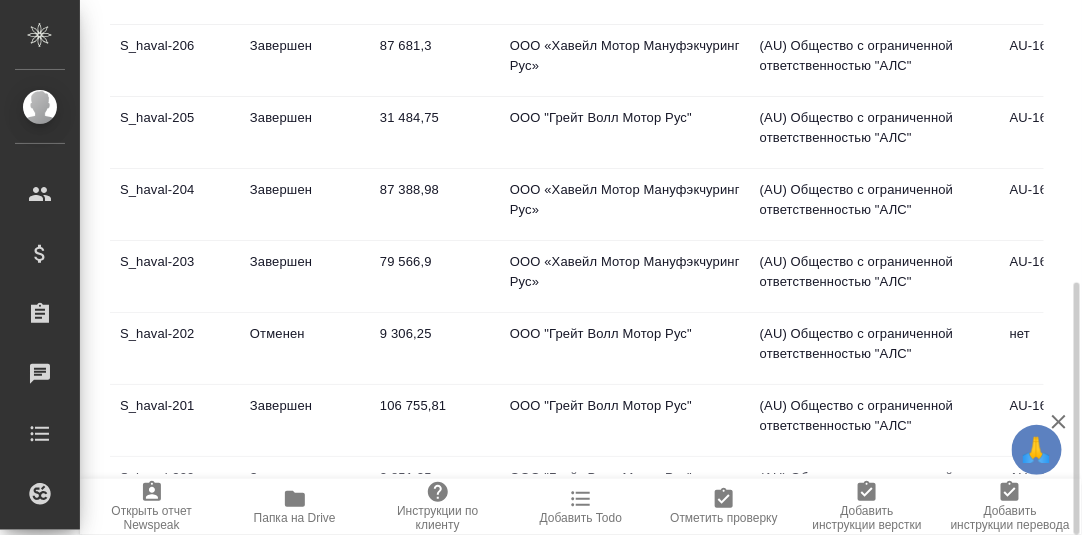click on "S_haval-205" at bounding box center [175, -227] 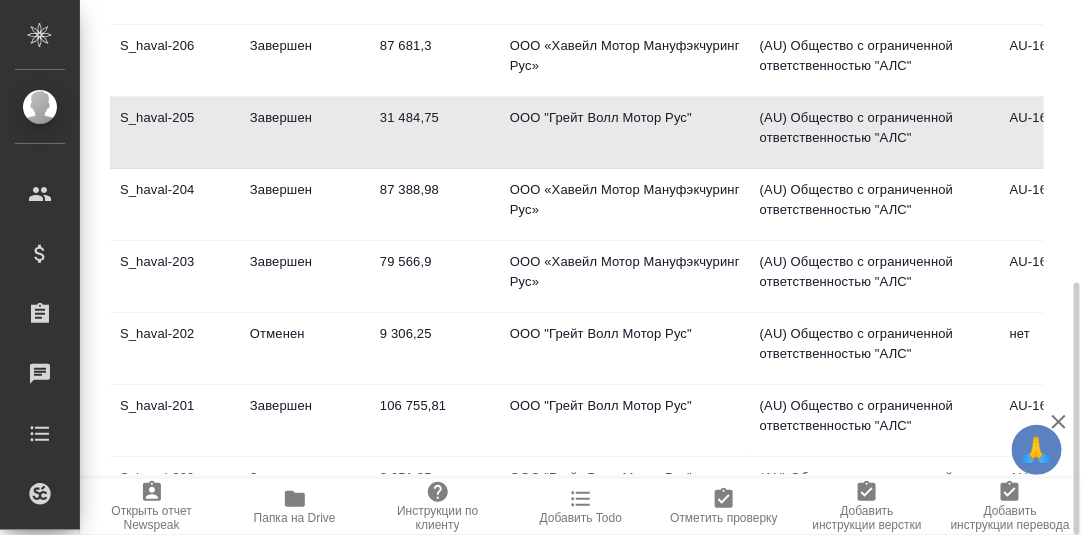 click on "S_haval-205" at bounding box center [175, -227] 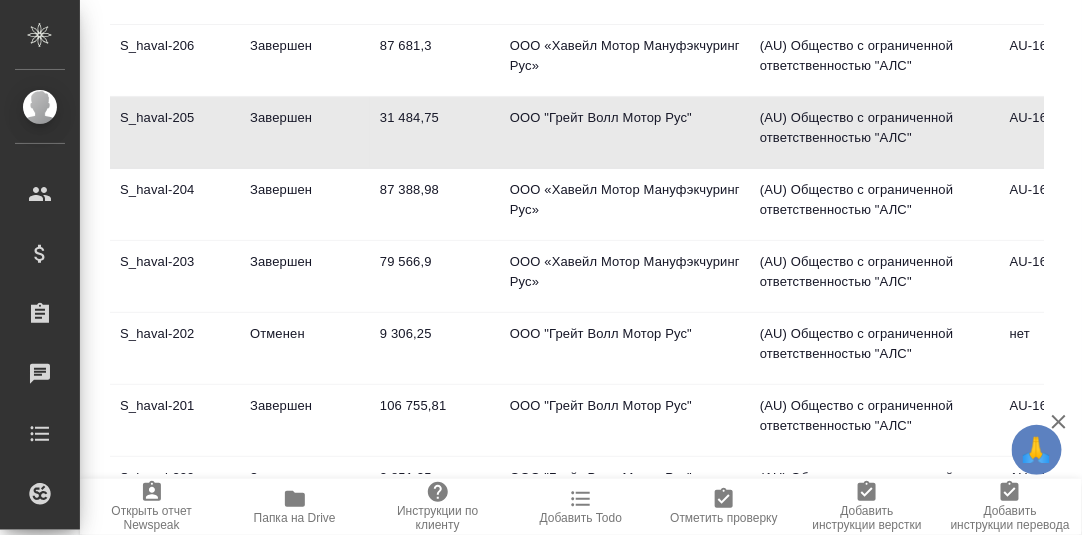 click on "S_haval-204" at bounding box center (175, -227) 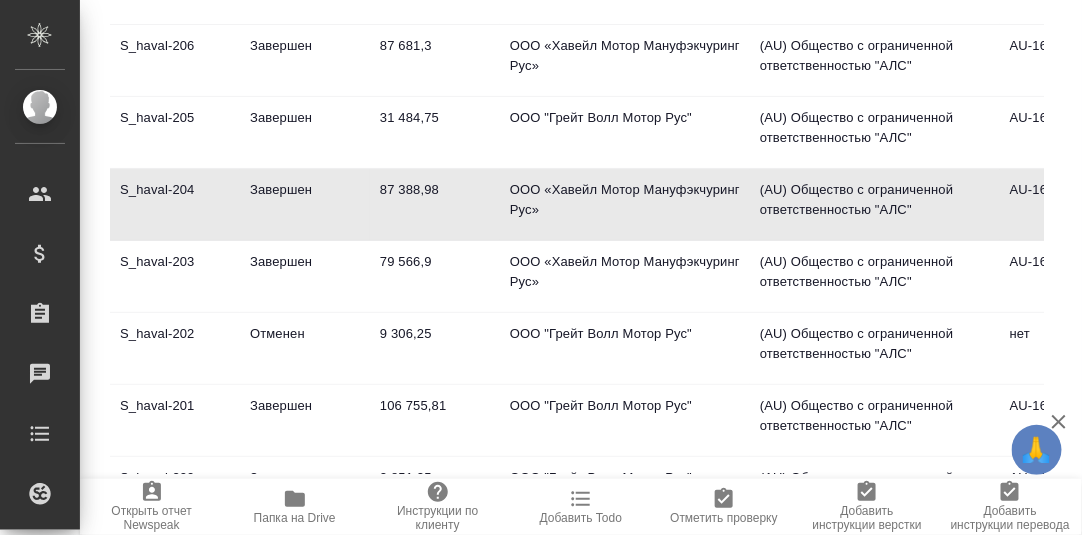 click on "S_haval-204" at bounding box center (175, -227) 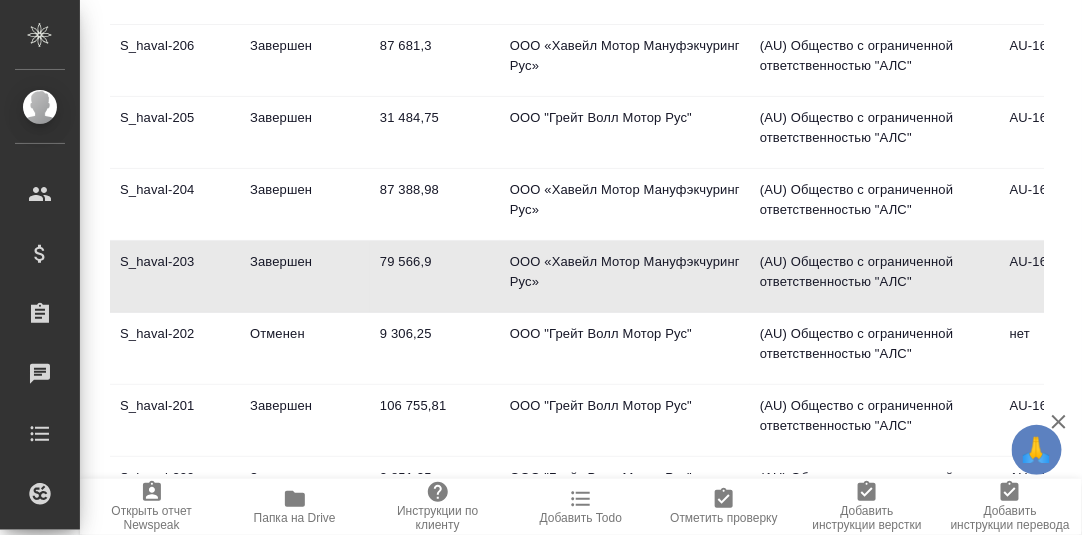 click on "S_haval-203" at bounding box center [175, -227] 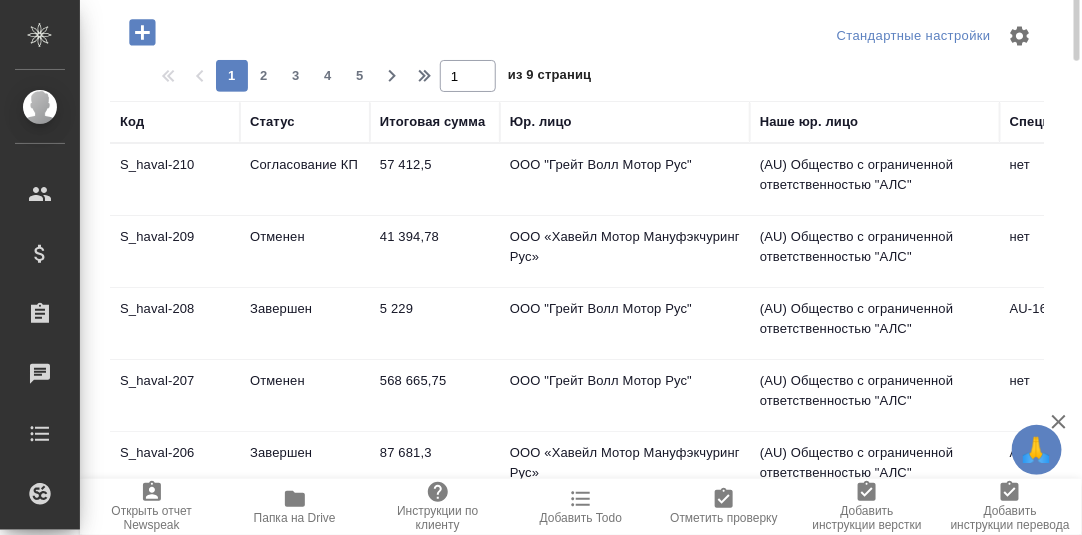 scroll, scrollTop: 0, scrollLeft: 0, axis: both 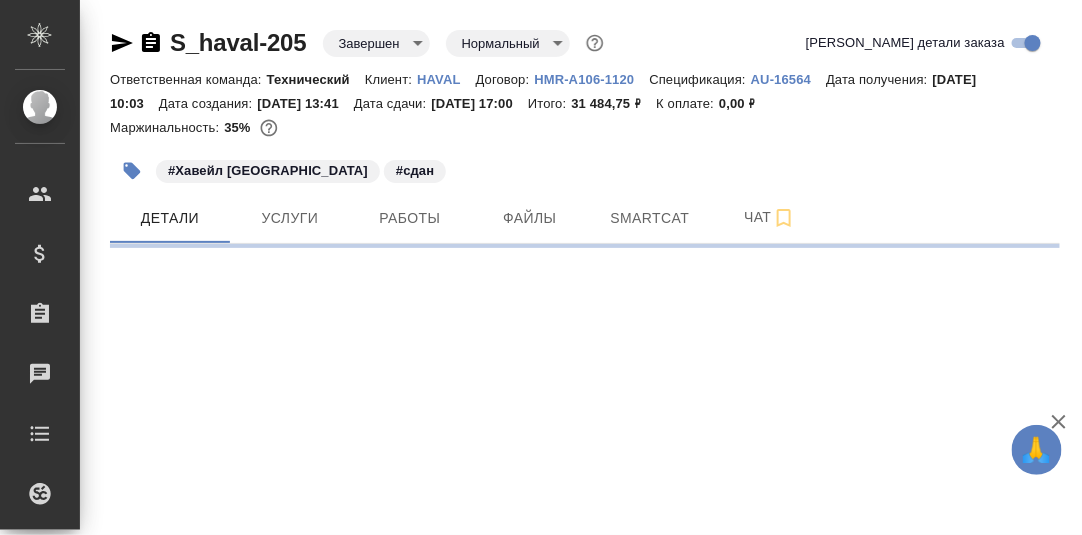 select on "RU" 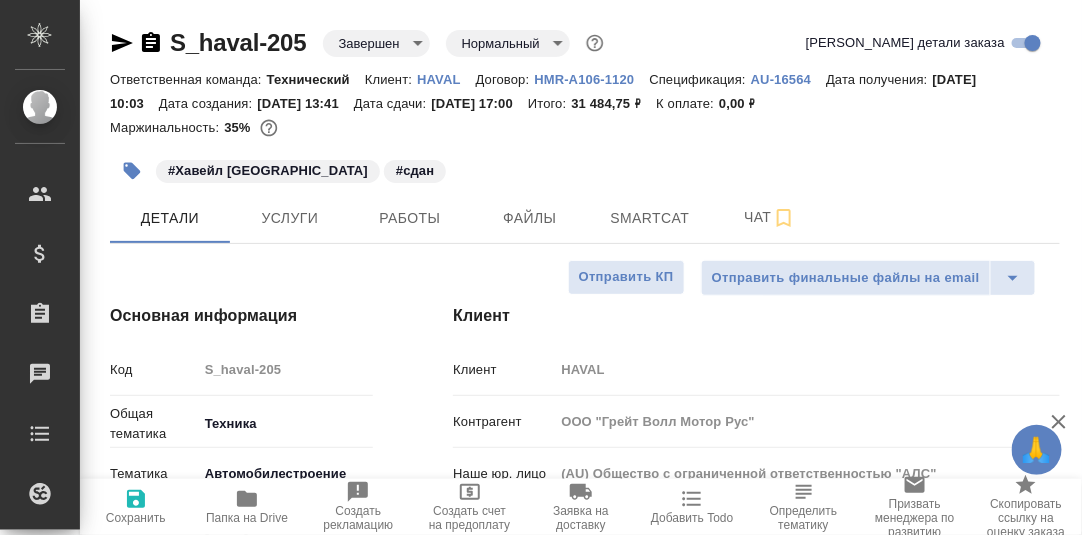 type on "x" 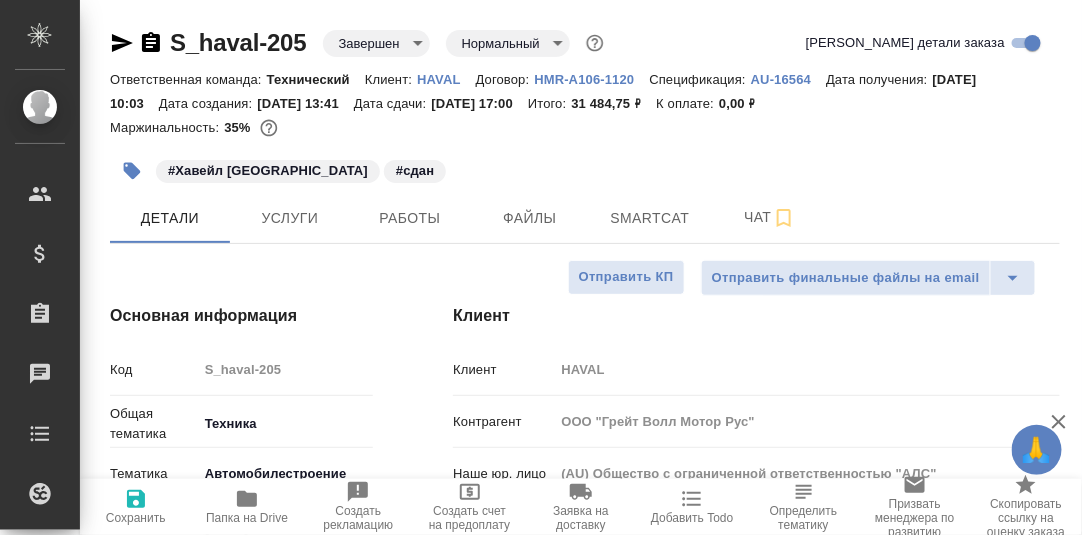 type on "x" 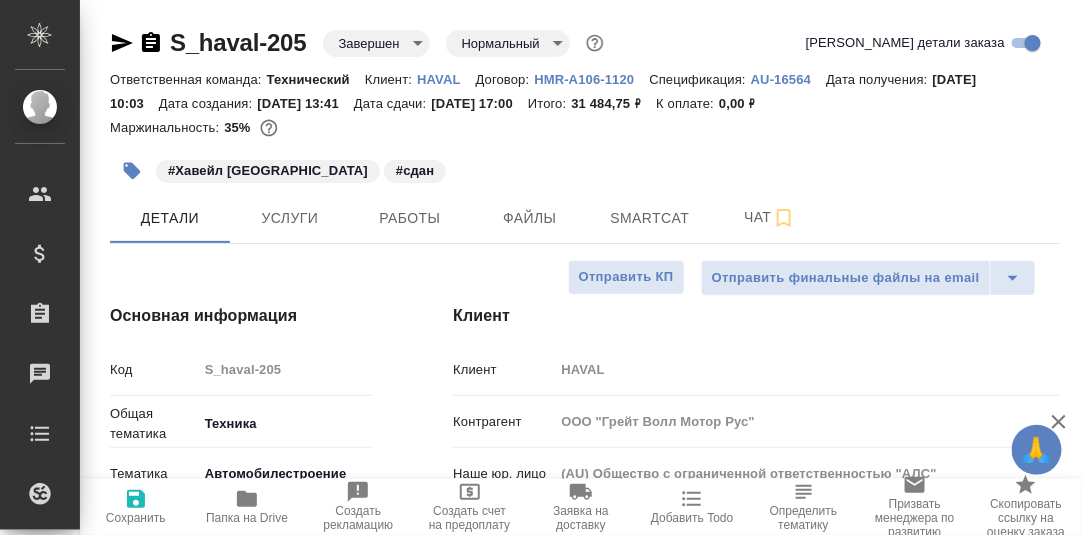 scroll, scrollTop: 99, scrollLeft: 0, axis: vertical 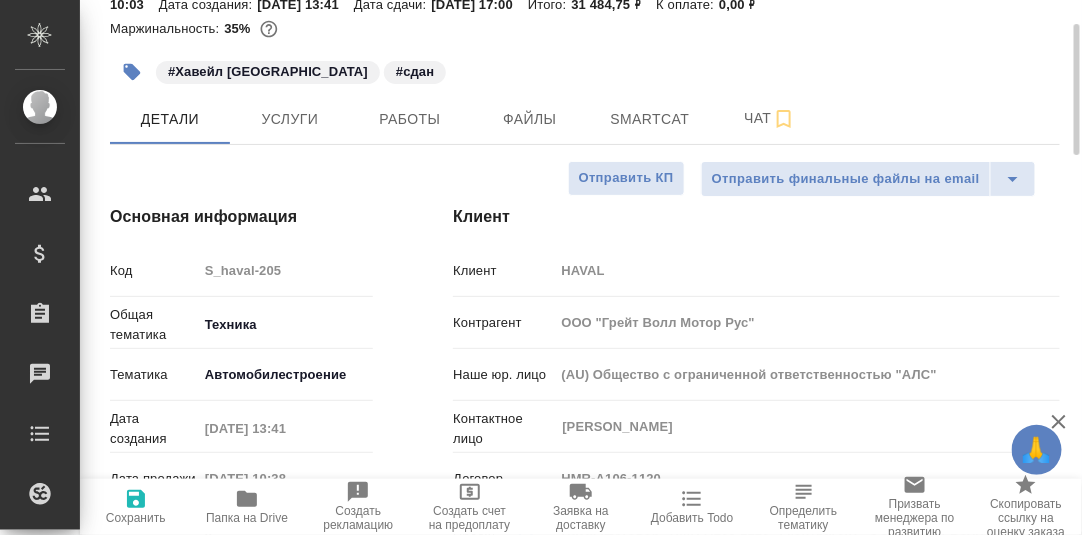 type on "x" 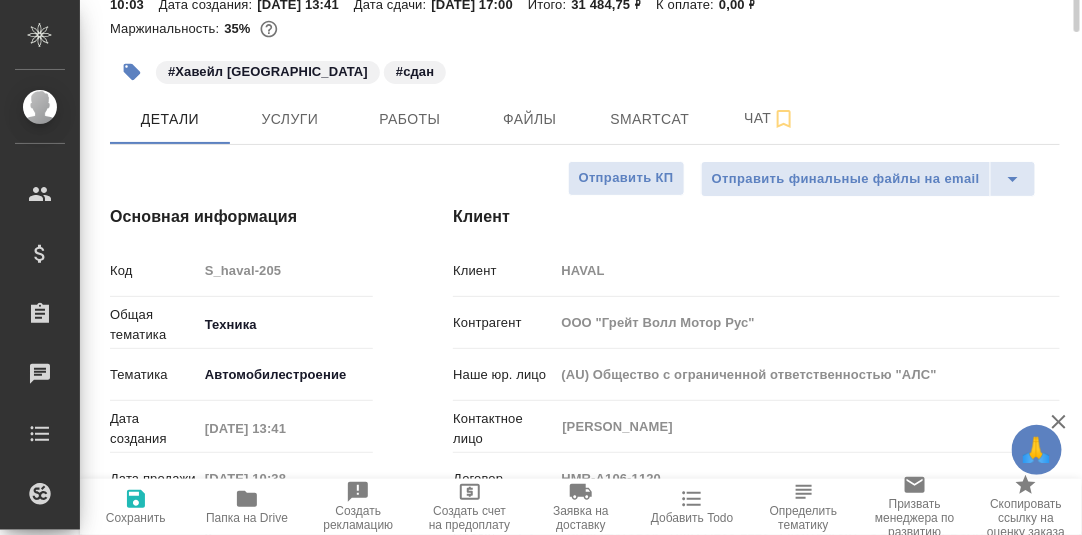 scroll, scrollTop: 0, scrollLeft: 0, axis: both 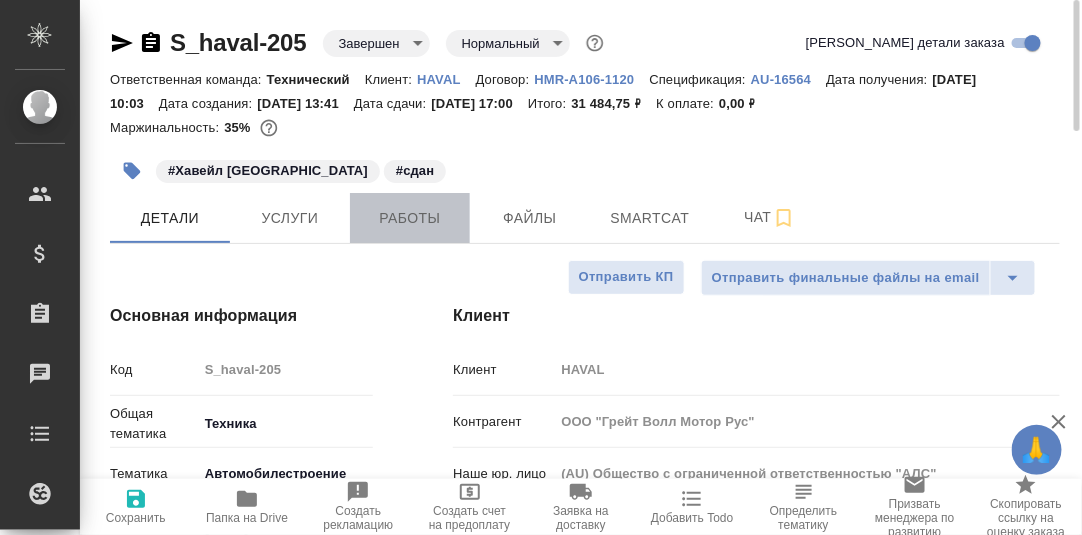 click on "Работы" at bounding box center [410, 218] 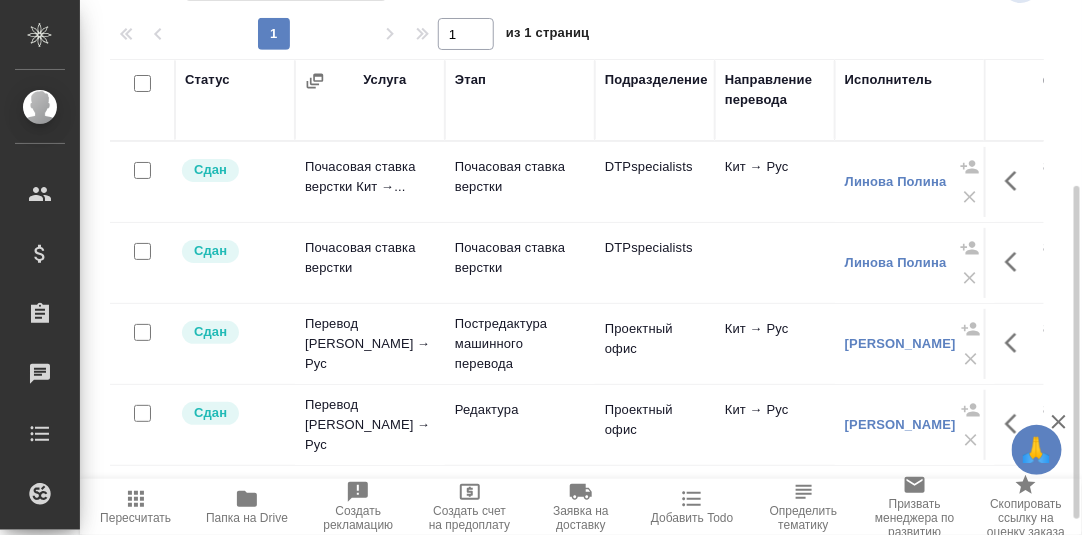 scroll, scrollTop: 324, scrollLeft: 0, axis: vertical 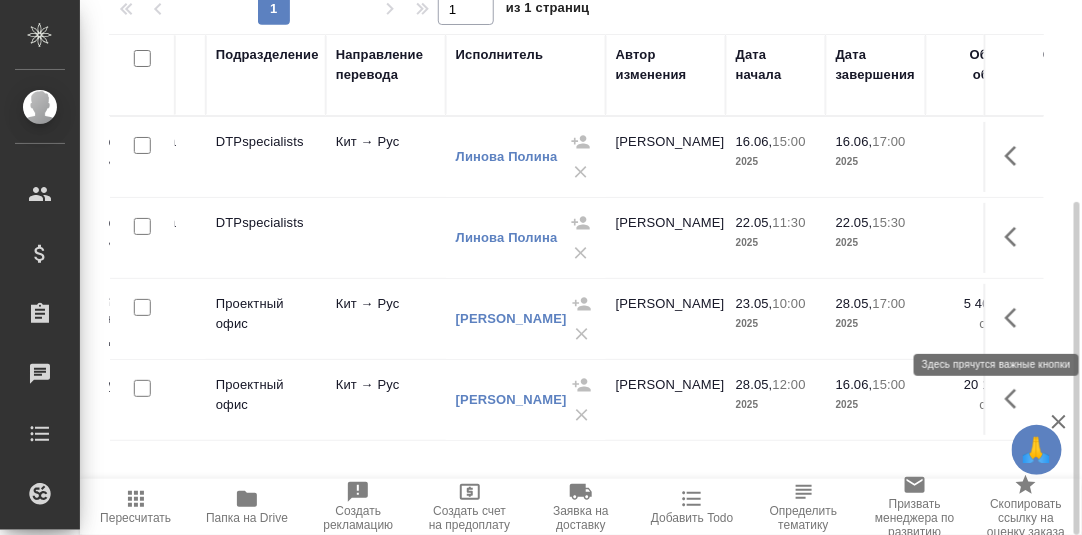click 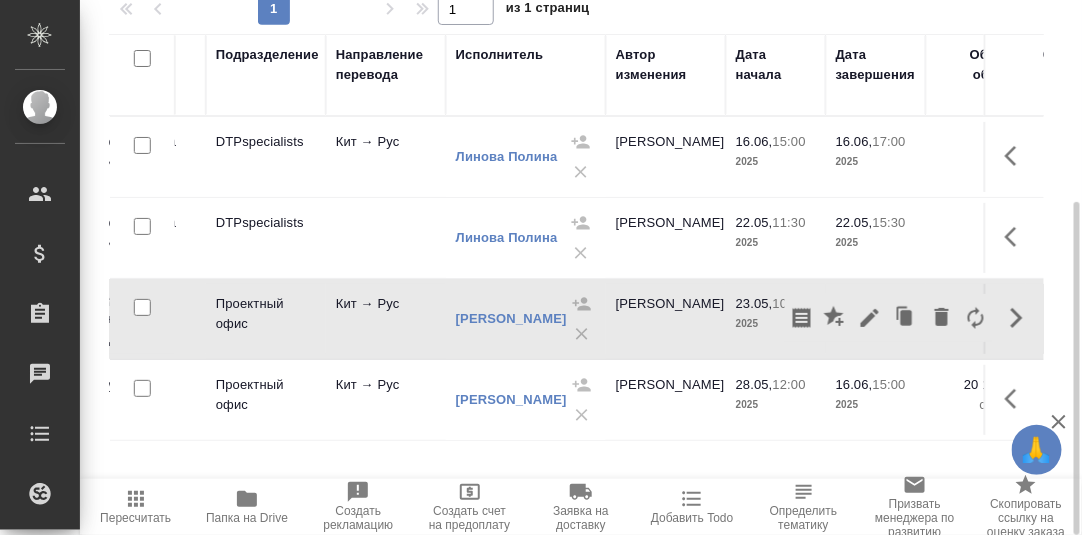 click on "Статус Услуга Этап Подразделение Направление перевода Исполнитель Автор изменения Дата начала Дата завершения Общий объем Оплачиваемый объем Тариф Итого Прогресс исполнителя в SC Оценка Автор оценки Файлы   Сдан Почасовая ставка верстки Кит →... Почасовая ставка верстки DTPspecialists Кит → Рус Линова Полина Zaborova Aleksandra 16.06,  15:00 2025 16.06,  17:00 2025 2 час 2 час 268 RUB 536 RUB - Сдан Почасовая ставка верстки Почасовая ставка верстки DTPspecialists Линова Полина Zaborova Aleksandra 22.05,  11:30 2025 22.05,  15:30 2025 2 час 2 час 268 RUB 536 RUB - Сдан Перевод Стандарт Кит → Рус Постредактура машинного перевода 23.05,  1" at bounding box center [577, 259] 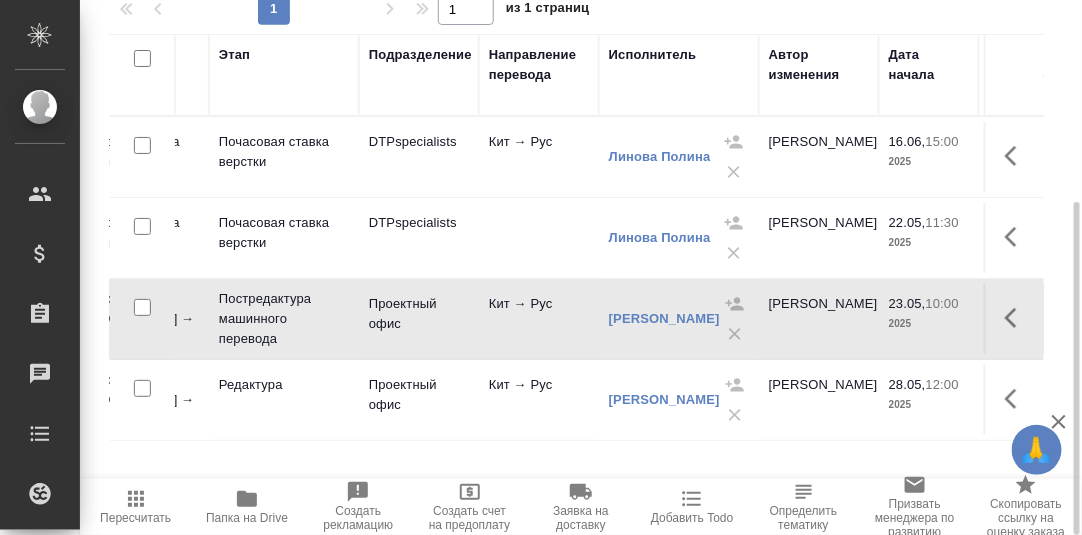 scroll, scrollTop: 0, scrollLeft: 237, axis: horizontal 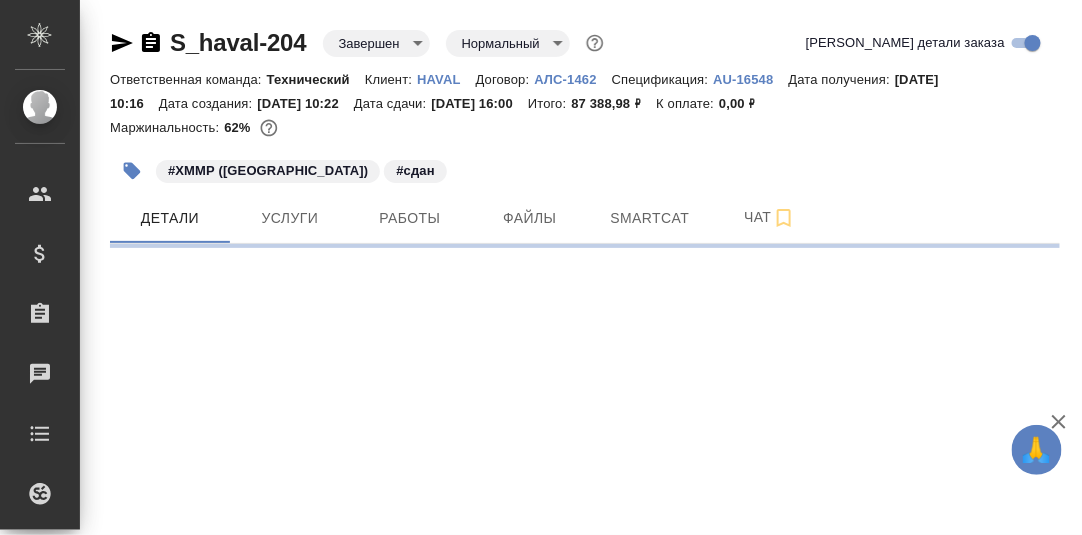 select on "RU" 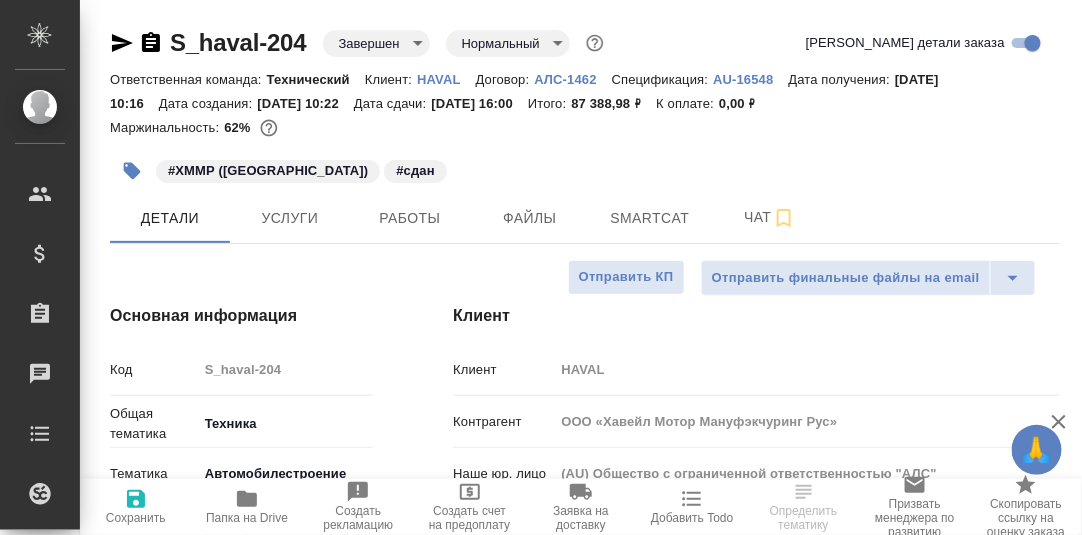 type on "x" 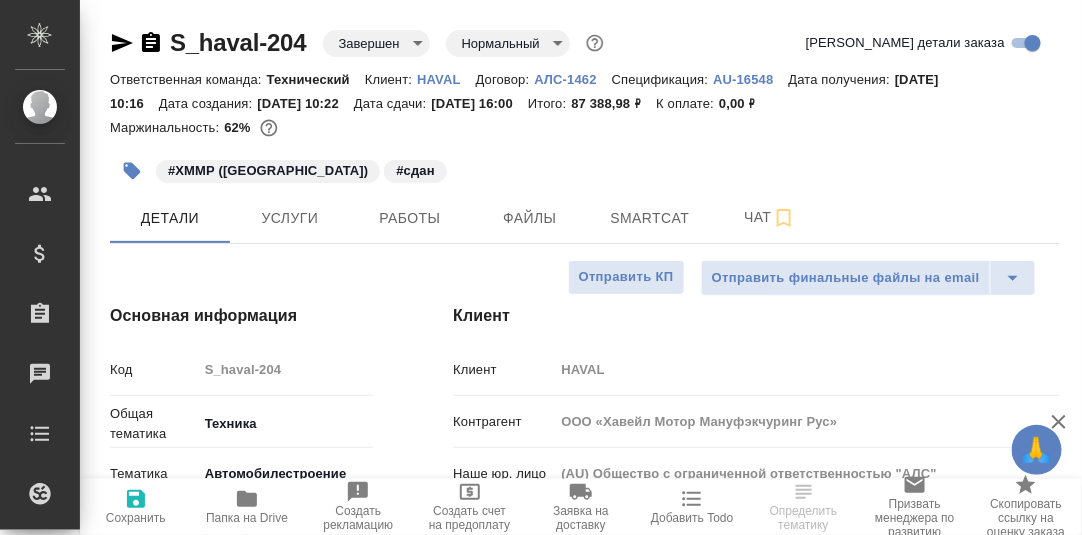type on "x" 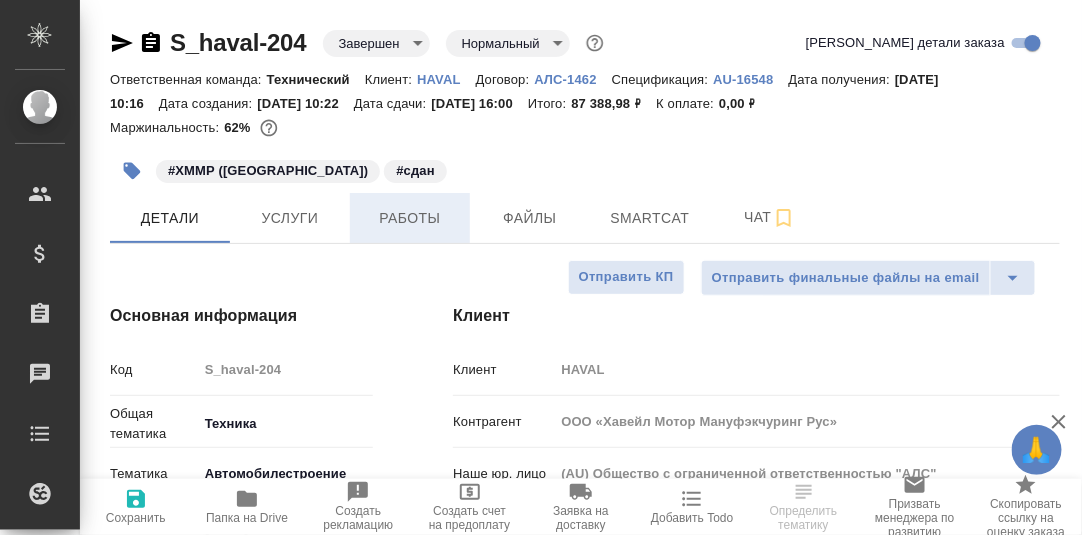 click on "Работы" at bounding box center (410, 218) 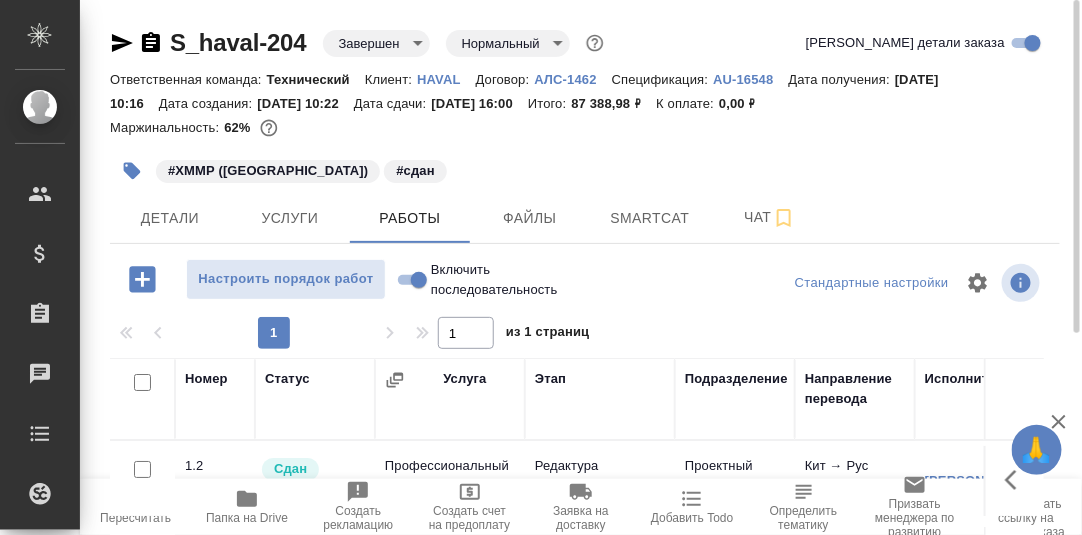 scroll, scrollTop: 324, scrollLeft: 0, axis: vertical 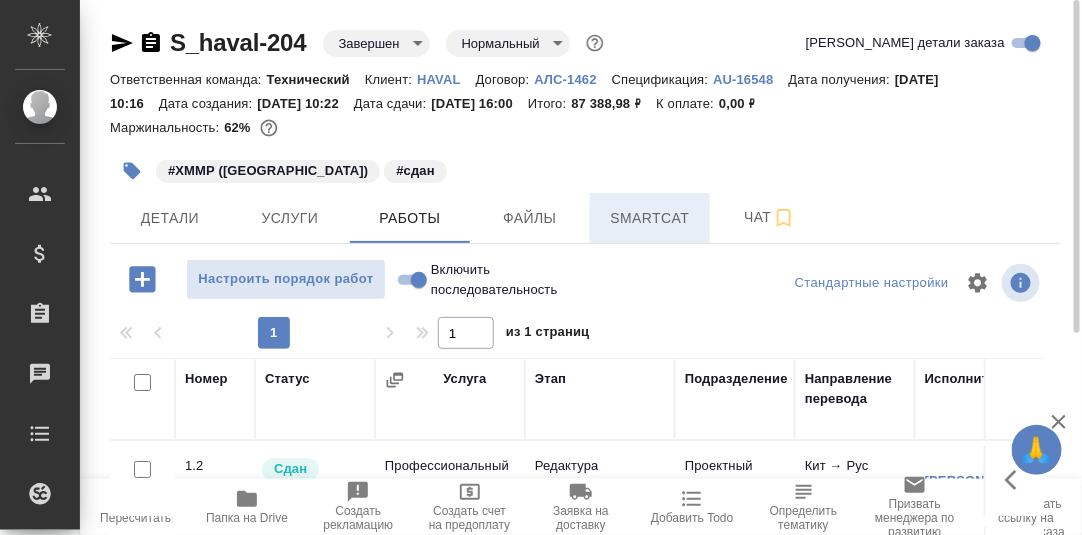 click on "Smartcat" at bounding box center (650, 218) 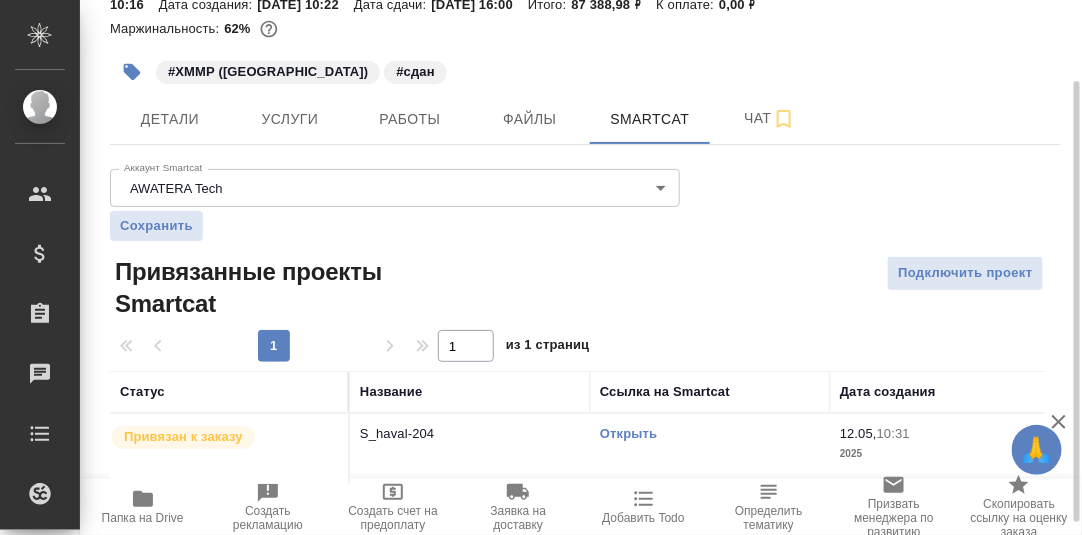 scroll, scrollTop: 0, scrollLeft: 0, axis: both 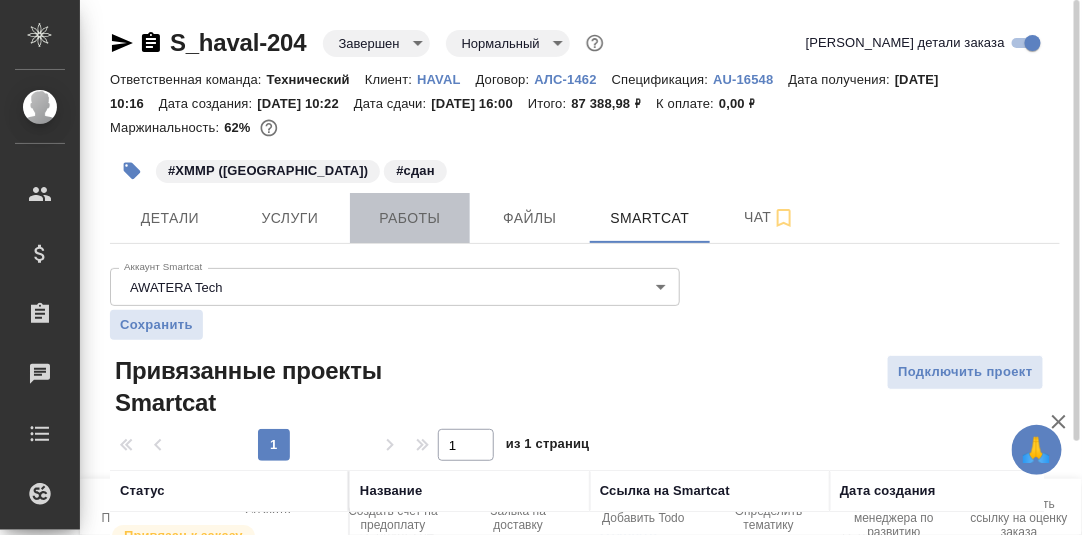 click on "Работы" at bounding box center (410, 218) 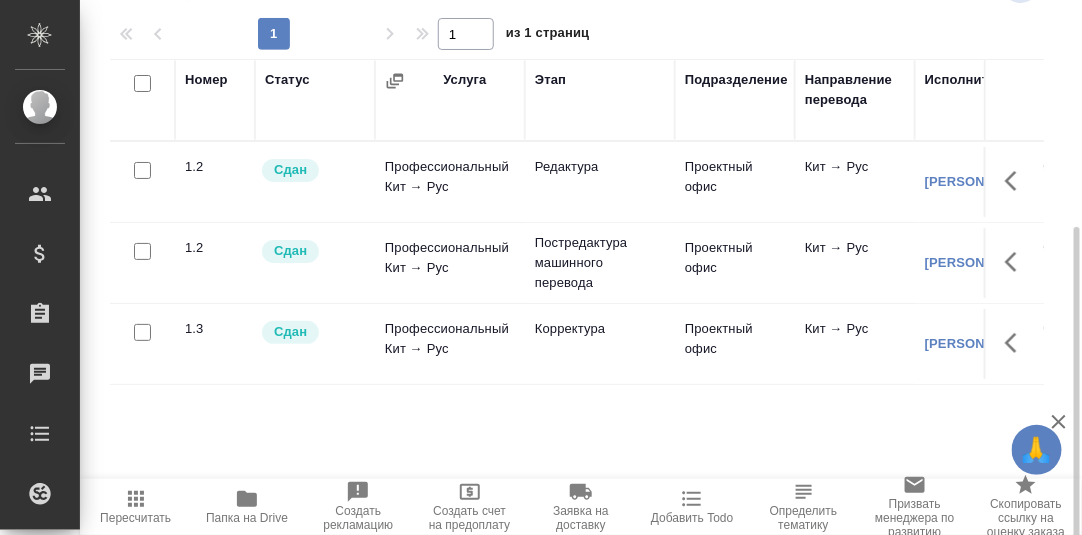 scroll, scrollTop: 324, scrollLeft: 0, axis: vertical 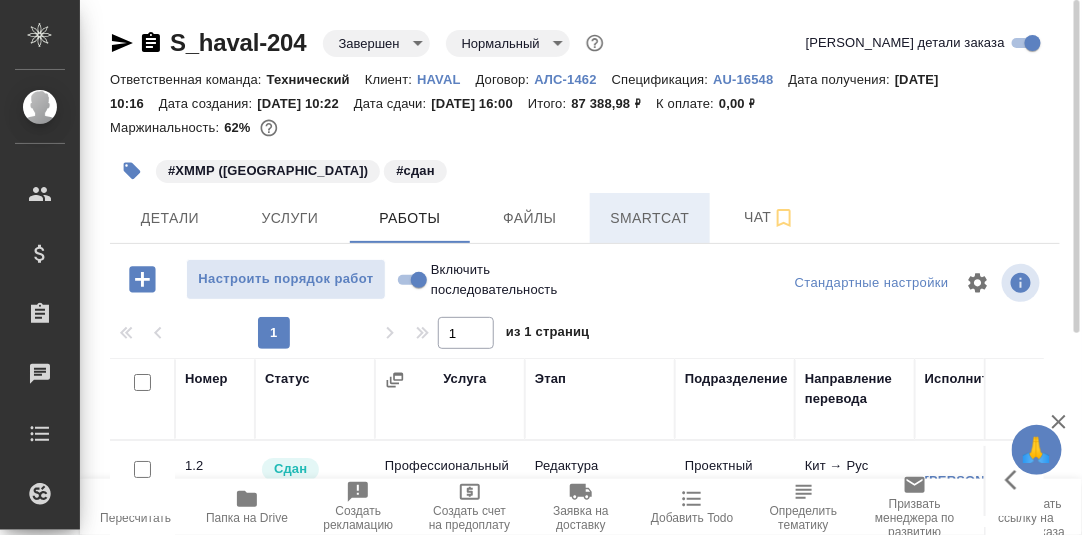 click on "Smartcat" at bounding box center [650, 218] 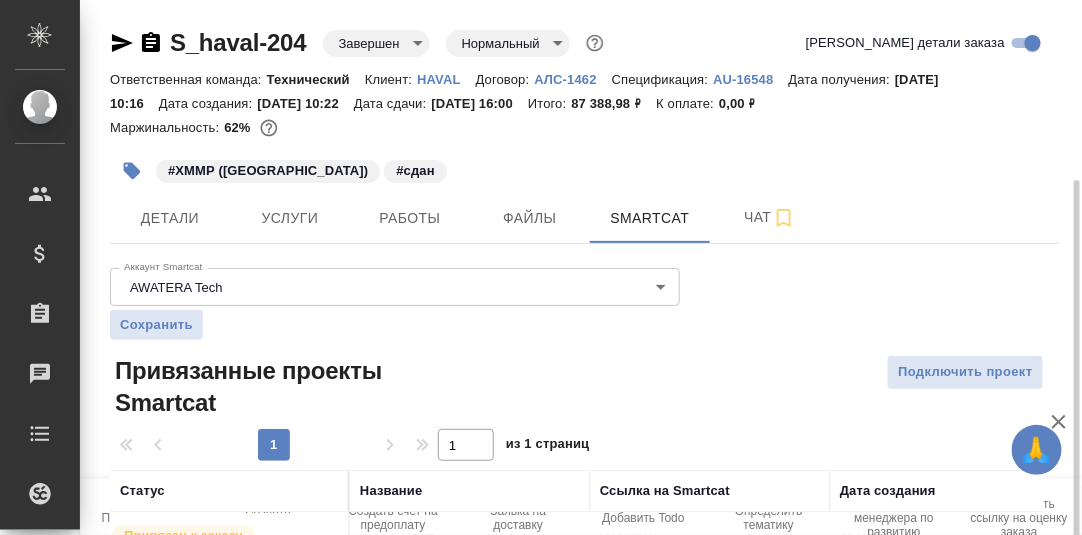 scroll, scrollTop: 114, scrollLeft: 0, axis: vertical 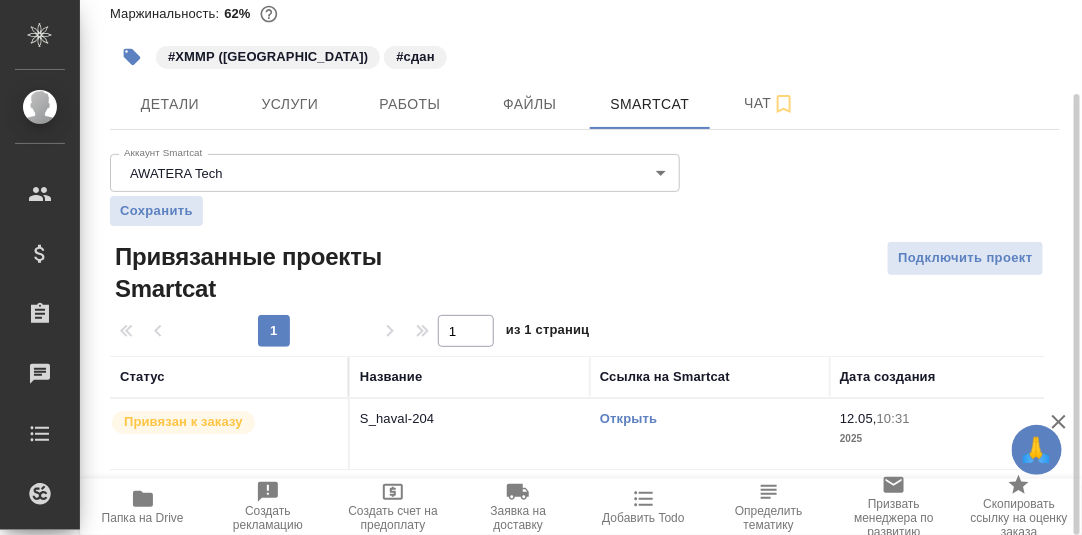 click on "Открыть" at bounding box center (628, 418) 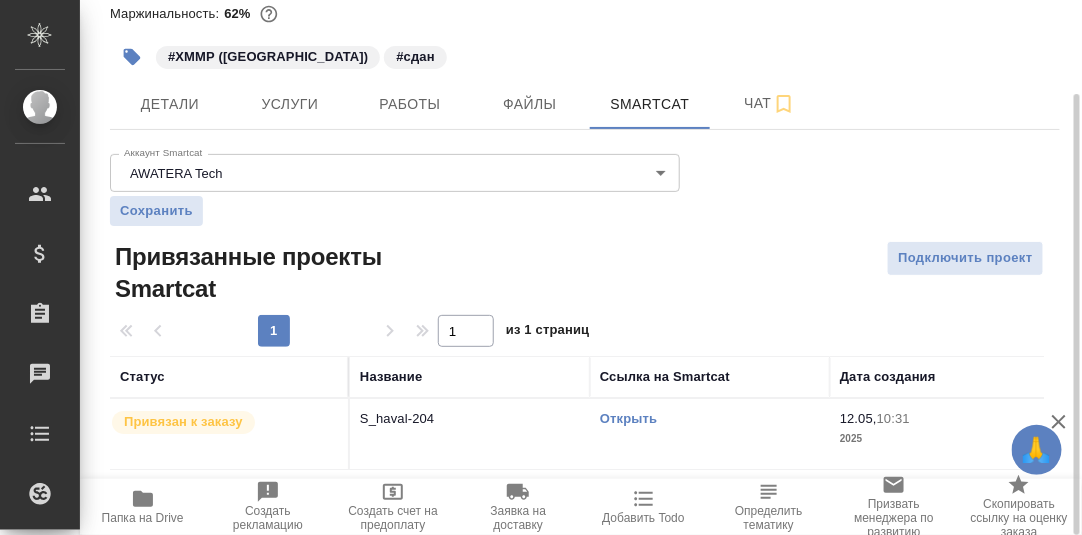 scroll, scrollTop: 0, scrollLeft: 0, axis: both 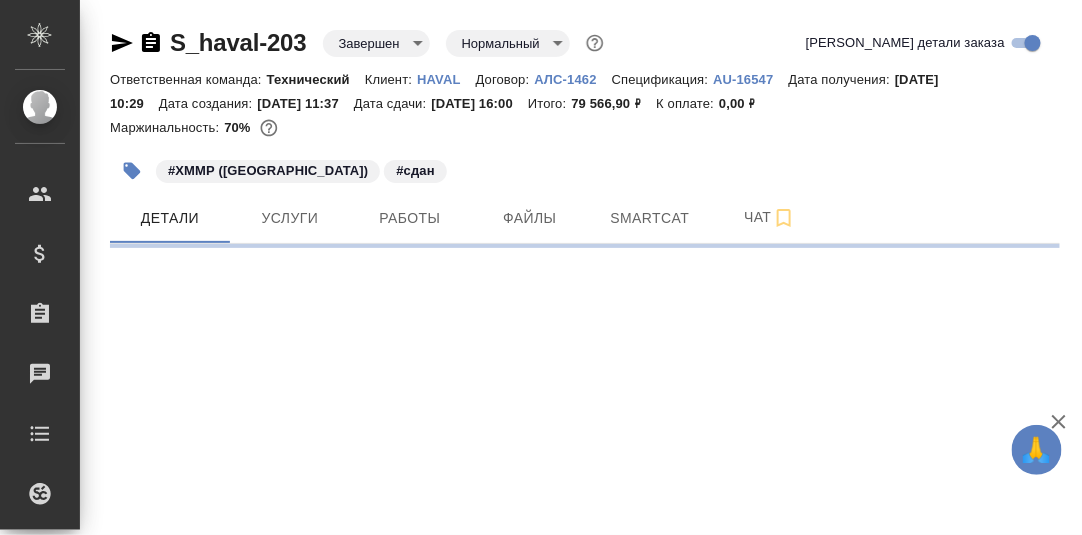select on "RU" 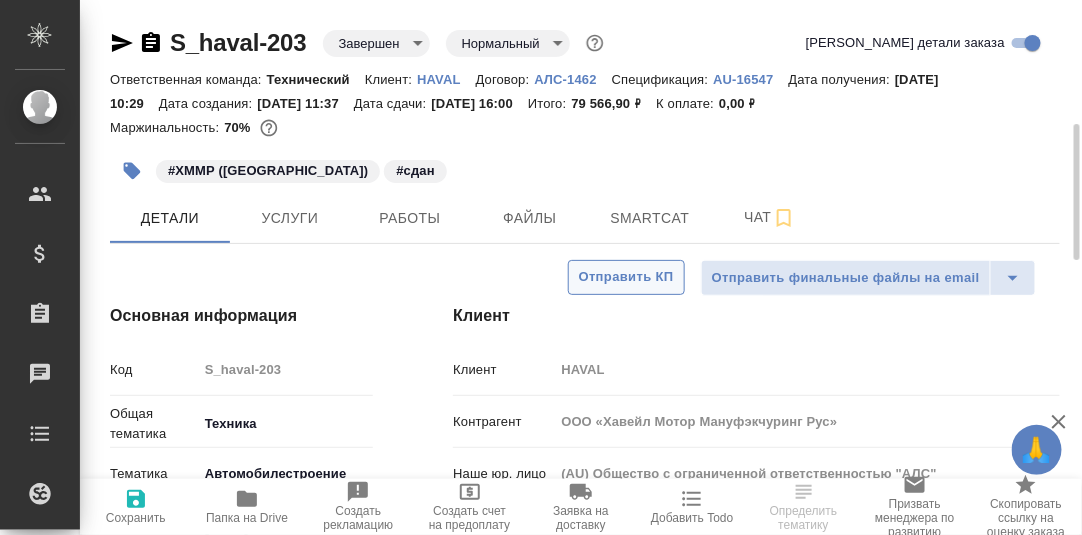 type on "x" 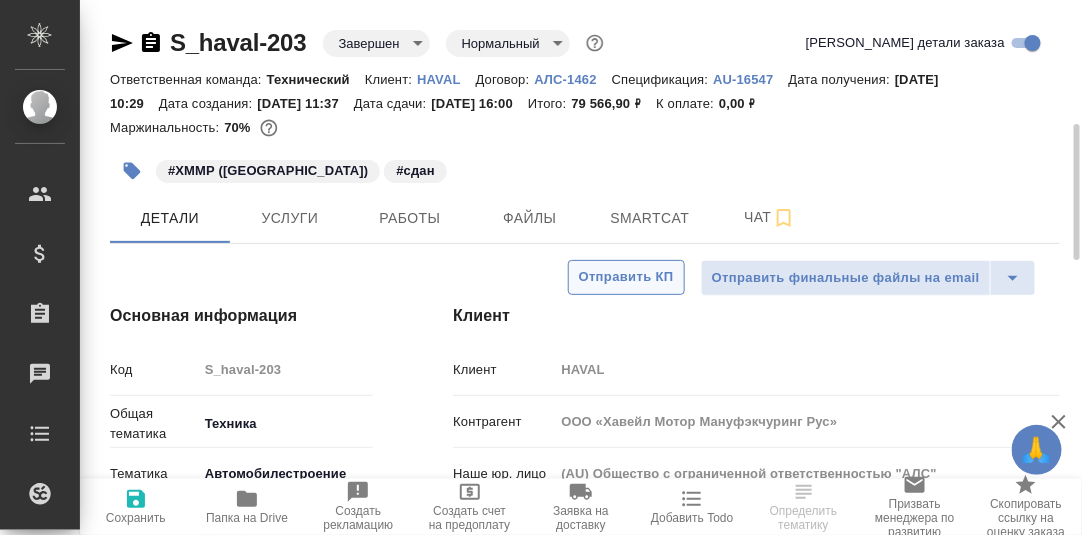 type on "x" 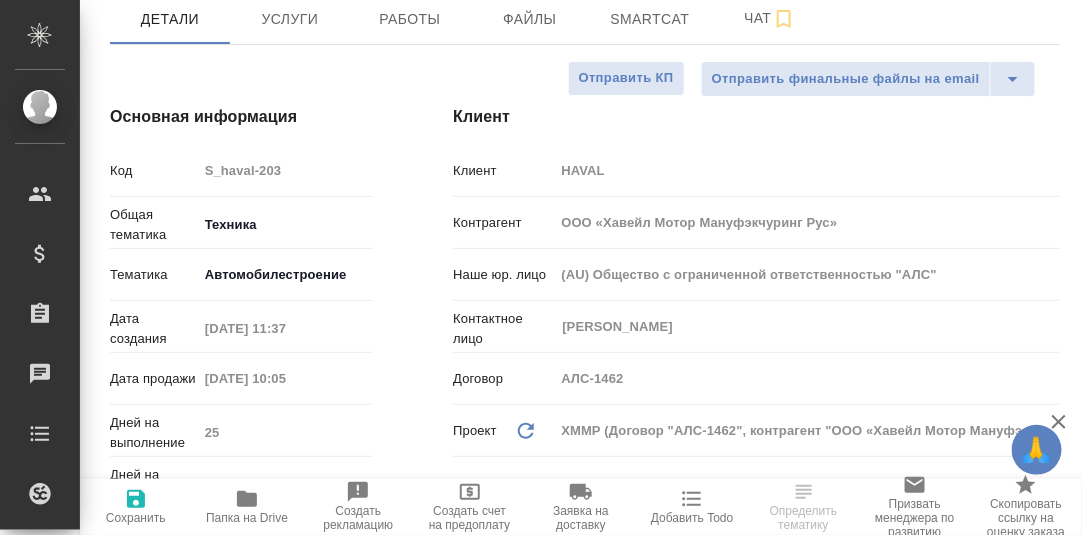 scroll, scrollTop: 0, scrollLeft: 0, axis: both 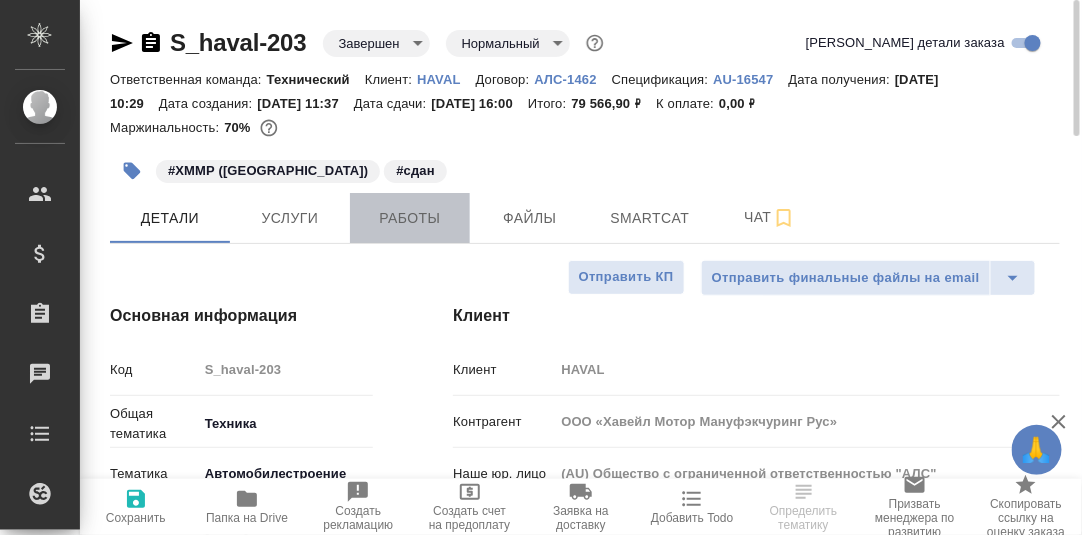 click on "Работы" at bounding box center [410, 218] 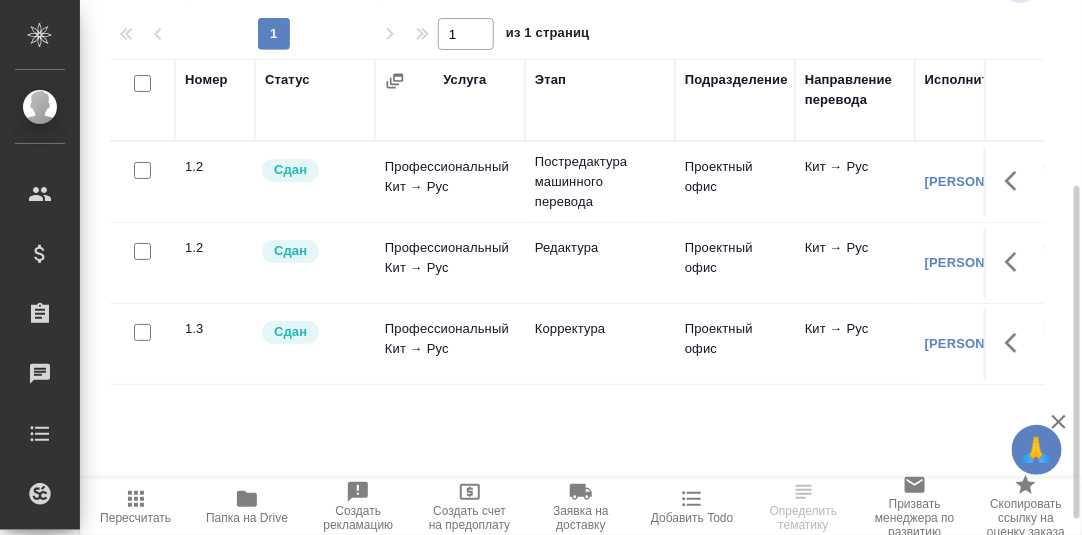 scroll, scrollTop: 324, scrollLeft: 0, axis: vertical 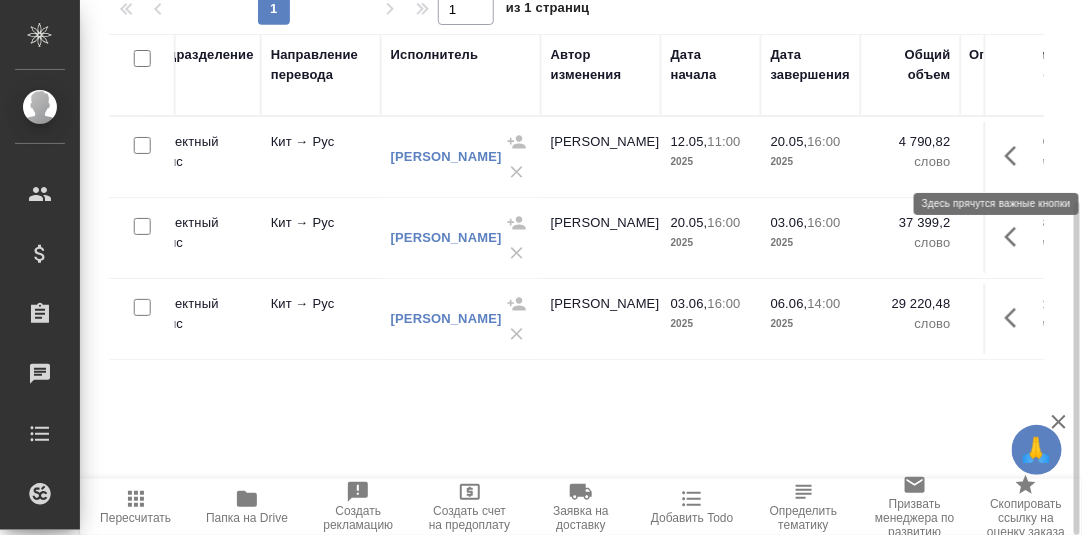 click 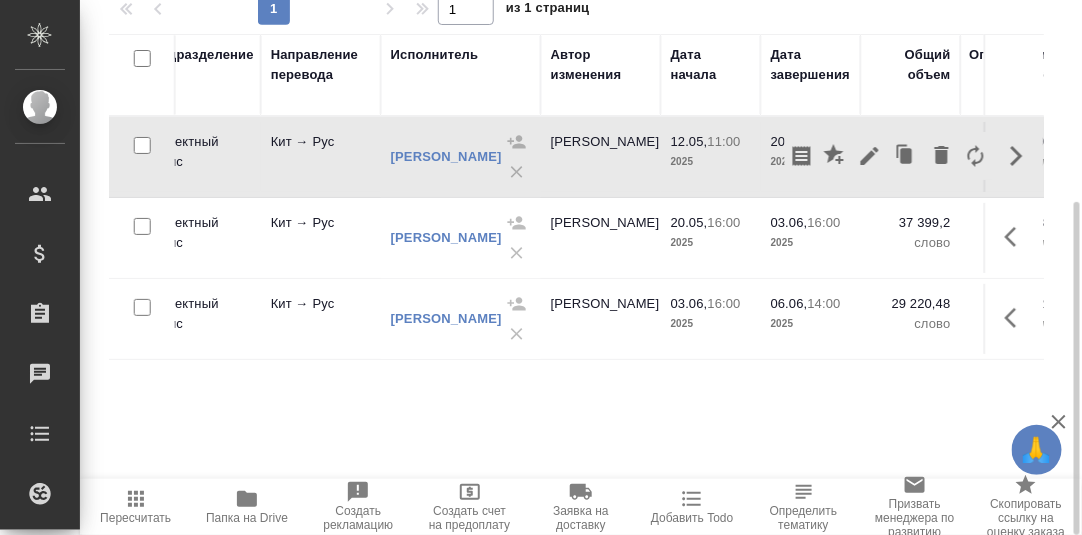 click on "Номер Статус Услуга Этап Подразделение Направление перевода Исполнитель Автор изменения Дата начала Дата завершения Общий объем Оплачиваемый объем Тариф Итого Прогресс исполнителя в SC Оценка Автор оценки Файлы   1.2 Сдан Профессиональный Кит → Рус Постредактура машинного перевода Проектный офис Кит → Рус Горохова Александра Белякова Юлия 12.05,  11:00 2025 20.05,  16:00 2025 4 790,82 слово 4 790,82 слово 0,8 RUB 3 832,66 RUB 0.00% - 130 файлов 1.2 Сдан Профессиональный Кит → Рус Редактура Проектный офис Кит → Рус Майоров Антон Белякова Юлия 20.05,  16:00 2025 03.06,  16:00 2025 37 399,2 слово 37 399,2 слово 0,32" at bounding box center (577, 259) 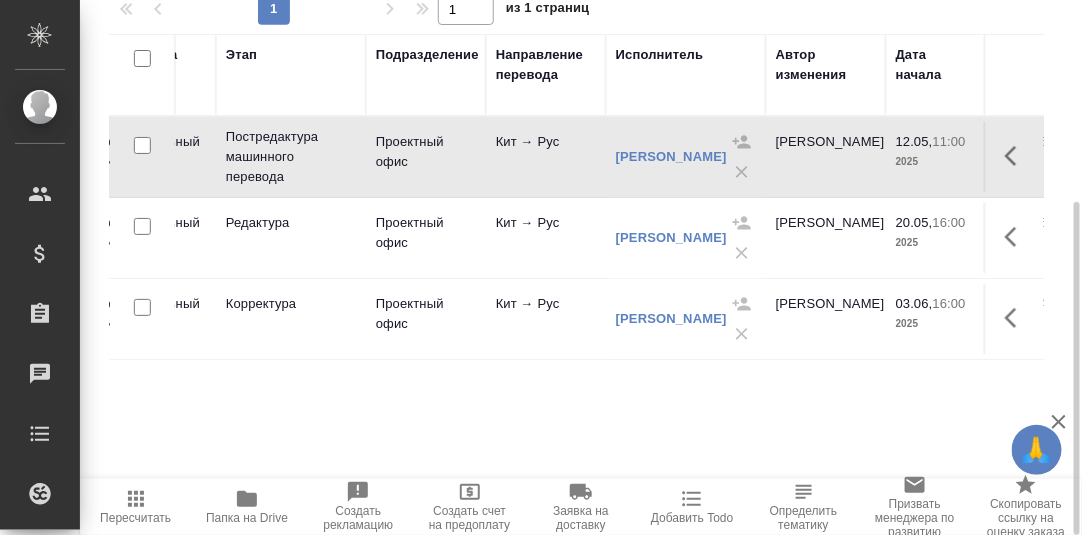 scroll, scrollTop: 0, scrollLeft: 0, axis: both 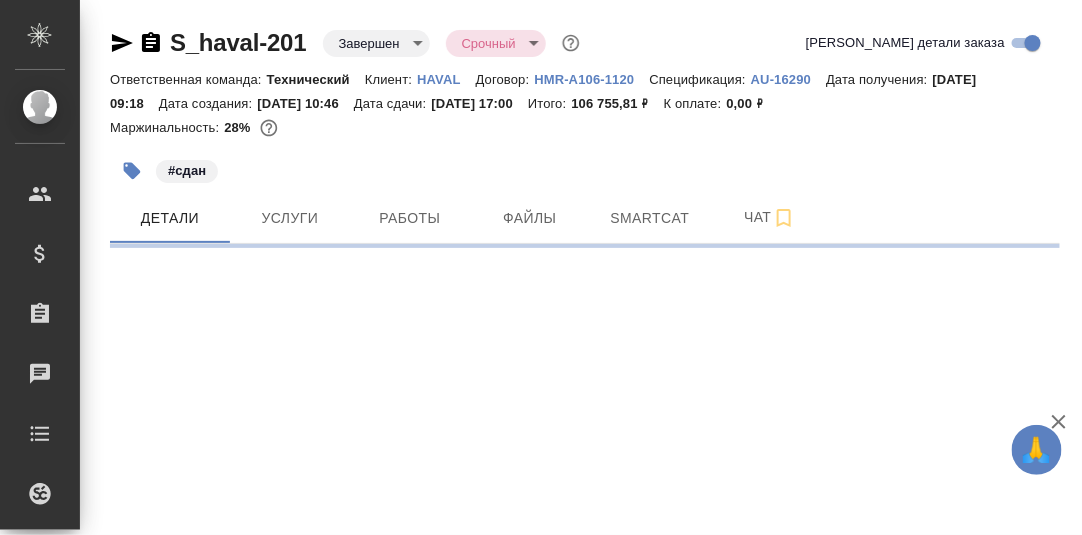 select on "RU" 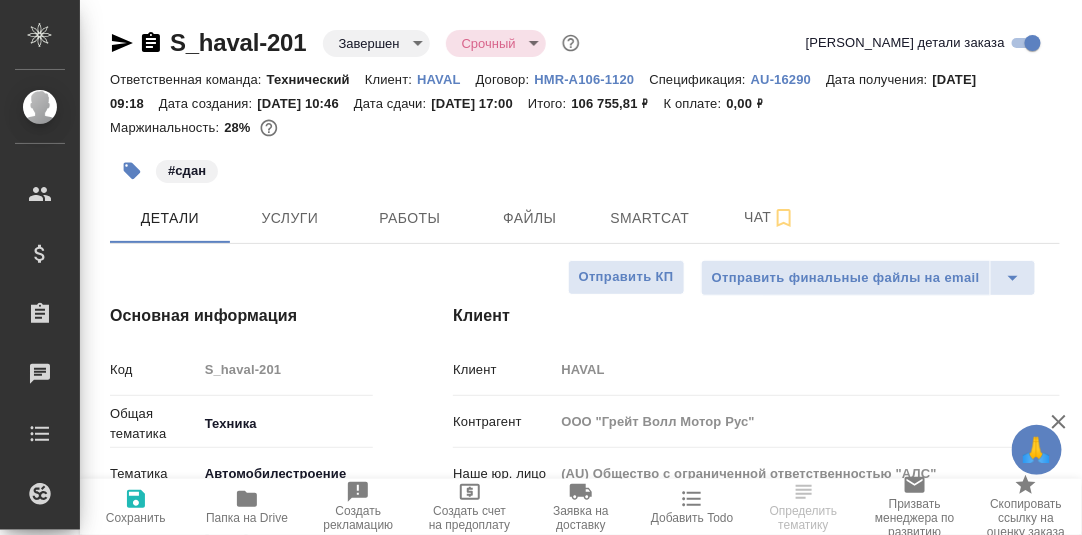 type on "x" 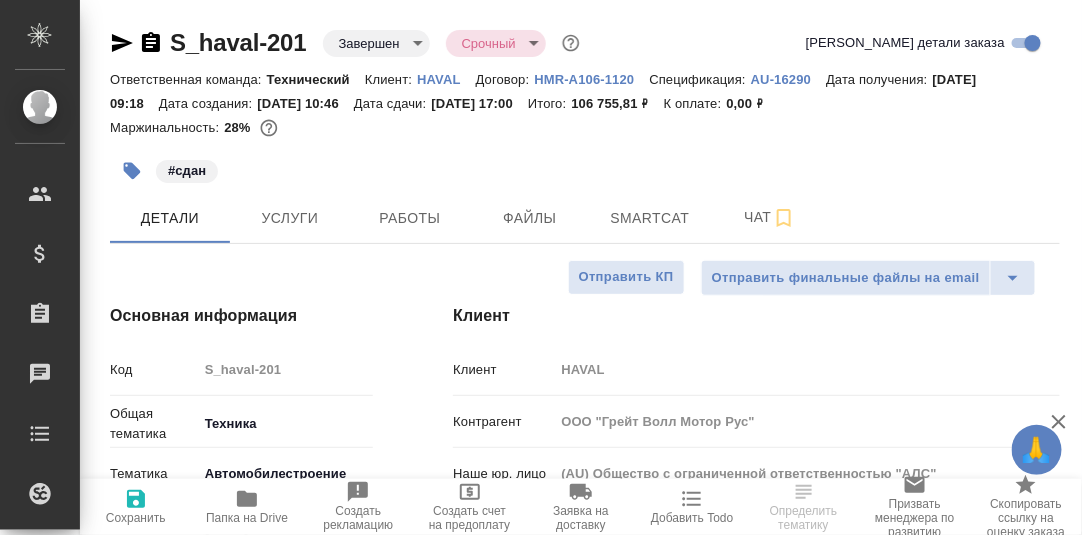 type on "x" 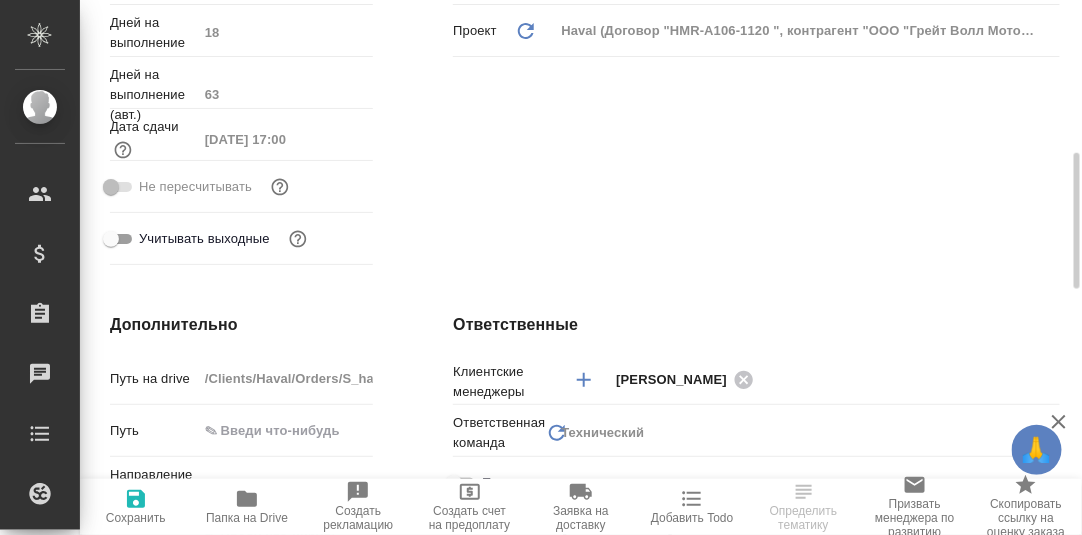 scroll, scrollTop: 798, scrollLeft: 0, axis: vertical 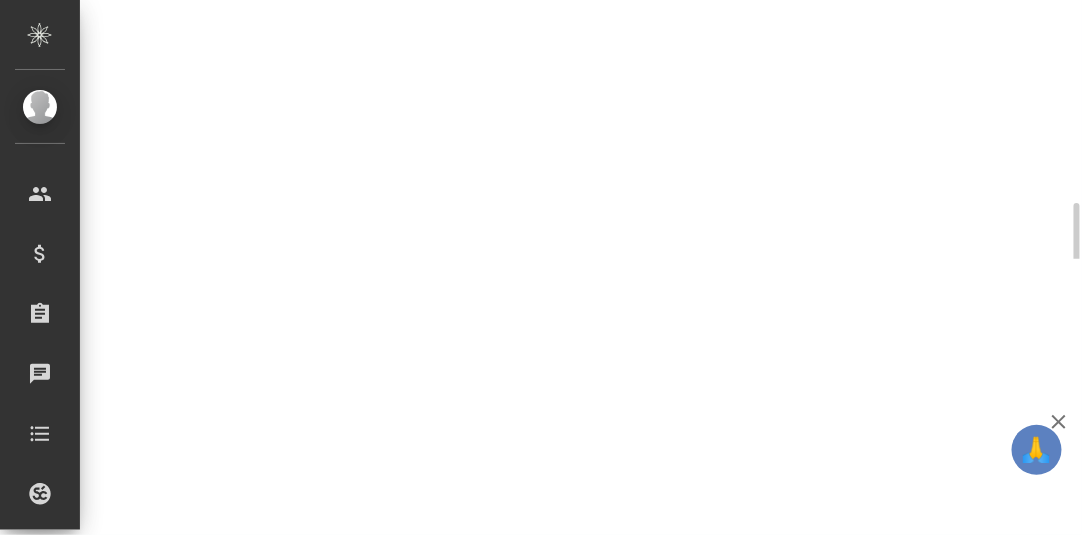 select on "RU" 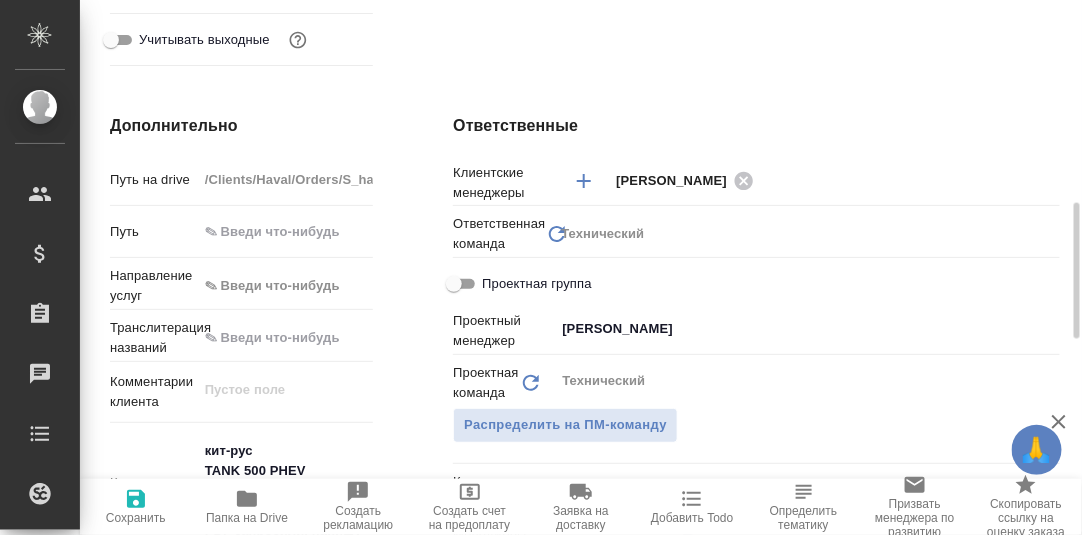 type on "x" 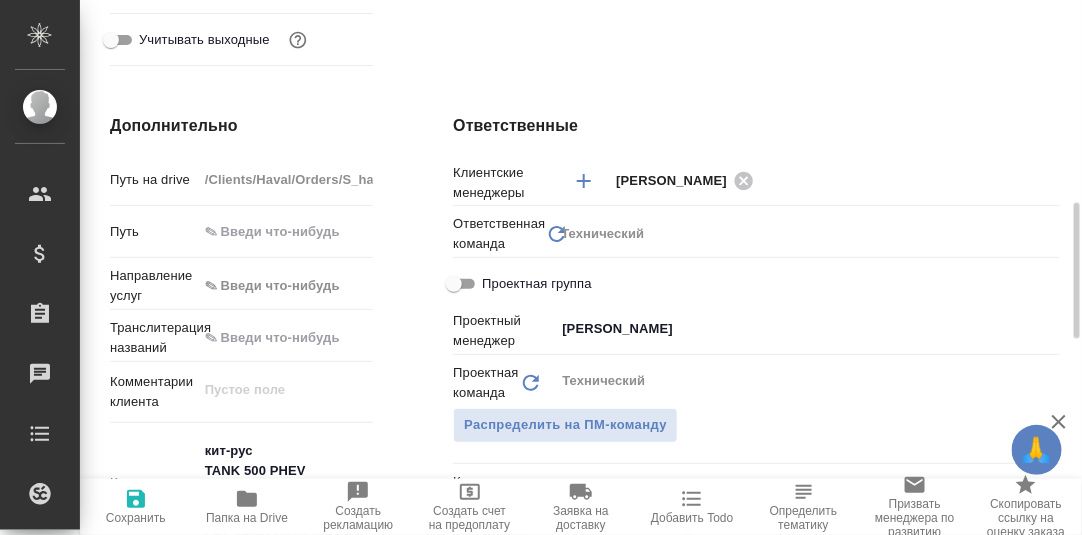 type on "x" 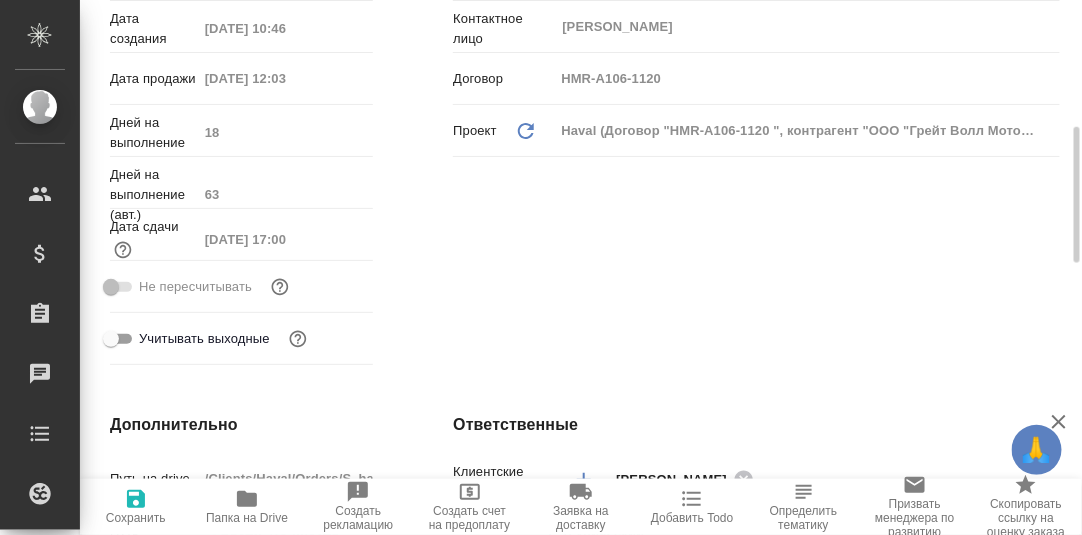 scroll, scrollTop: 0, scrollLeft: 0, axis: both 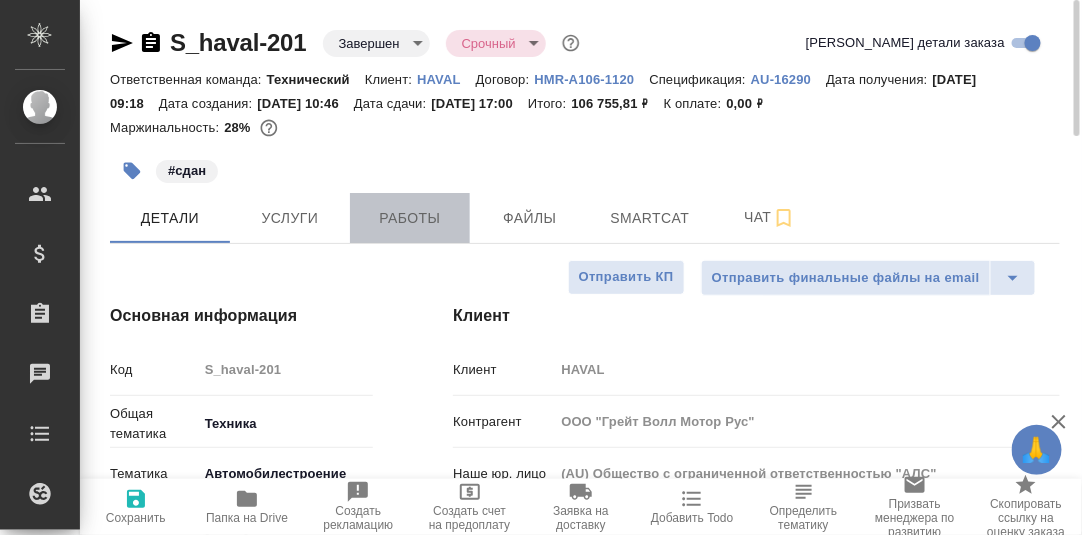 click on "Работы" at bounding box center [410, 218] 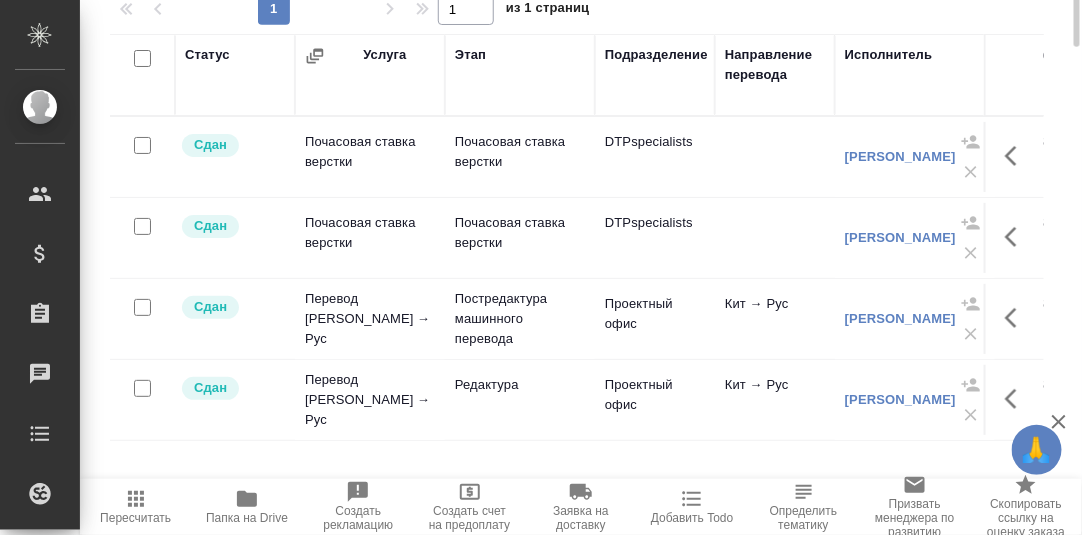 scroll, scrollTop: 0, scrollLeft: 0, axis: both 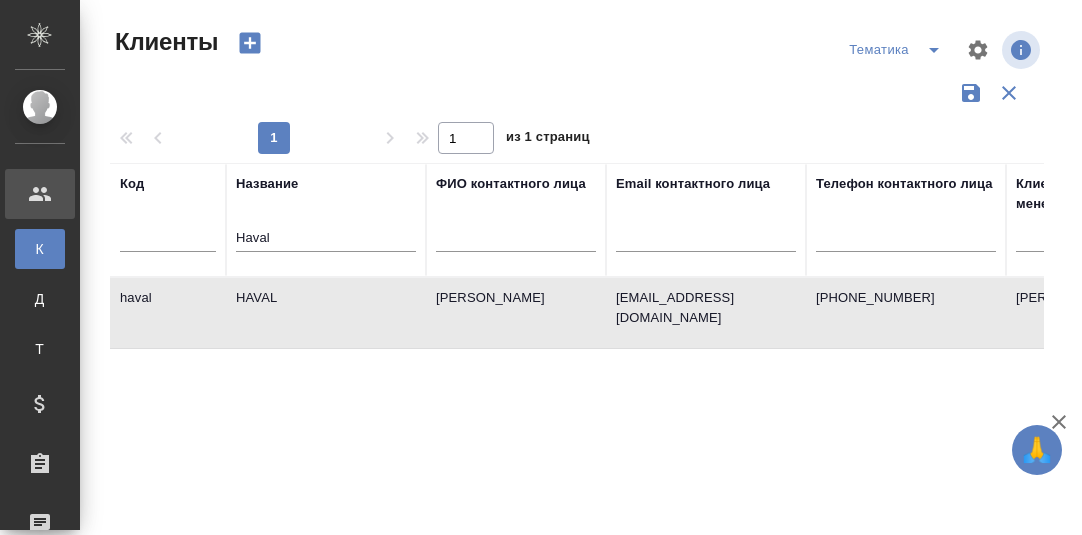 select on "RU" 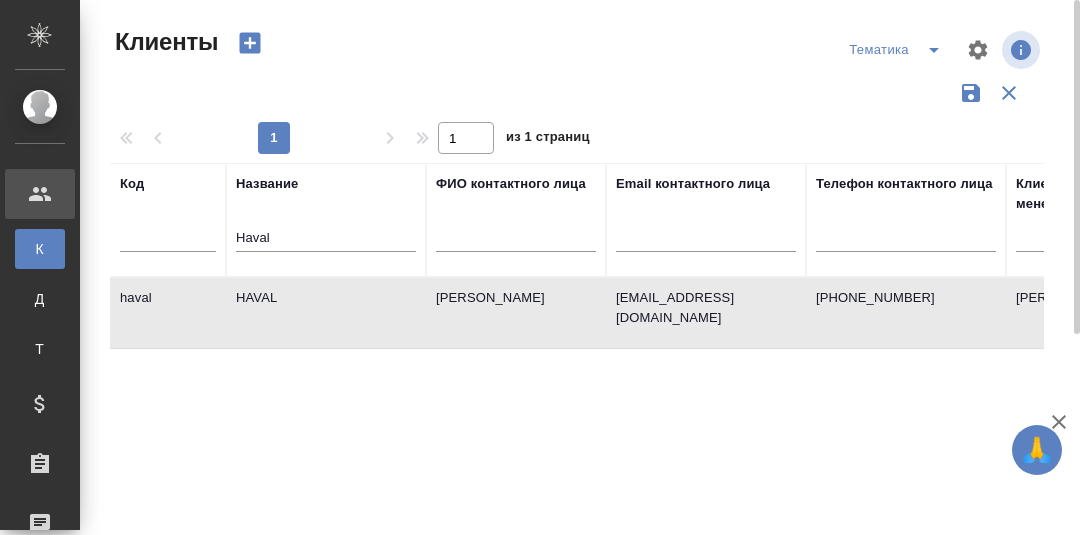 scroll, scrollTop: 0, scrollLeft: 0, axis: both 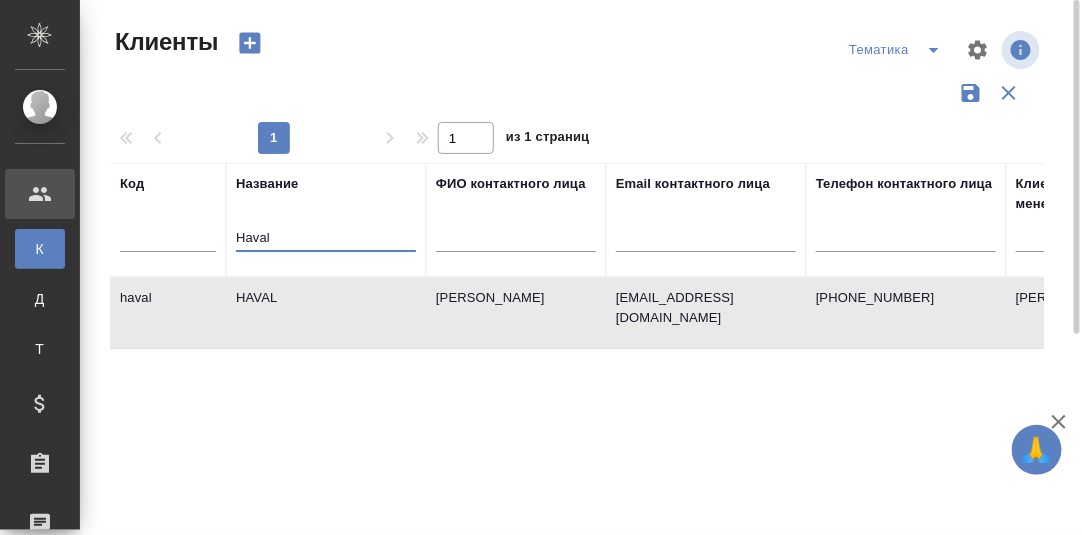 drag, startPoint x: 276, startPoint y: 231, endPoint x: 163, endPoint y: 217, distance: 113.86395 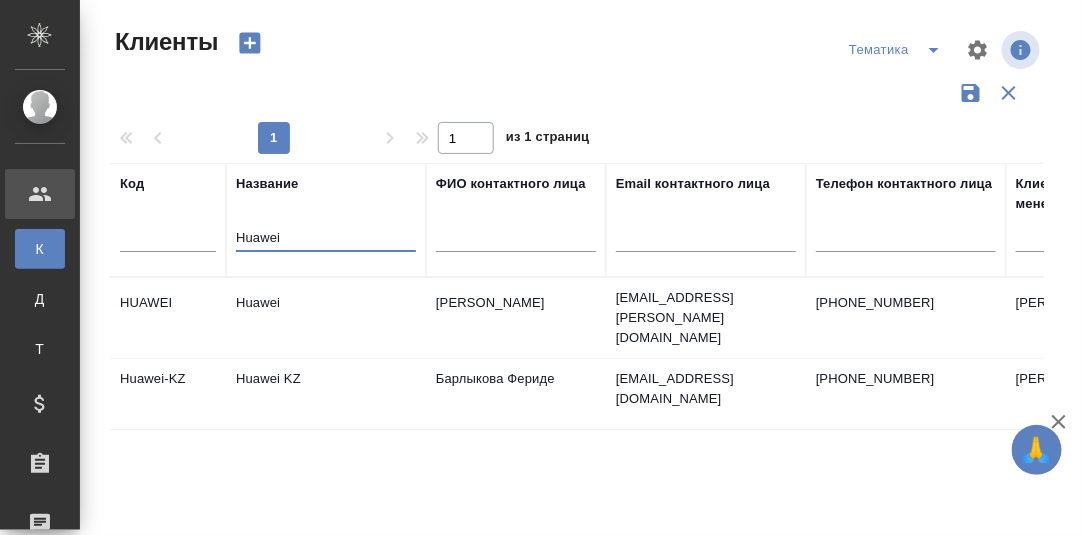 type on "Huawei" 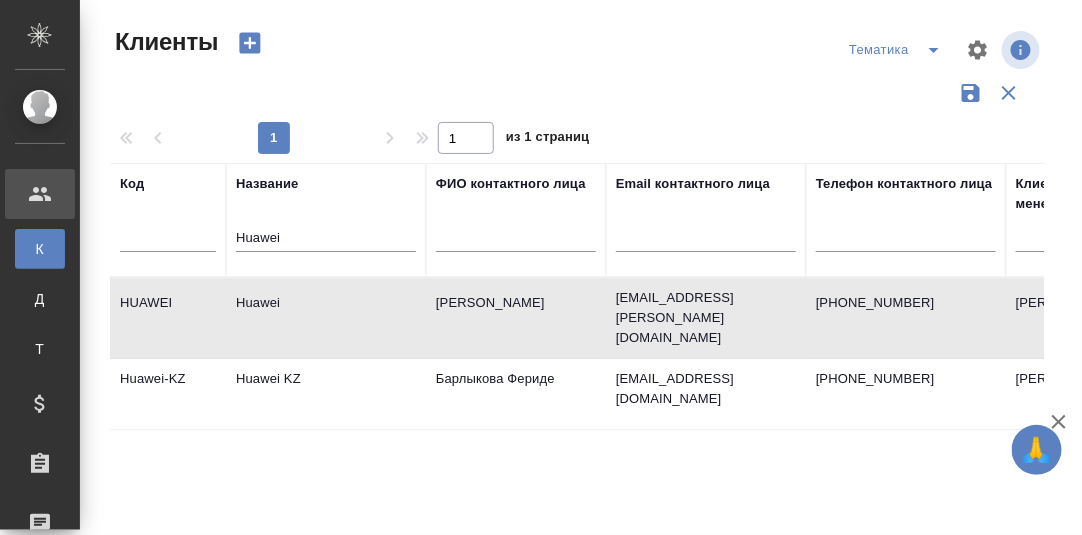 click on "Huawei" at bounding box center [326, 318] 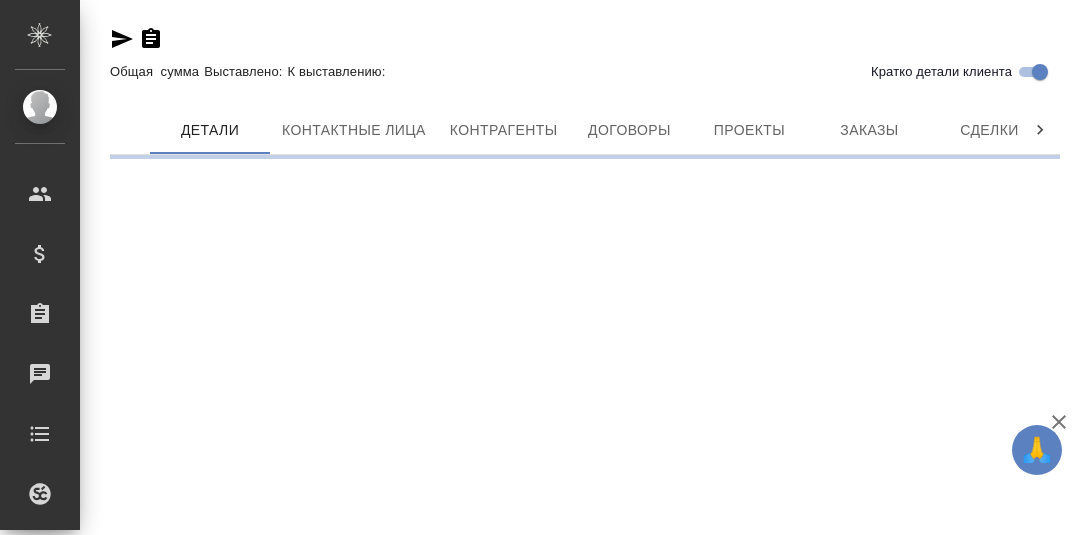 scroll, scrollTop: 0, scrollLeft: 0, axis: both 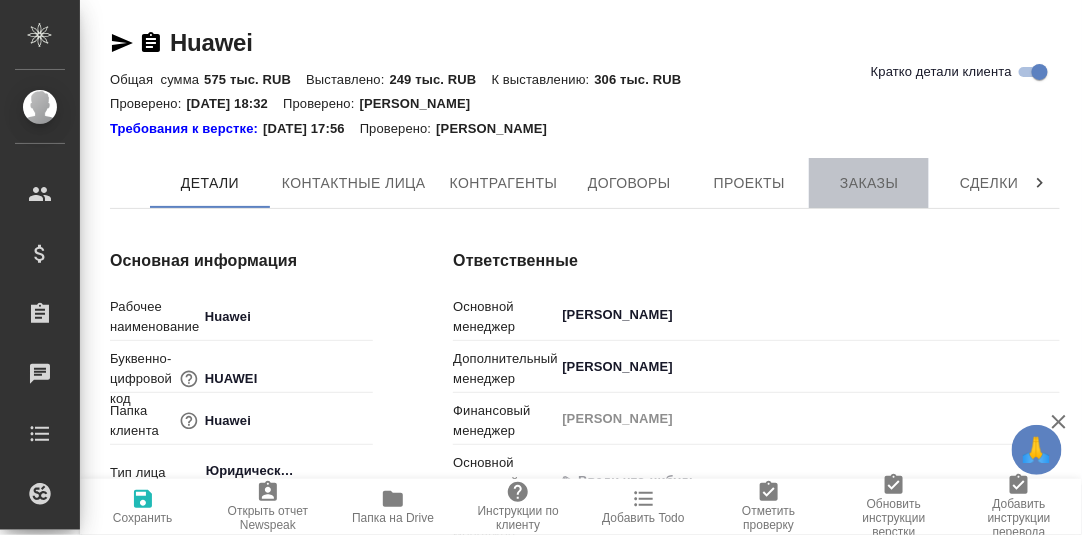click on "Заказы" at bounding box center (869, 183) 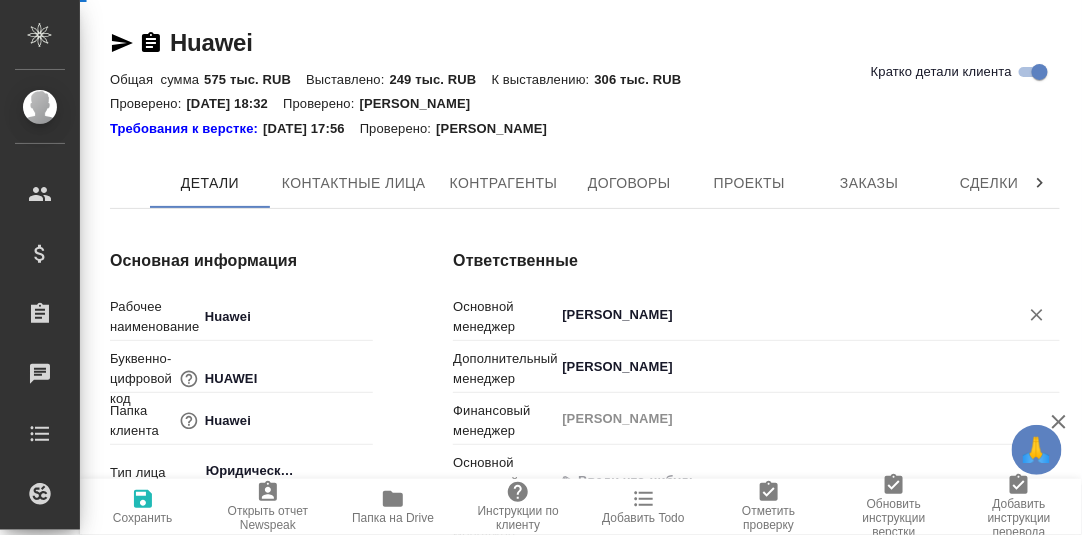 type on "x" 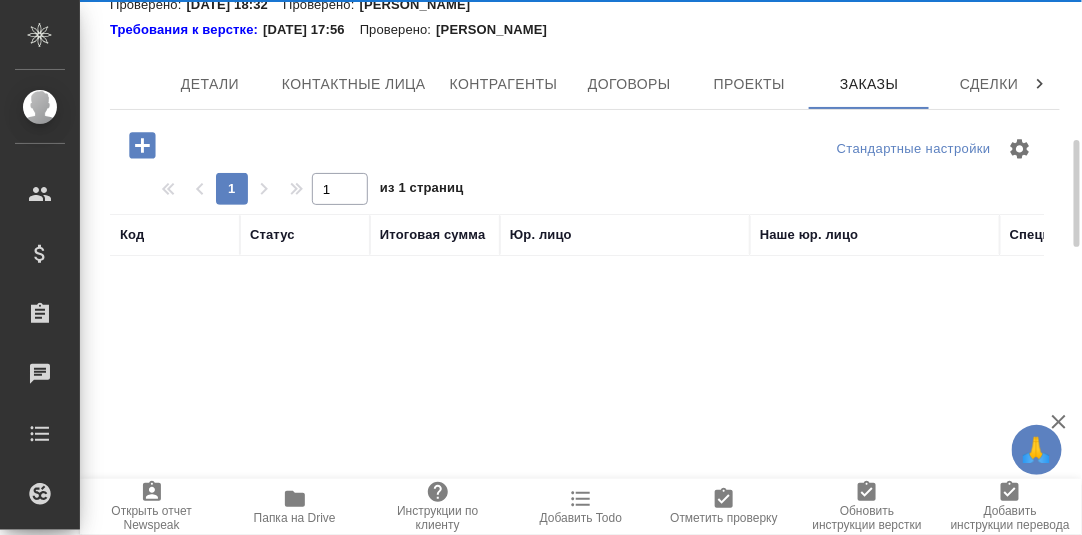 scroll, scrollTop: 199, scrollLeft: 0, axis: vertical 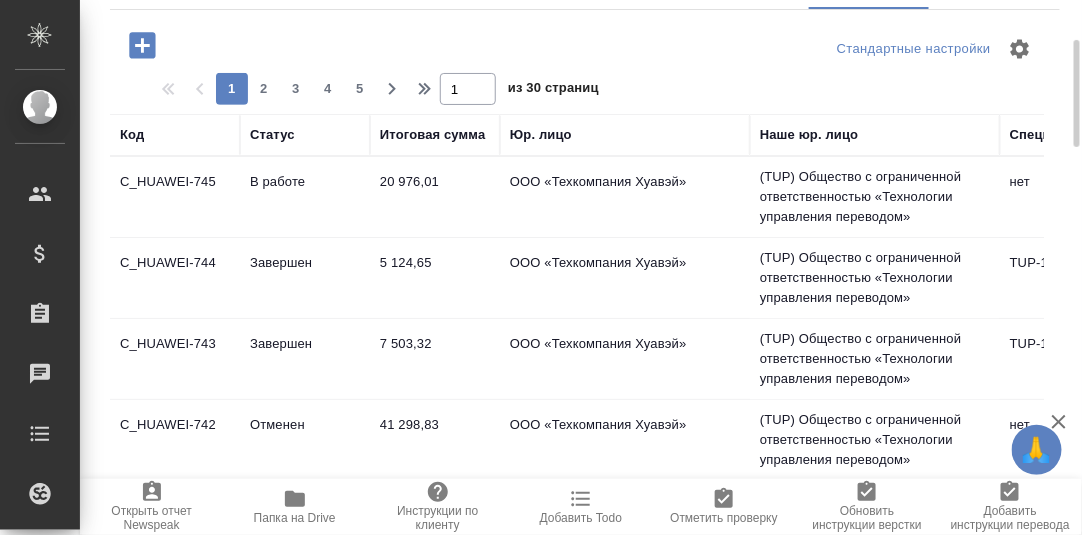 click on "C_HUAWEI-744" at bounding box center (175, 197) 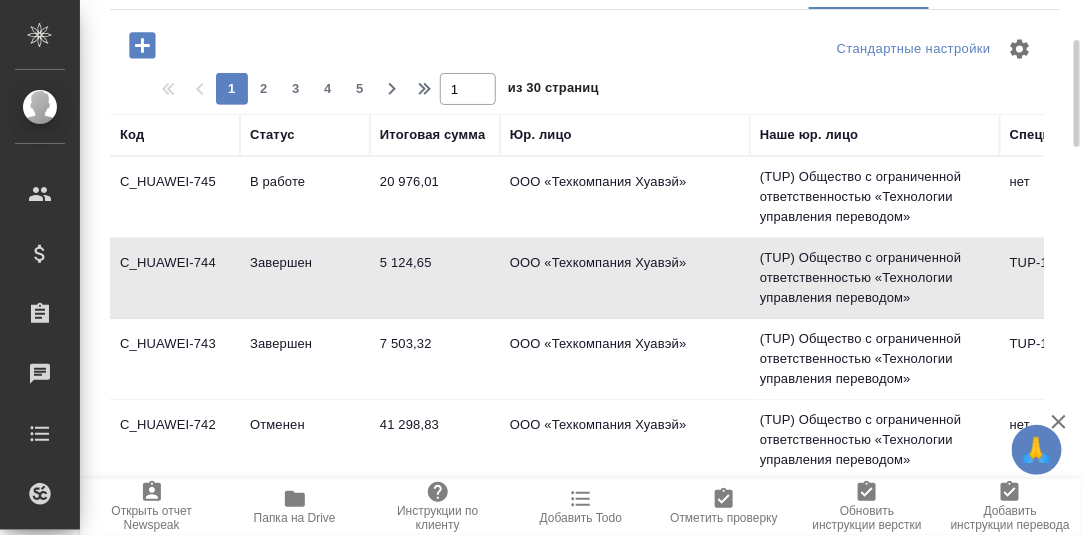 click on "C_HUAWEI-743" at bounding box center [175, 197] 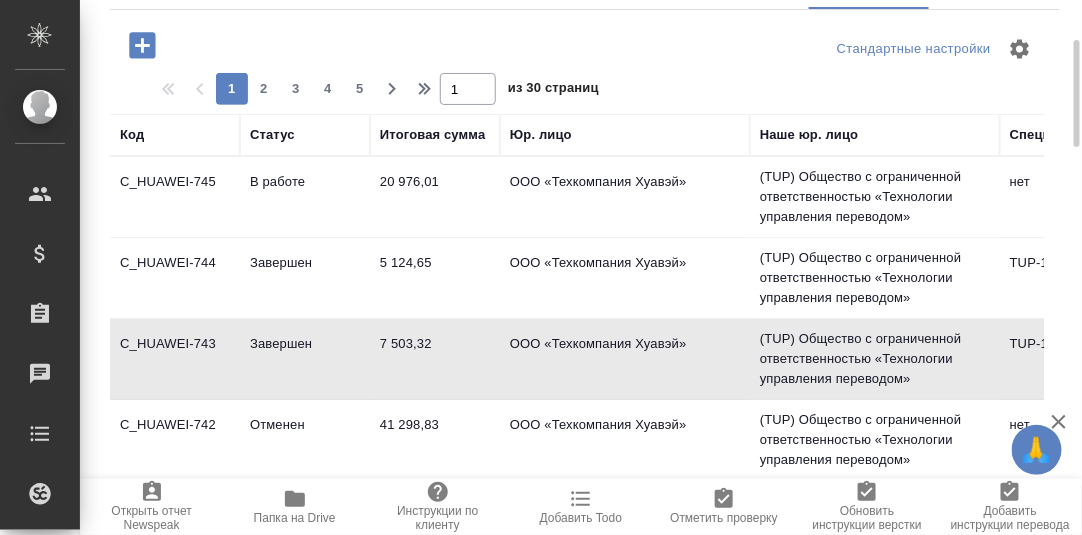 drag, startPoint x: 167, startPoint y: 344, endPoint x: 176, endPoint y: 350, distance: 10.816654 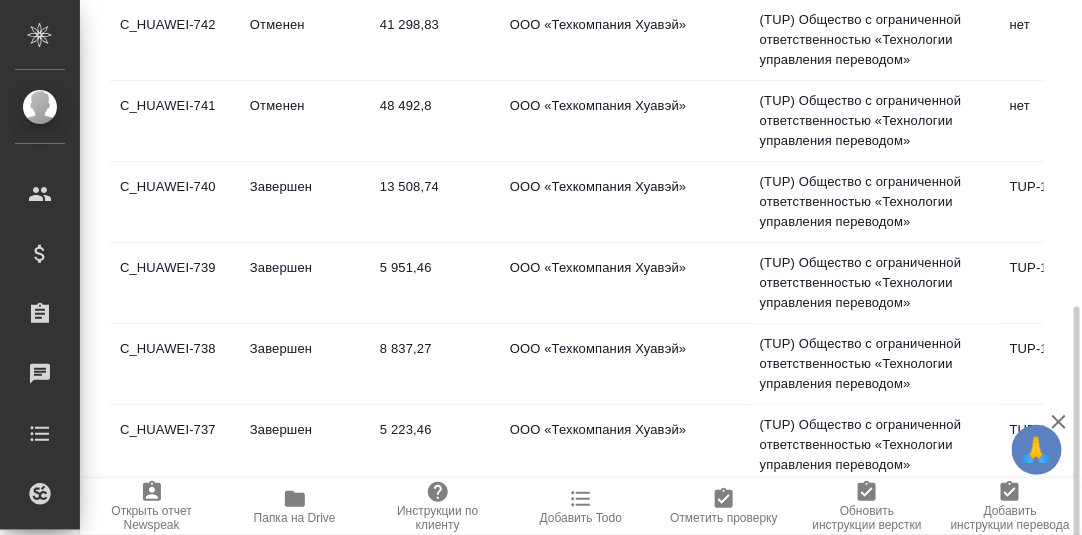 scroll, scrollTop: 619, scrollLeft: 0, axis: vertical 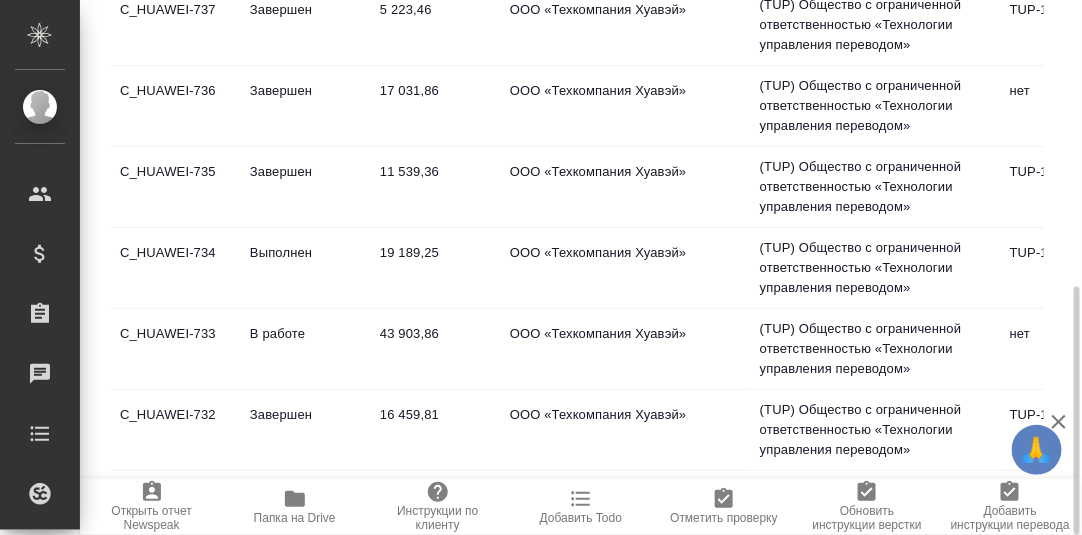 click on "C_HUAWEI-735" at bounding box center (175, -623) 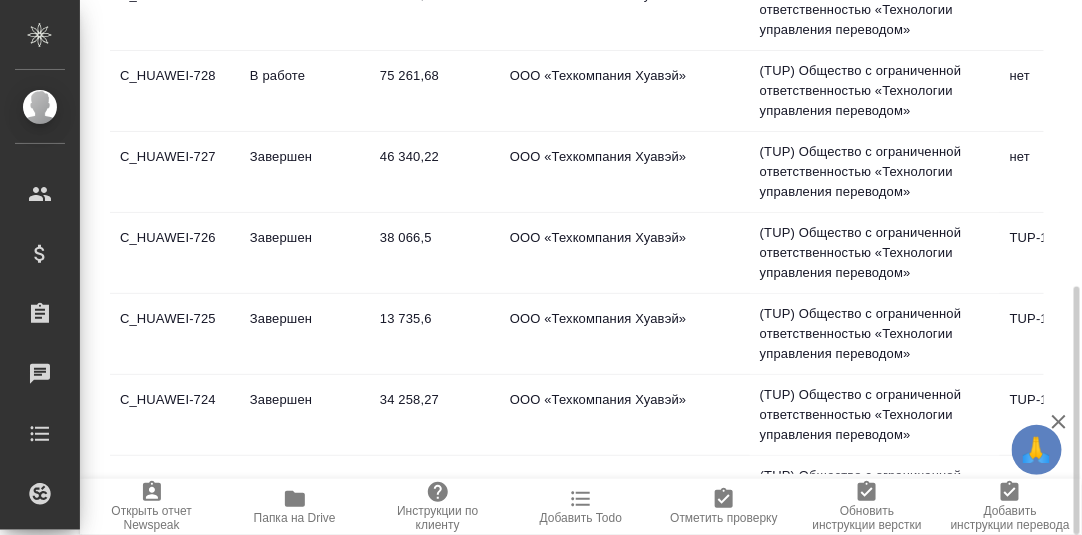 scroll, scrollTop: 1100, scrollLeft: 0, axis: vertical 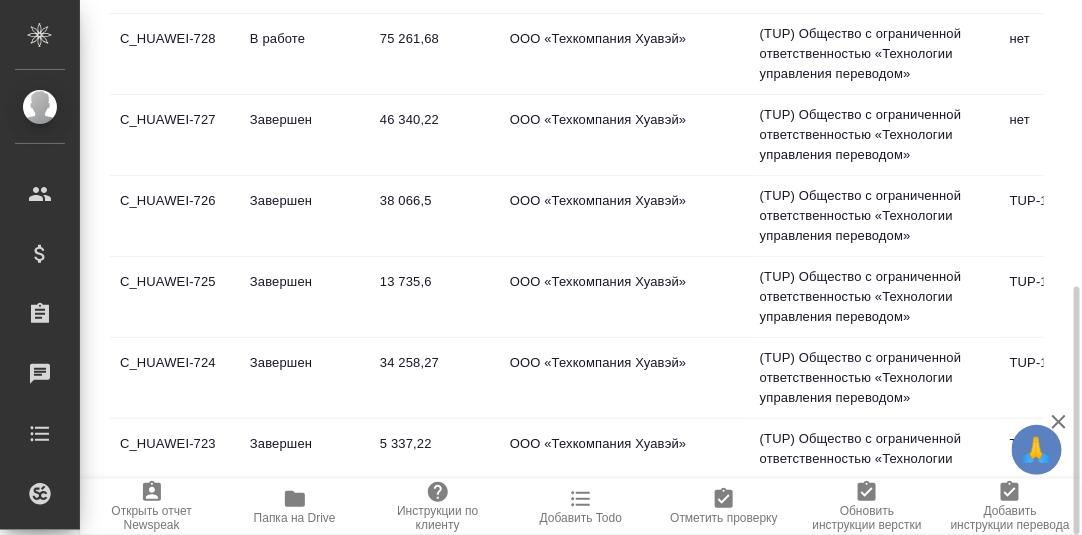 click on "C_HUAWEI-724" at bounding box center (175, -1323) 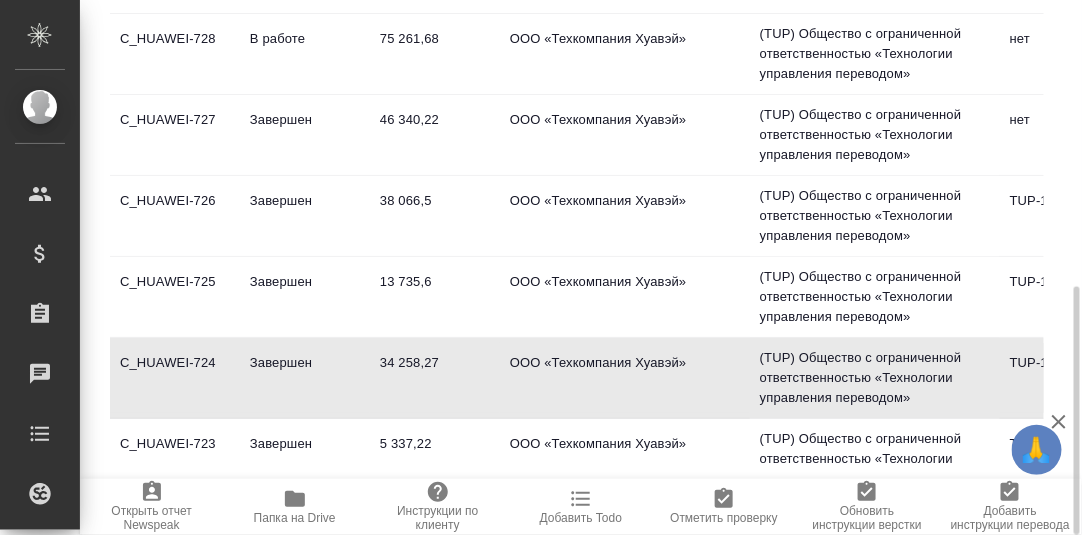 click on "C_HUAWEI-724" at bounding box center (175, -1323) 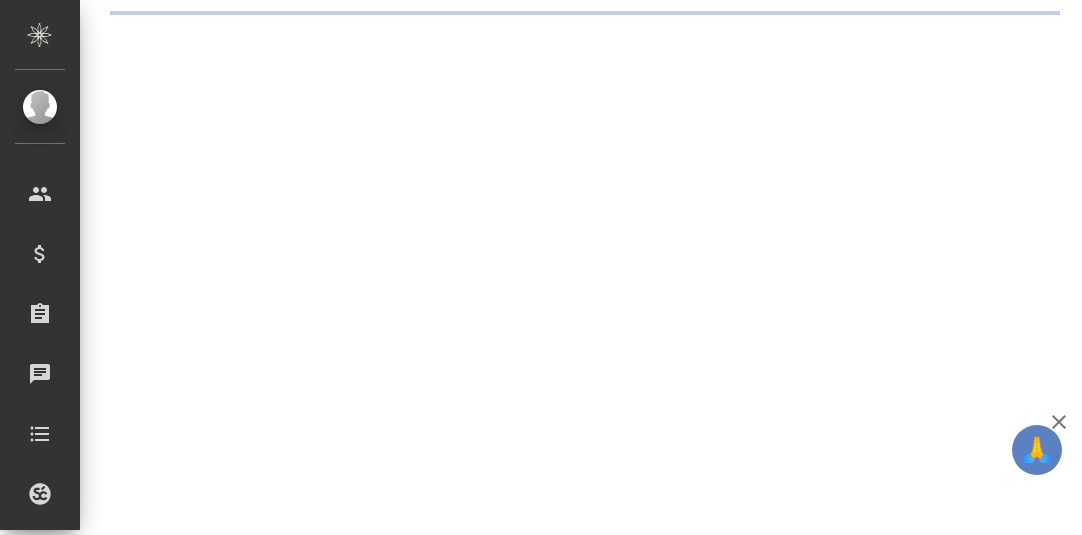 scroll, scrollTop: 0, scrollLeft: 0, axis: both 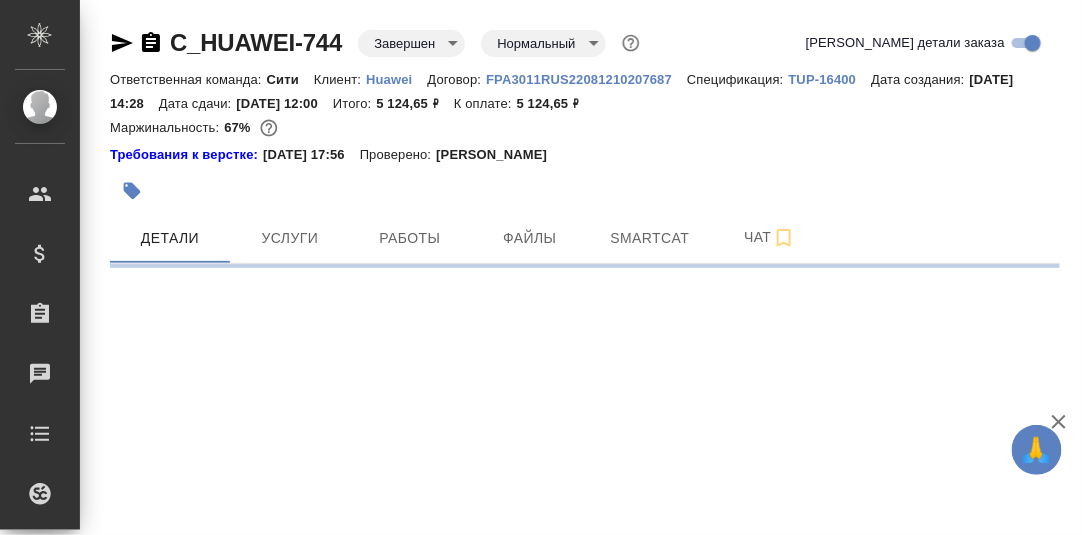 select on "RU" 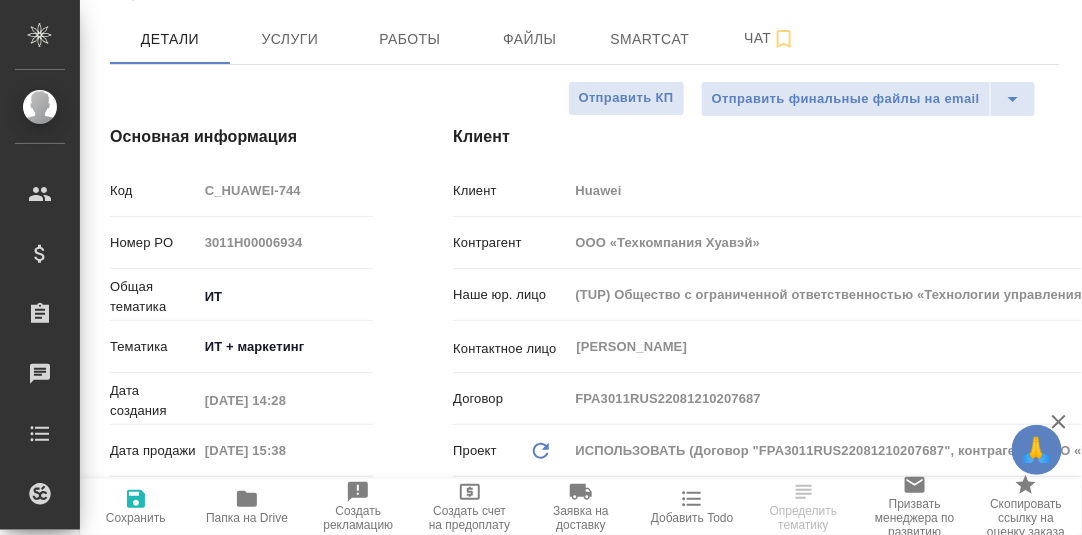 type on "x" 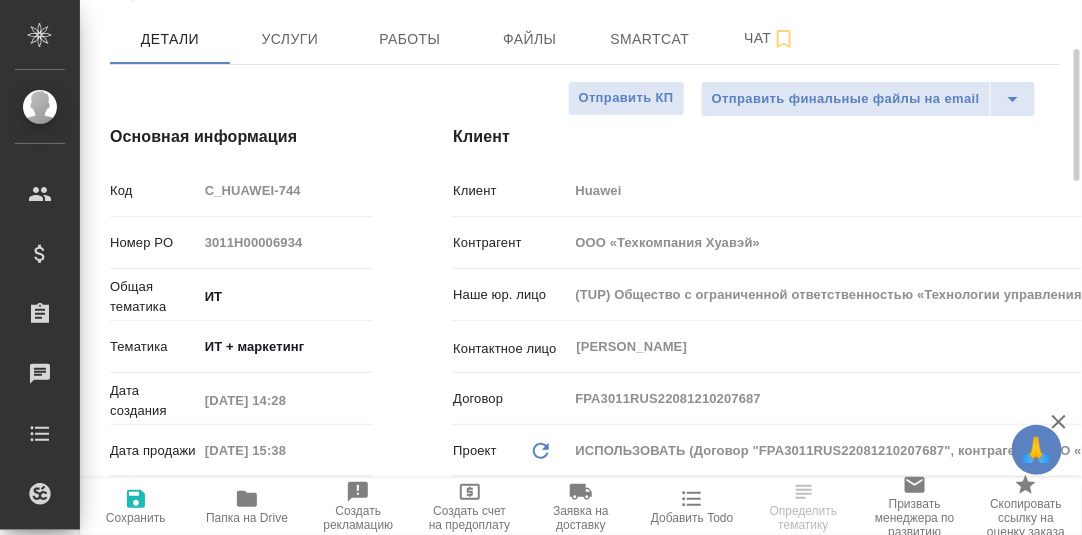 scroll, scrollTop: 0, scrollLeft: 0, axis: both 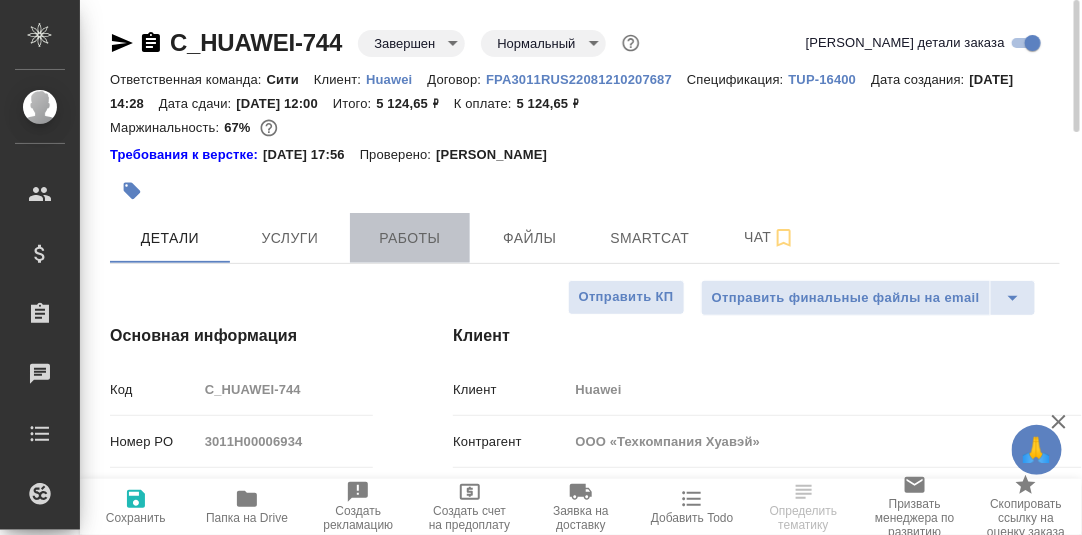 click on "Работы" at bounding box center (410, 238) 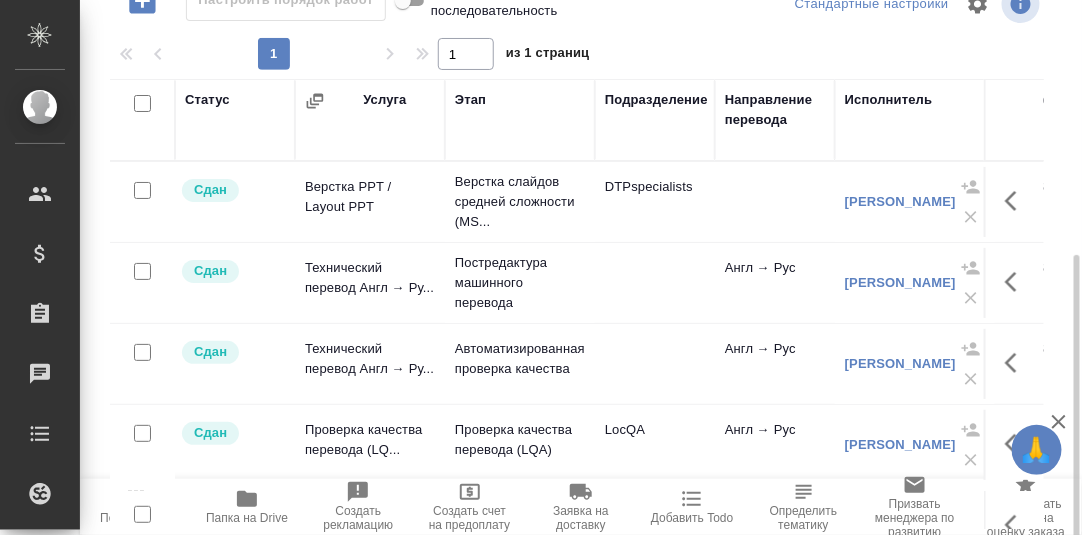 scroll, scrollTop: 344, scrollLeft: 0, axis: vertical 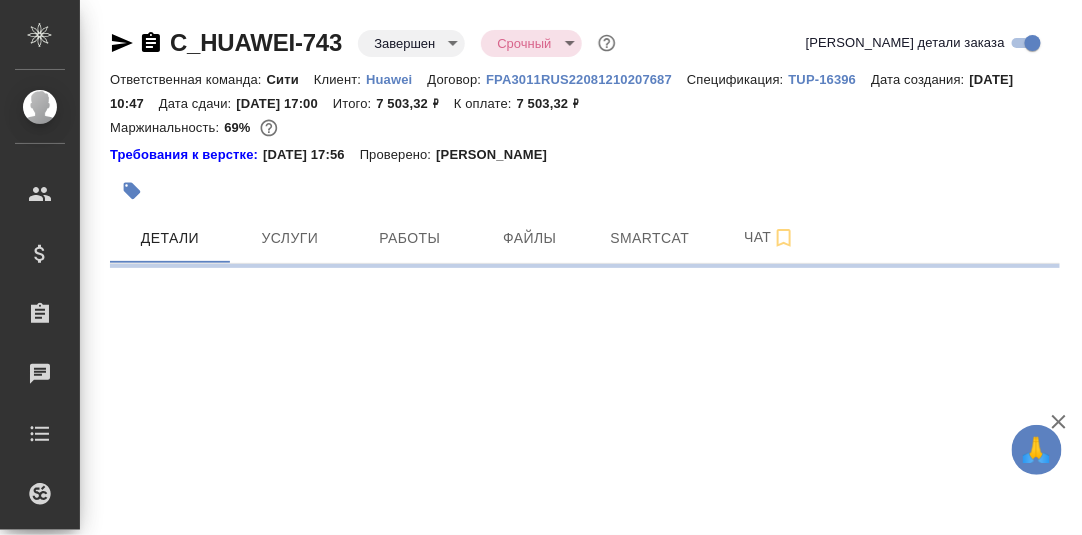 select on "RU" 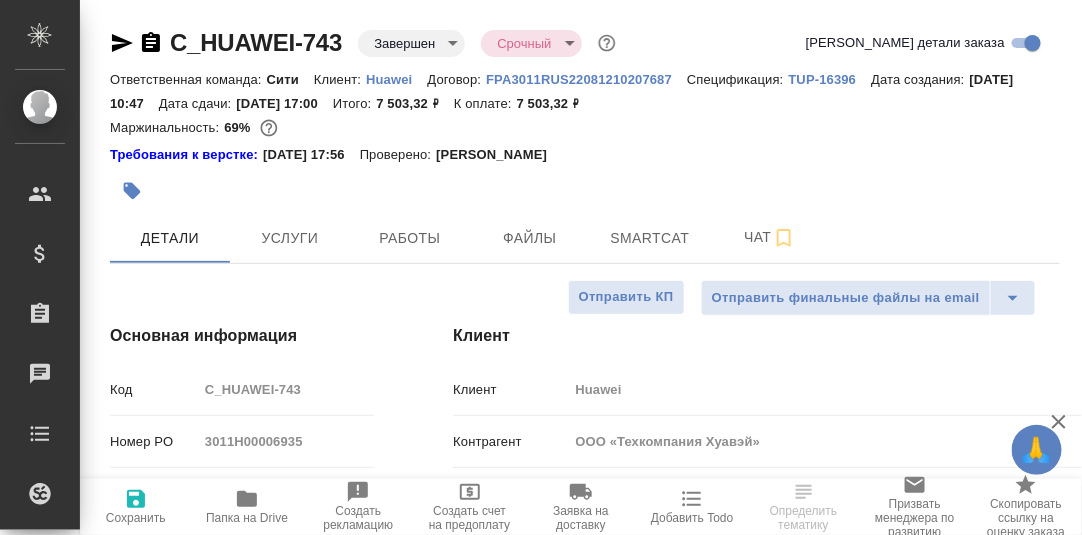 scroll, scrollTop: 199, scrollLeft: 0, axis: vertical 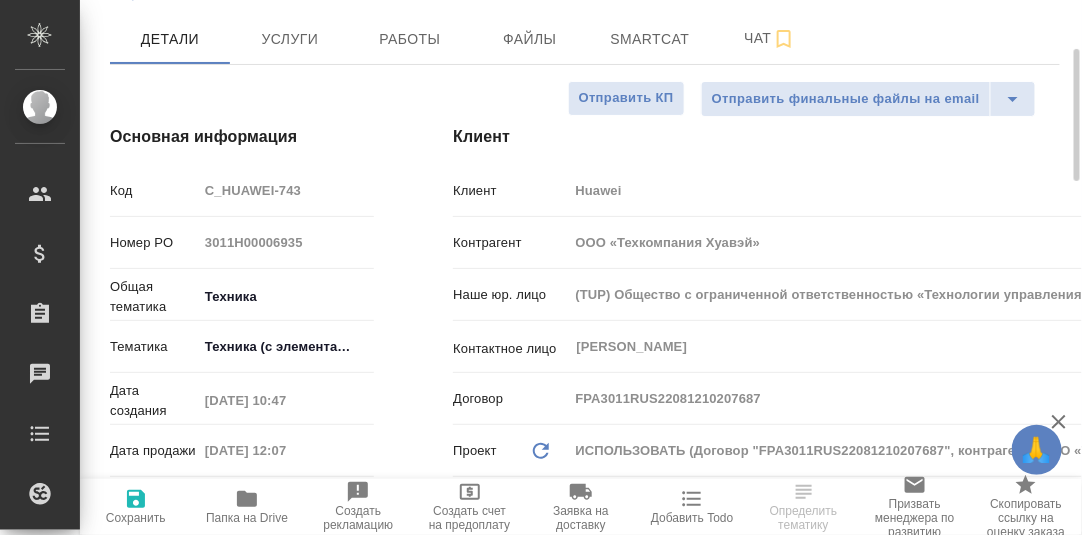 type on "x" 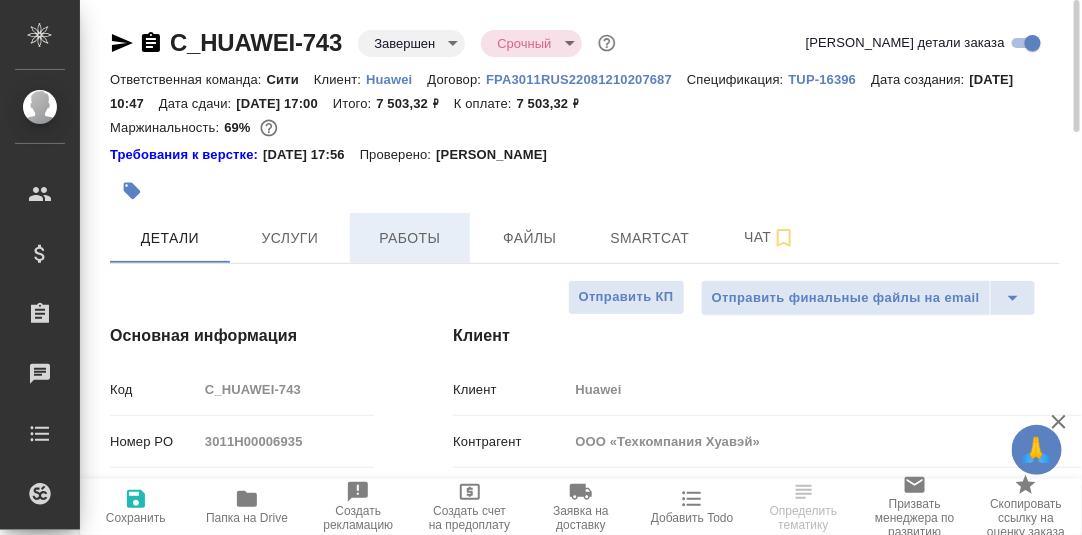click on "Работы" at bounding box center [410, 238] 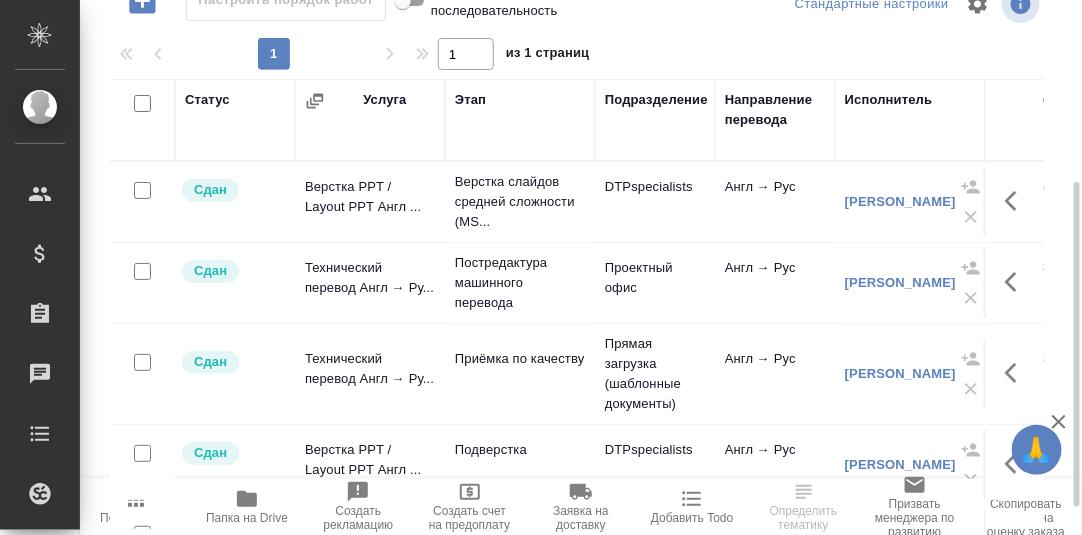 scroll, scrollTop: 344, scrollLeft: 0, axis: vertical 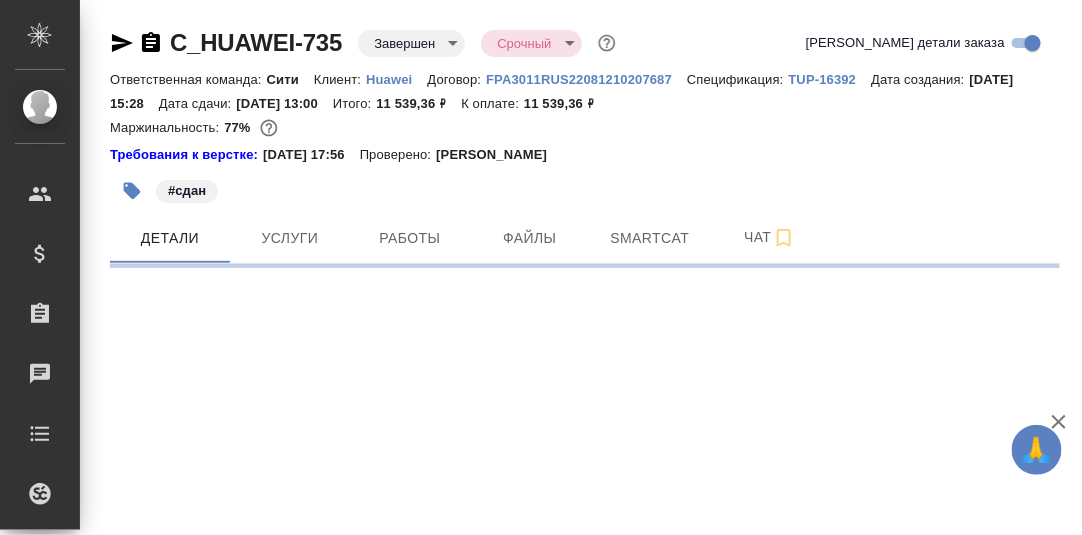 select on "RU" 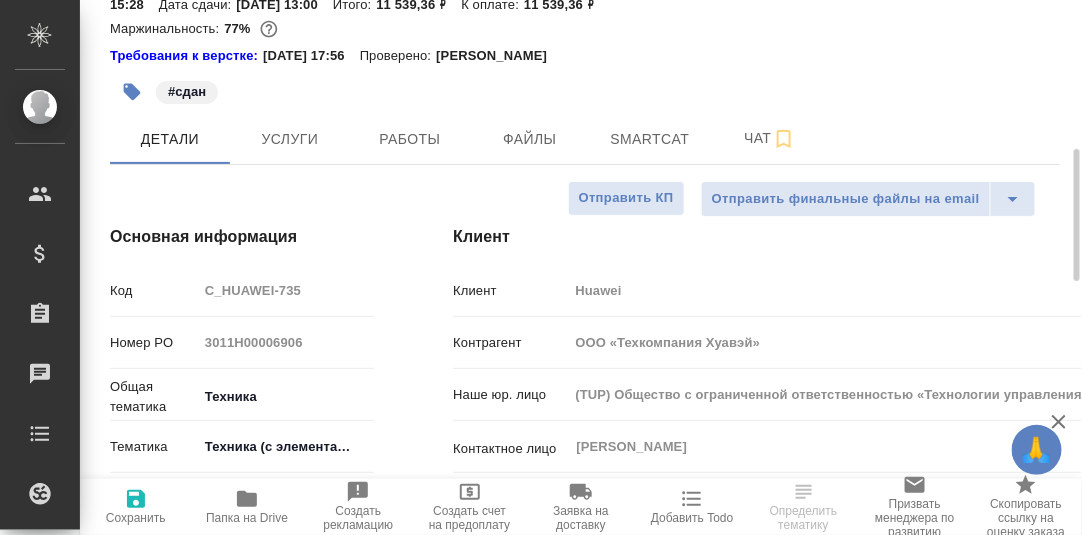 type on "x" 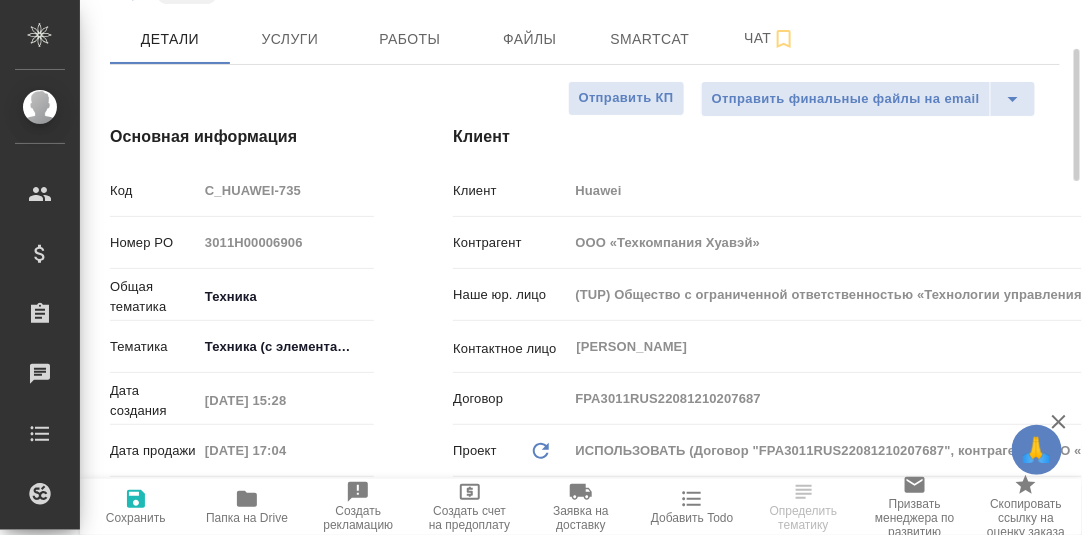 scroll, scrollTop: 0, scrollLeft: 0, axis: both 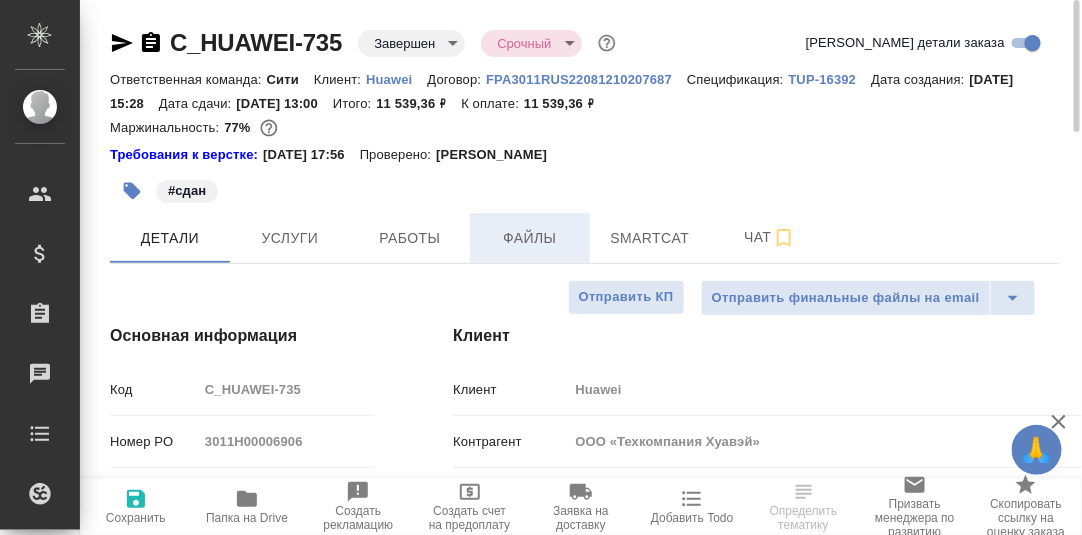 drag, startPoint x: 399, startPoint y: 245, endPoint x: 471, endPoint y: 257, distance: 72.99315 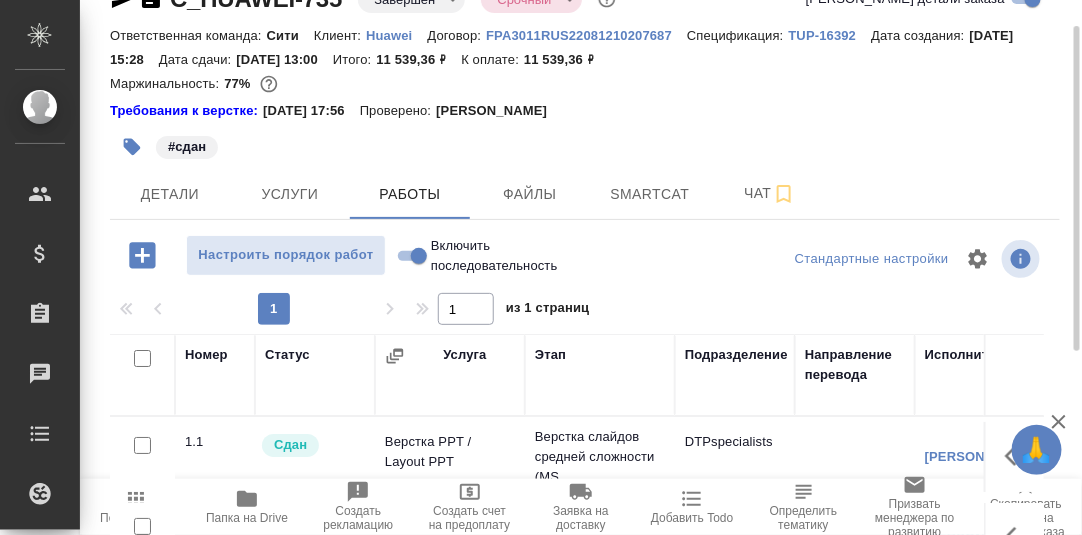 scroll, scrollTop: 0, scrollLeft: 0, axis: both 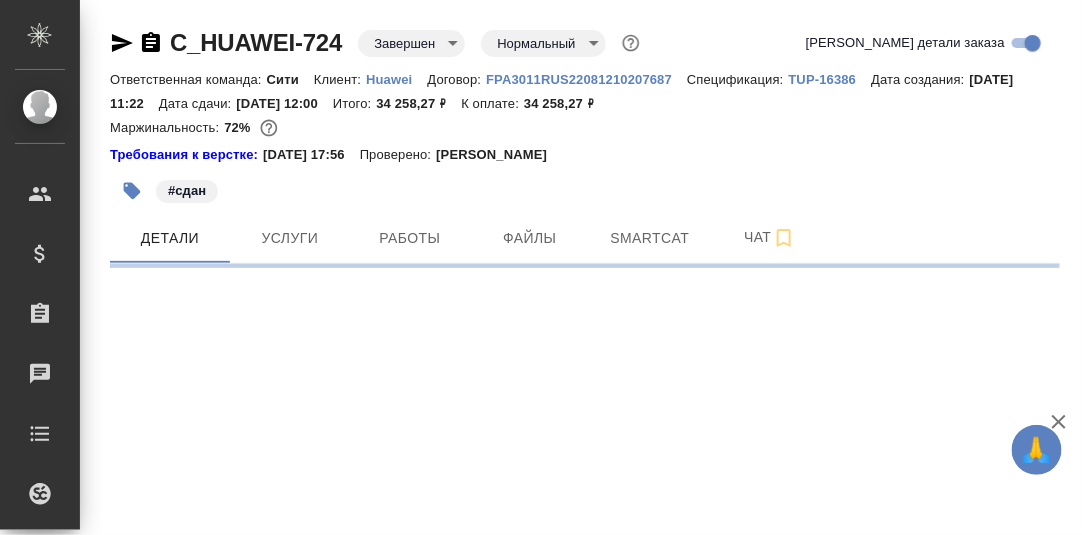 select on "RU" 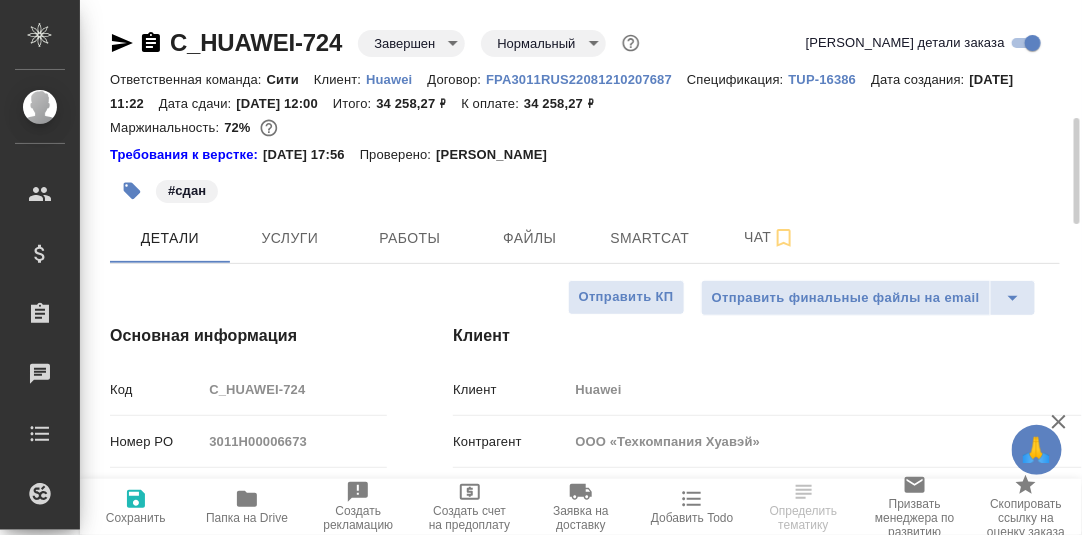 type on "x" 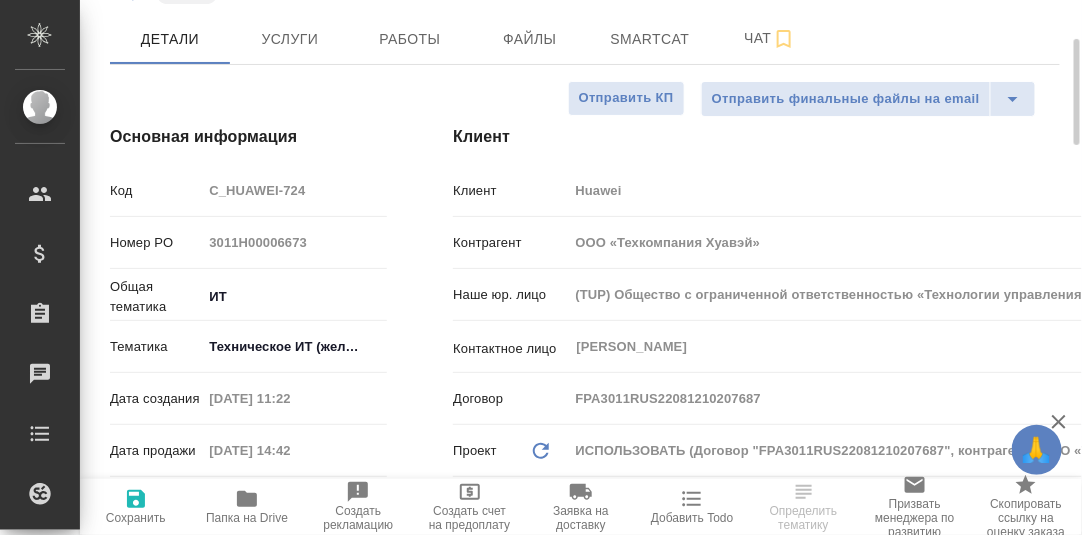 scroll, scrollTop: 0, scrollLeft: 0, axis: both 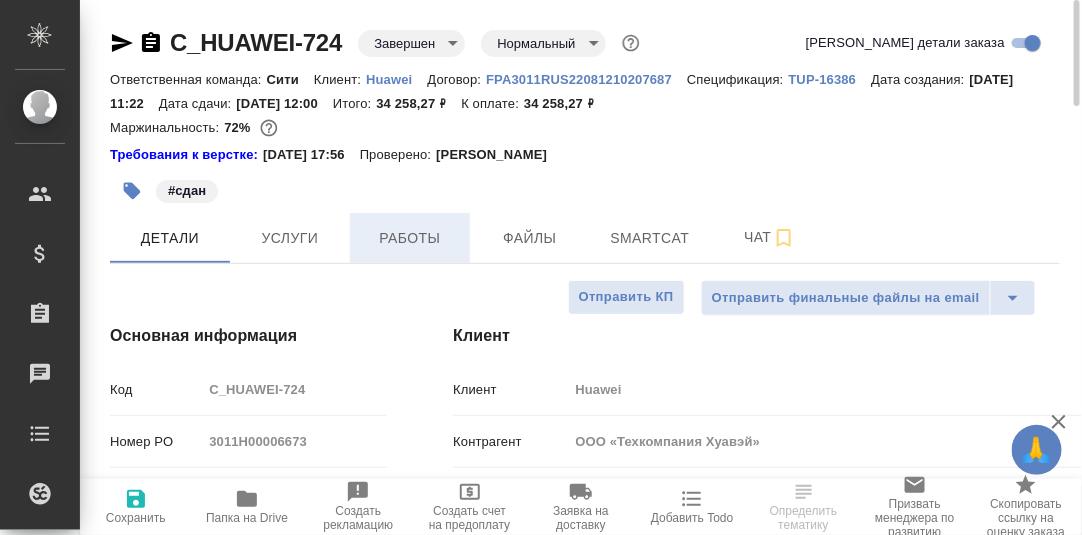 drag, startPoint x: 417, startPoint y: 244, endPoint x: 720, endPoint y: 300, distance: 308.13147 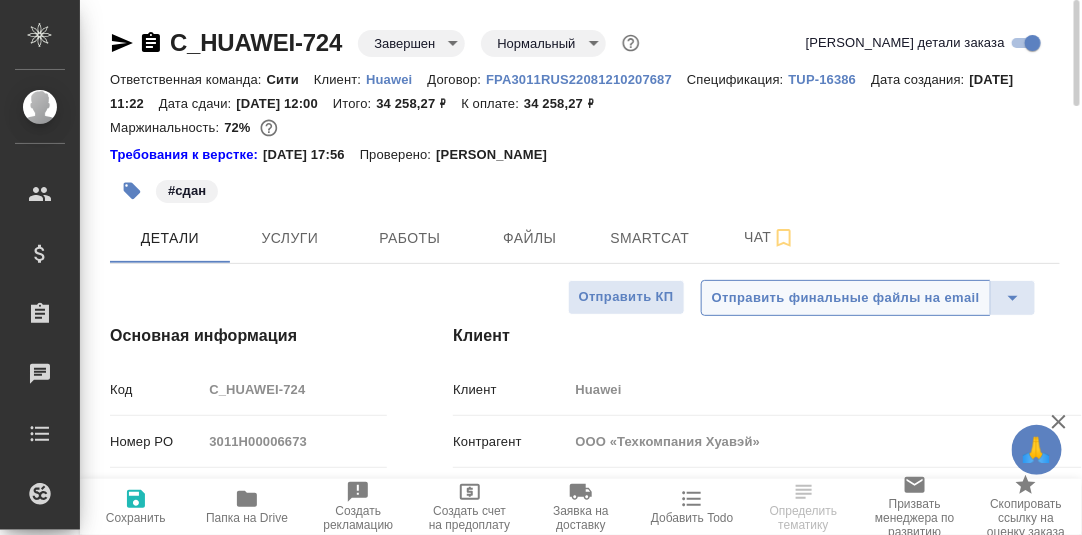 click on "Работы" at bounding box center [410, 238] 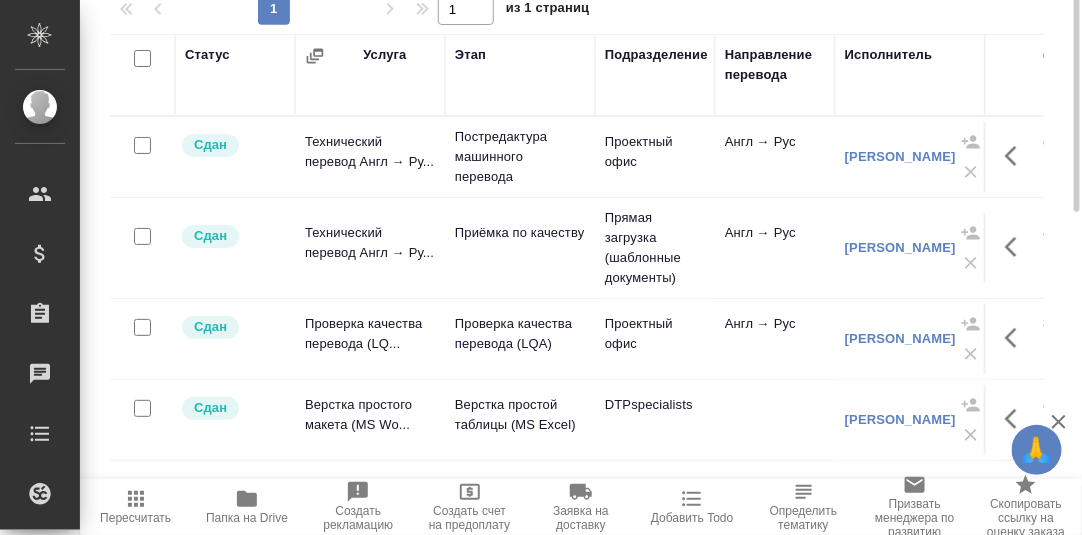 scroll, scrollTop: 0, scrollLeft: 0, axis: both 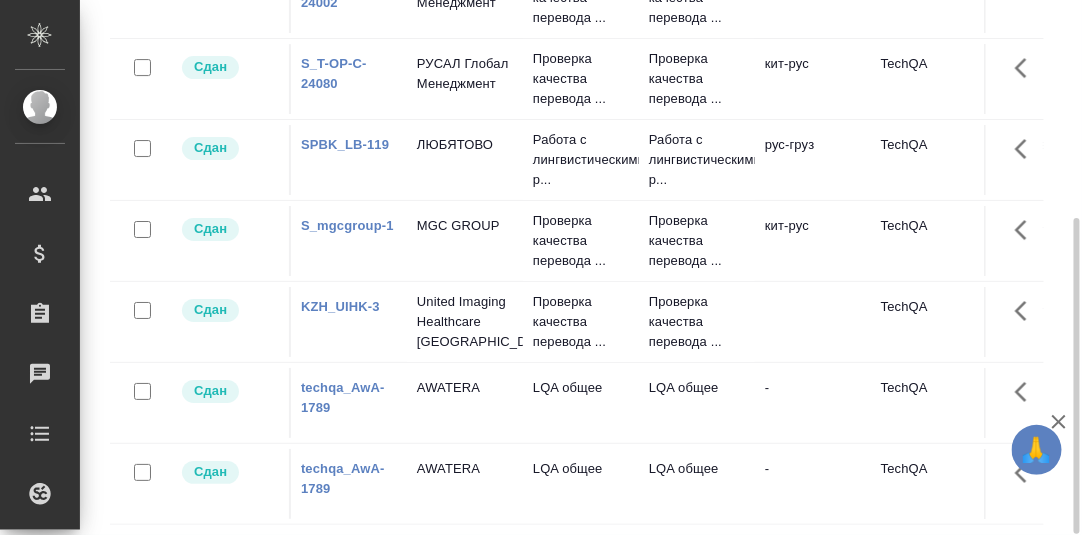 click on "techqa_AwA-1789" at bounding box center [343, 397] 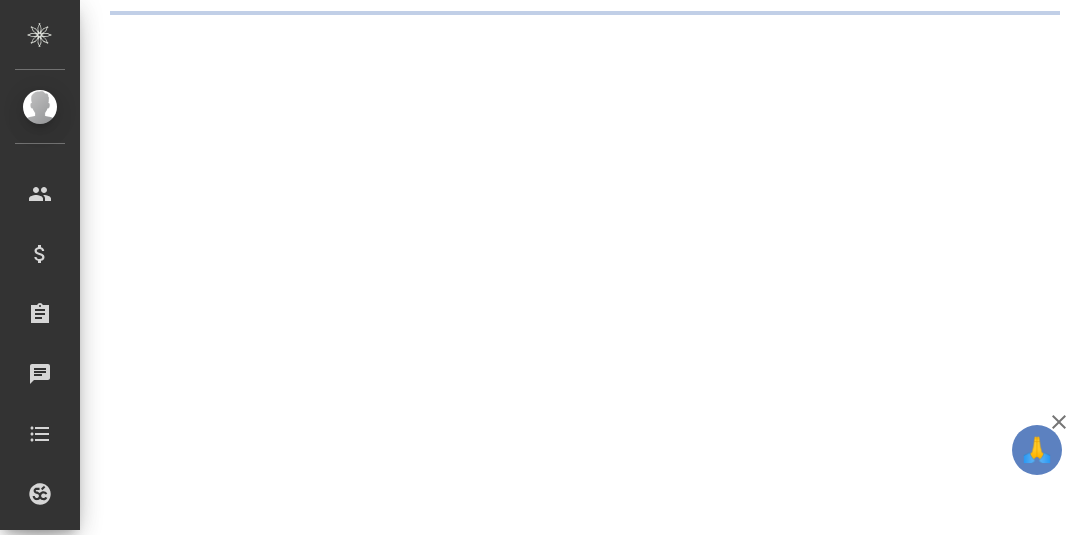 scroll, scrollTop: 0, scrollLeft: 0, axis: both 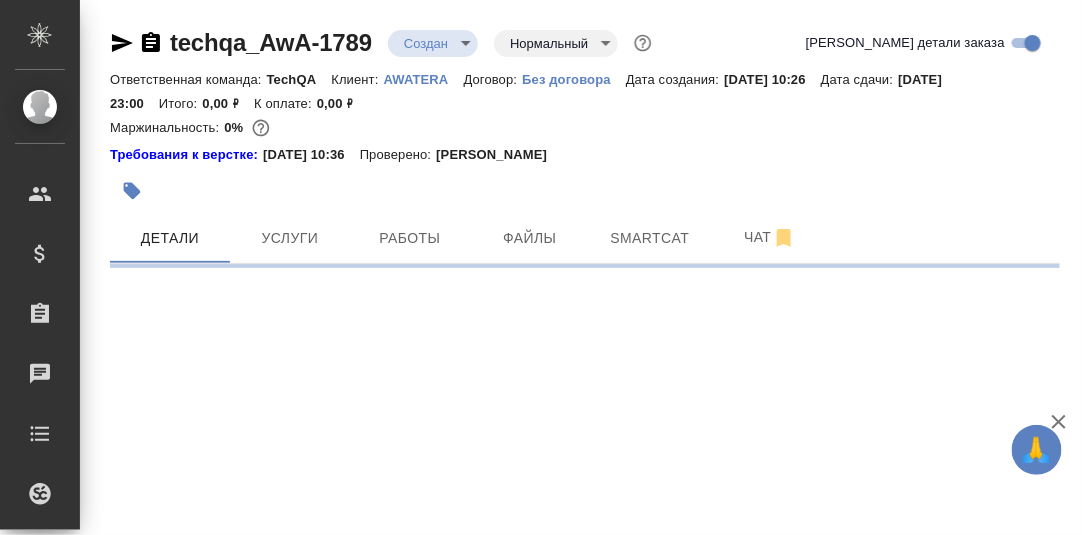 select on "RU" 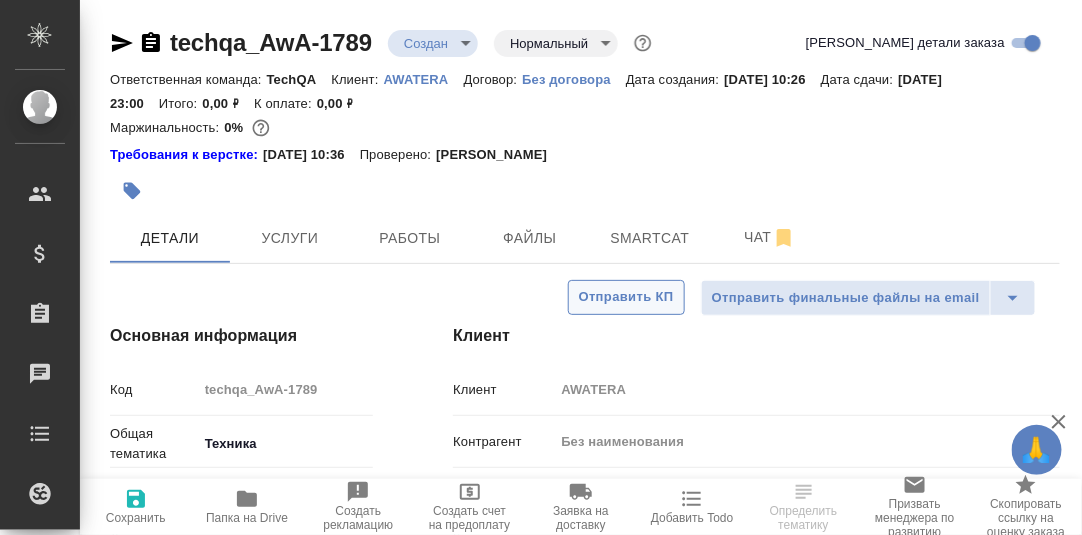 type on "x" 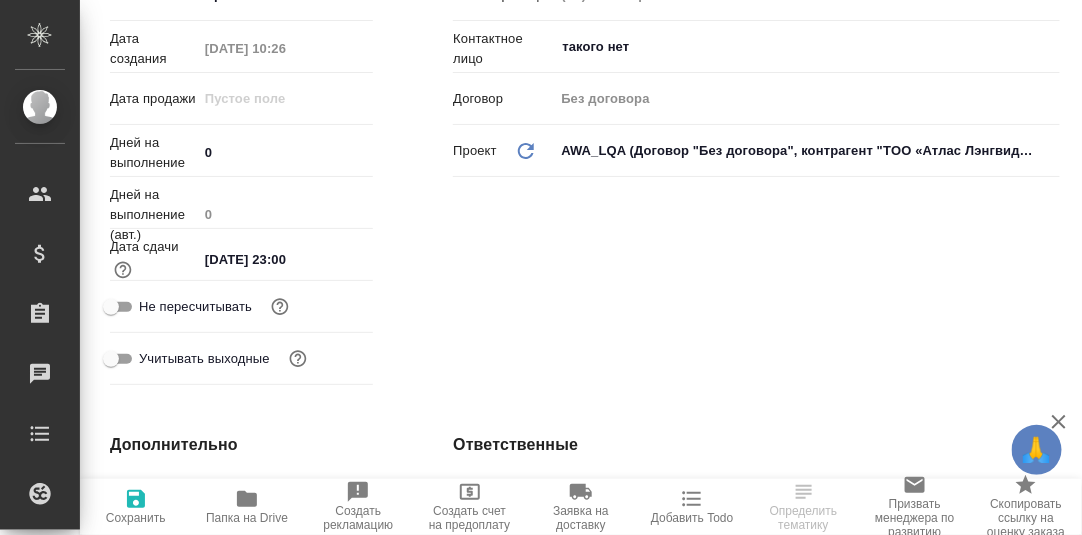 scroll, scrollTop: 0, scrollLeft: 0, axis: both 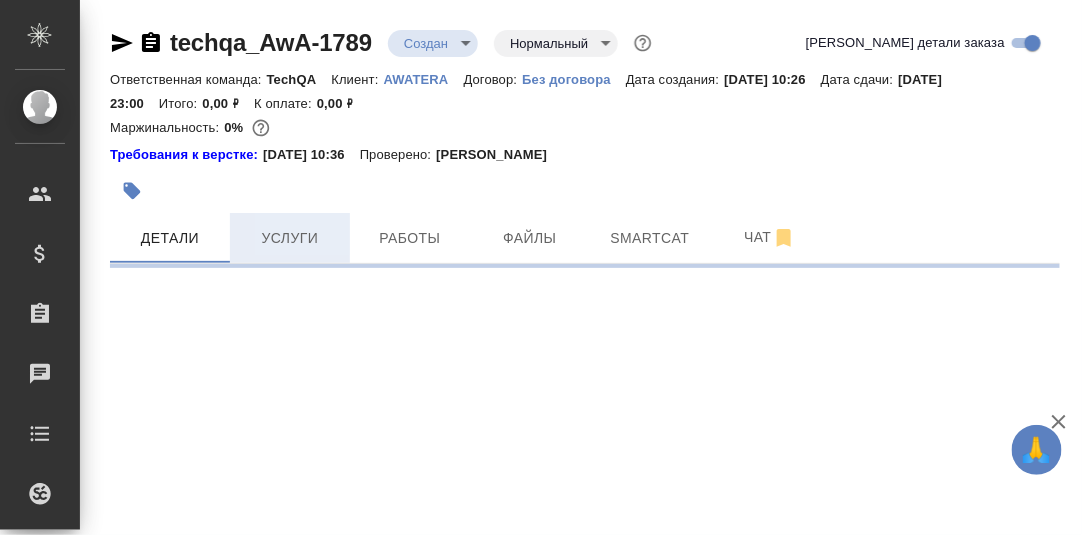 select on "RU" 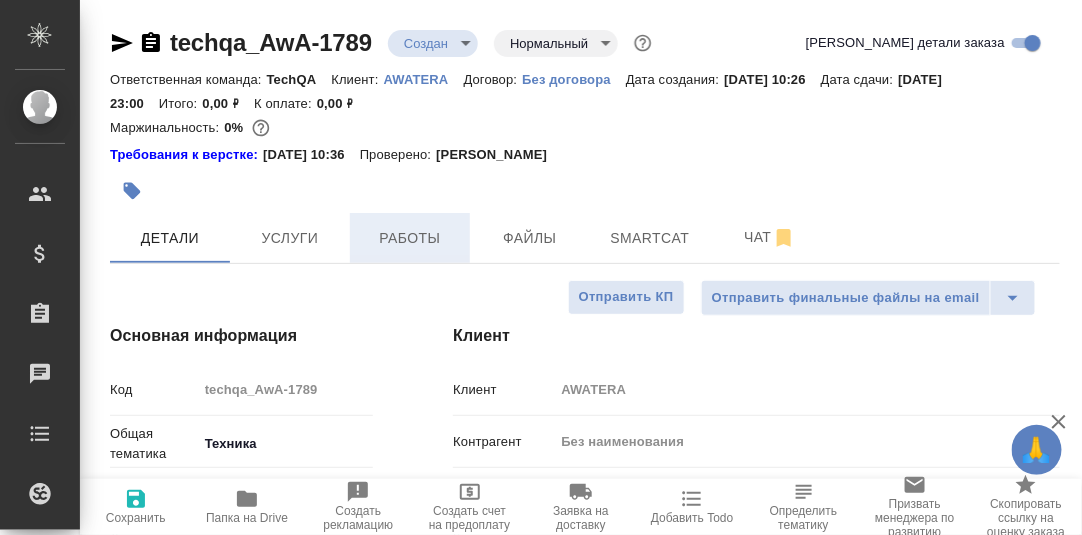 type on "x" 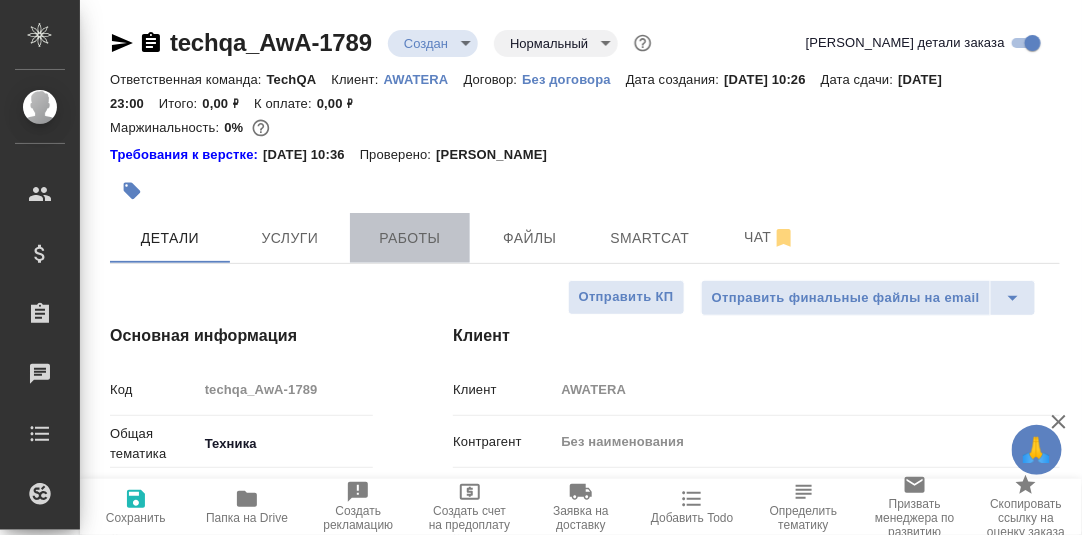 click on "Работы" at bounding box center (410, 238) 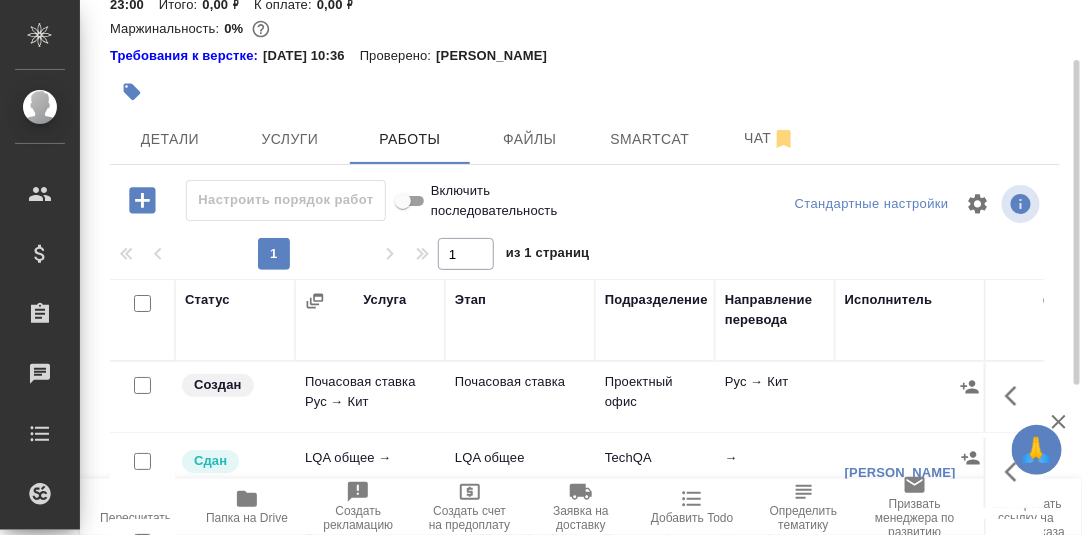 scroll, scrollTop: 344, scrollLeft: 0, axis: vertical 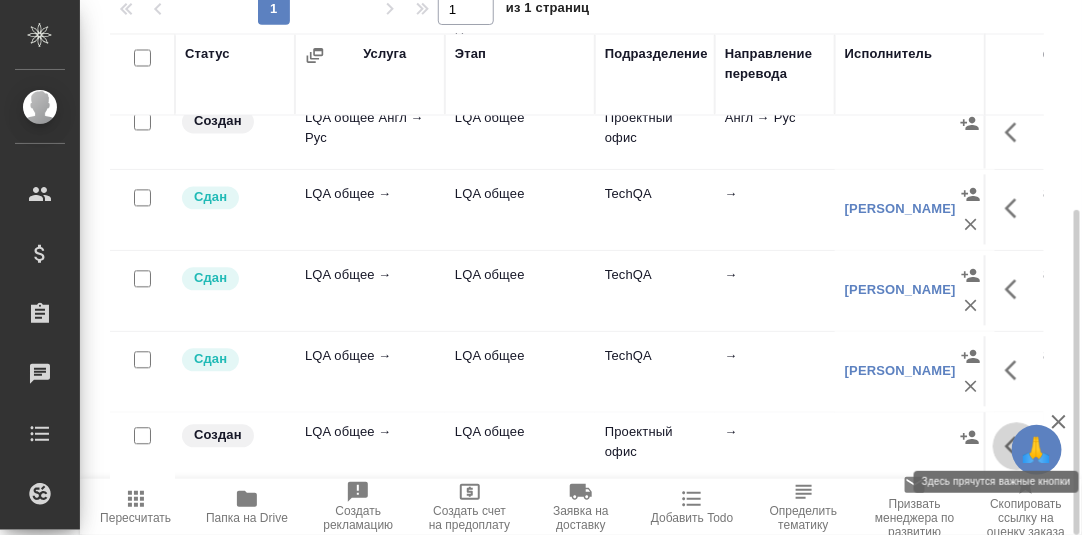 click 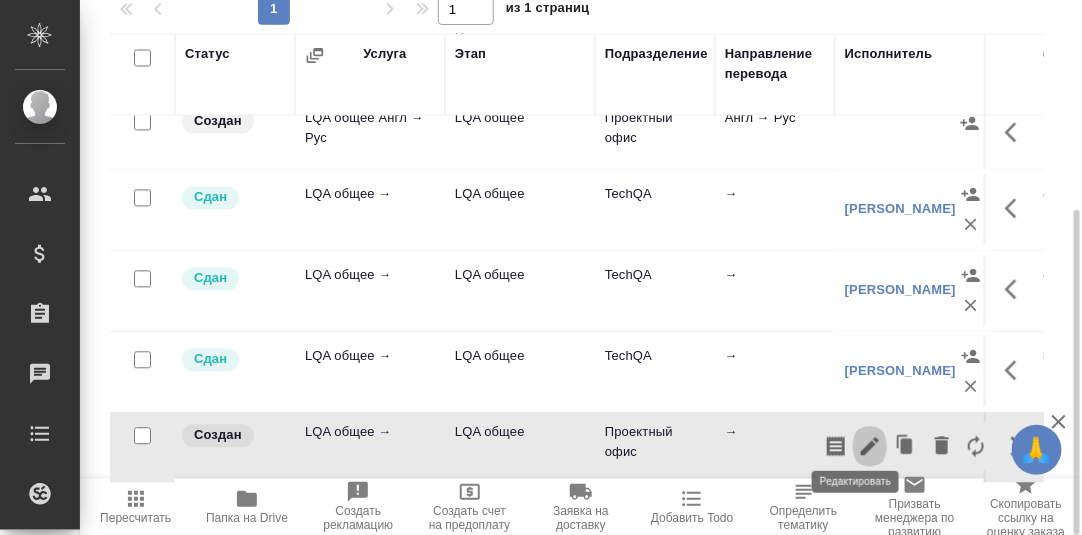 click 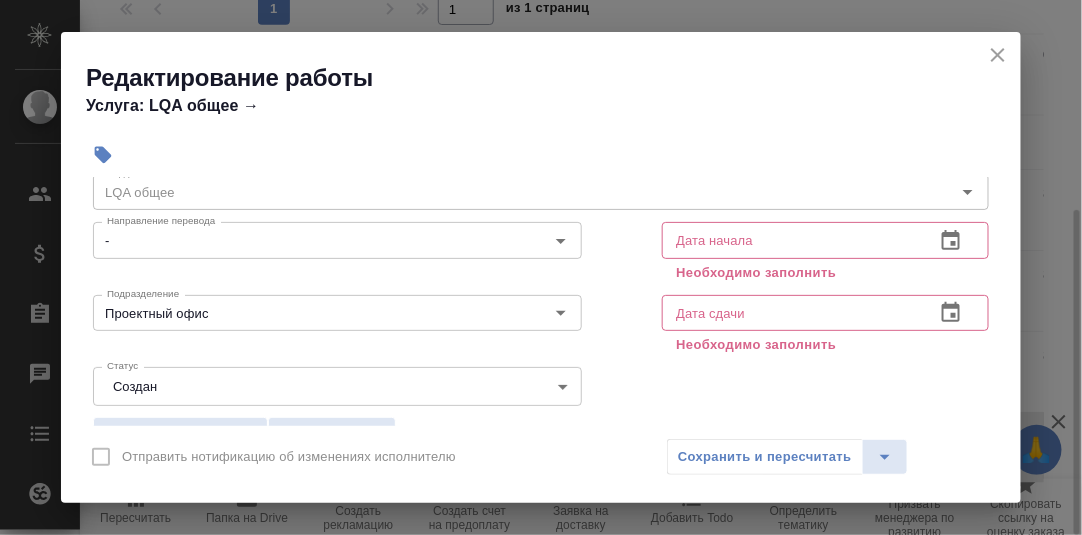 scroll, scrollTop: 99, scrollLeft: 0, axis: vertical 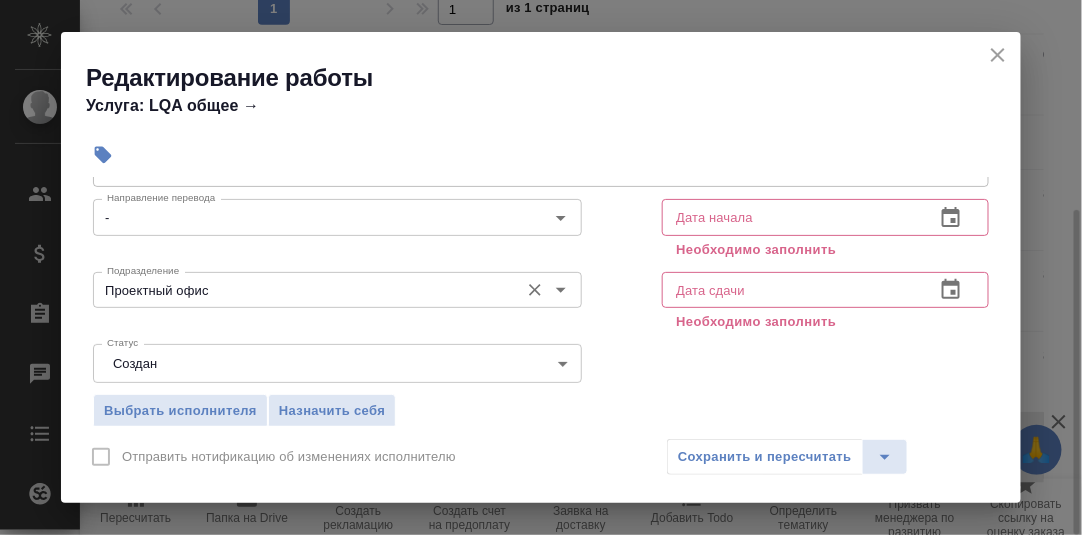 click on "Проектный офис" at bounding box center (304, 290) 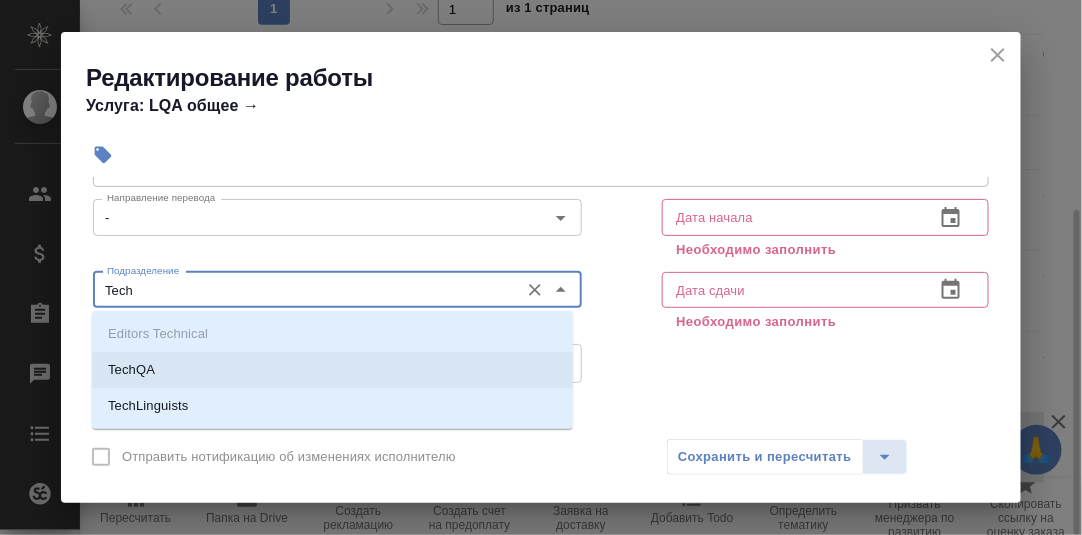 click on "TechQA" at bounding box center (332, 370) 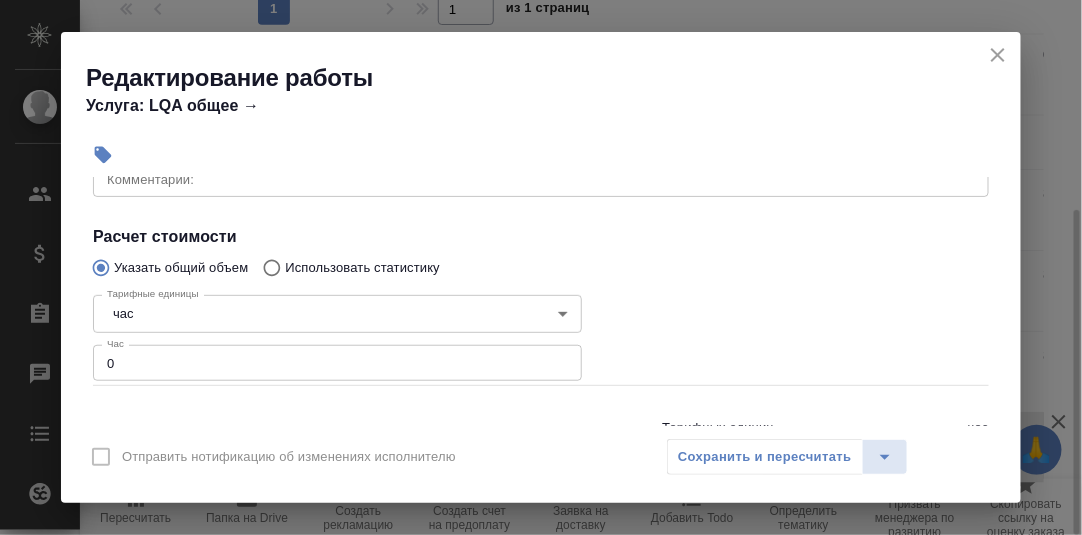 scroll, scrollTop: 400, scrollLeft: 0, axis: vertical 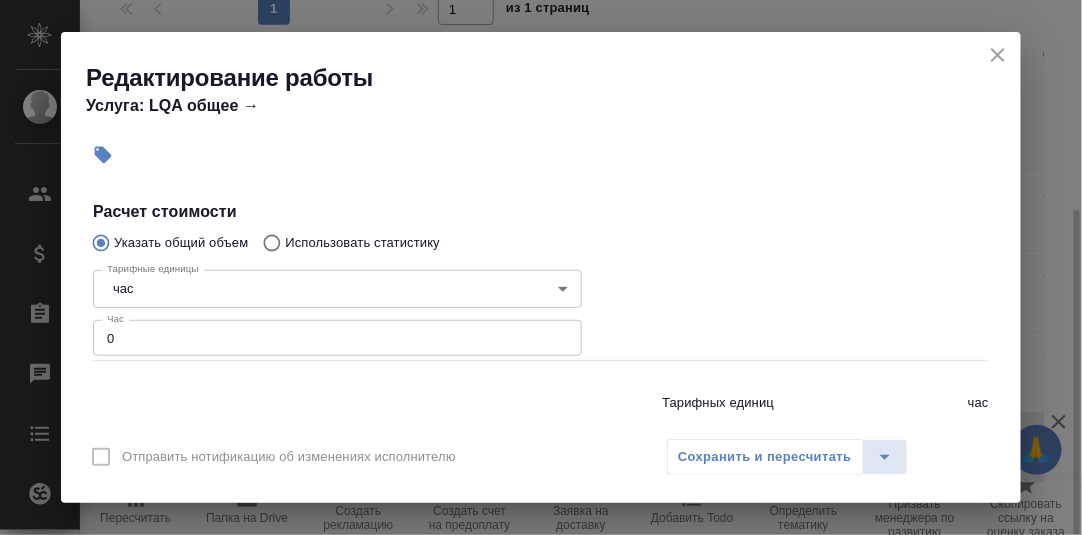 type on "TechQA" 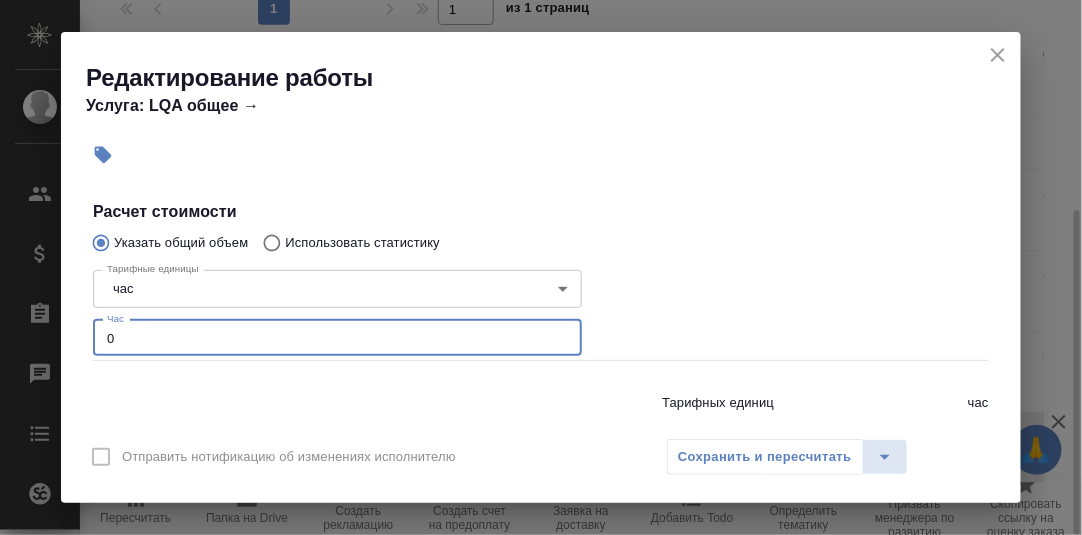drag, startPoint x: 124, startPoint y: 335, endPoint x: 86, endPoint y: 335, distance: 38 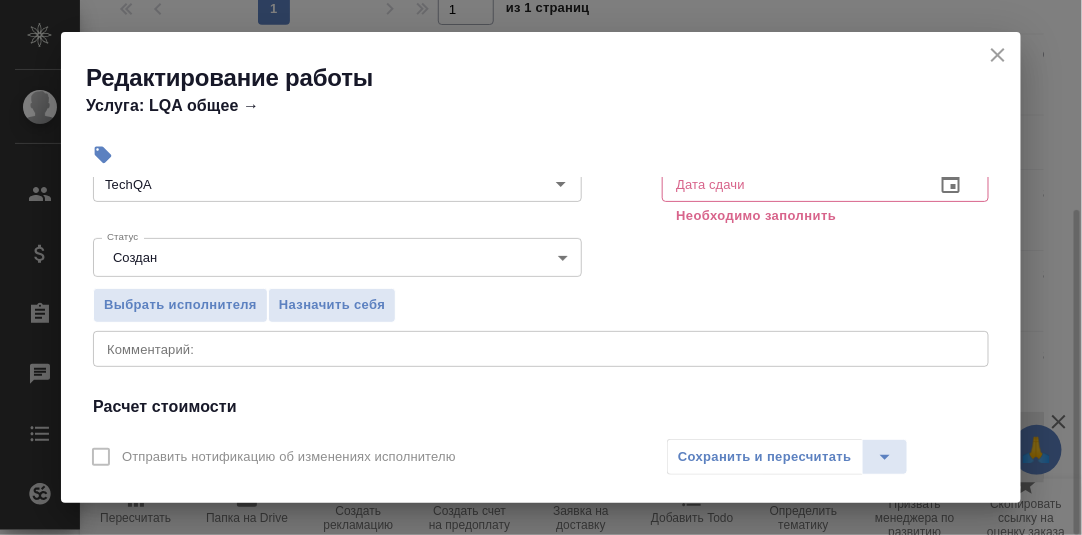 scroll, scrollTop: 200, scrollLeft: 0, axis: vertical 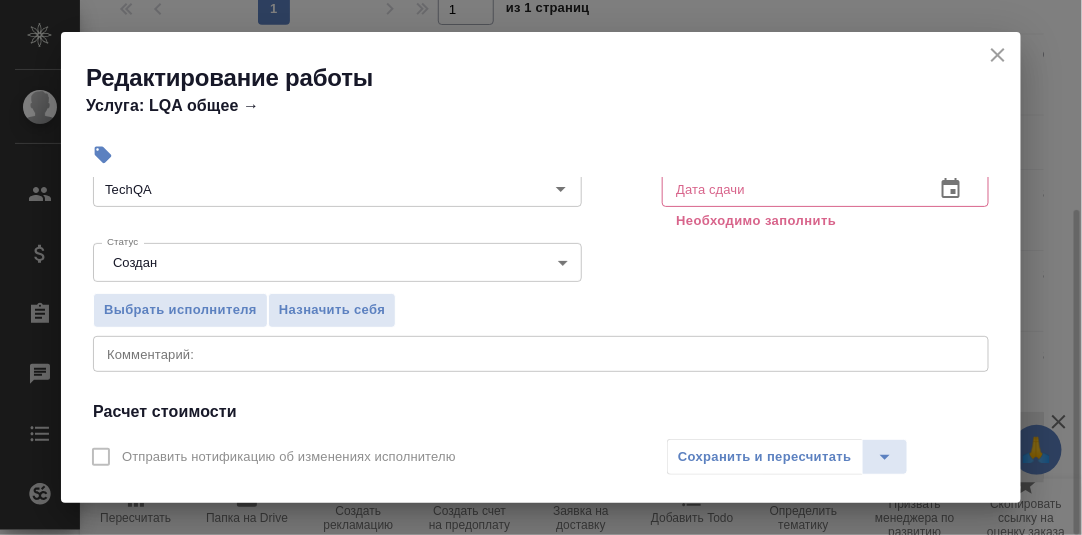type on "0.5" 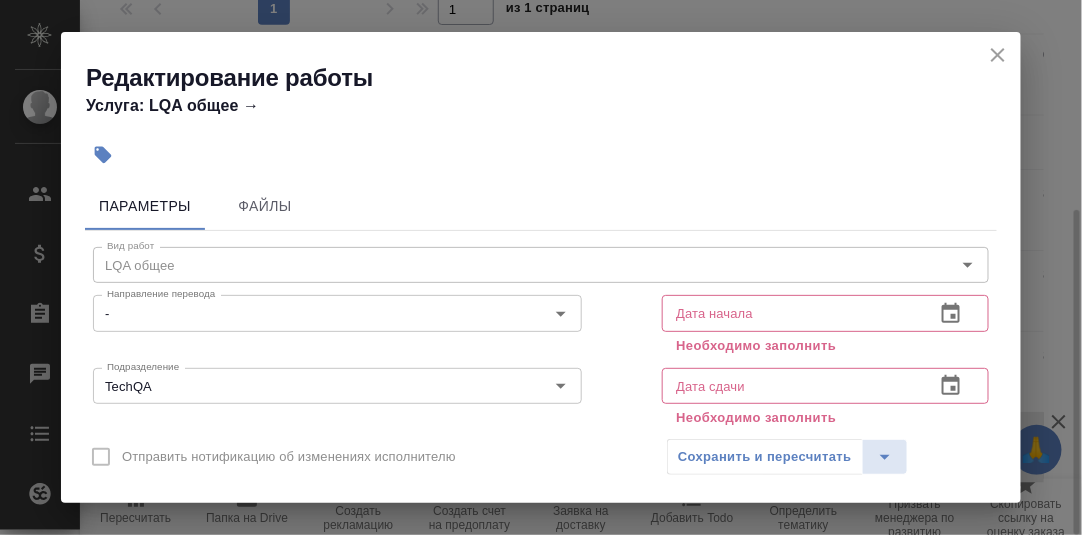 scroll, scrollTop: 0, scrollLeft: 0, axis: both 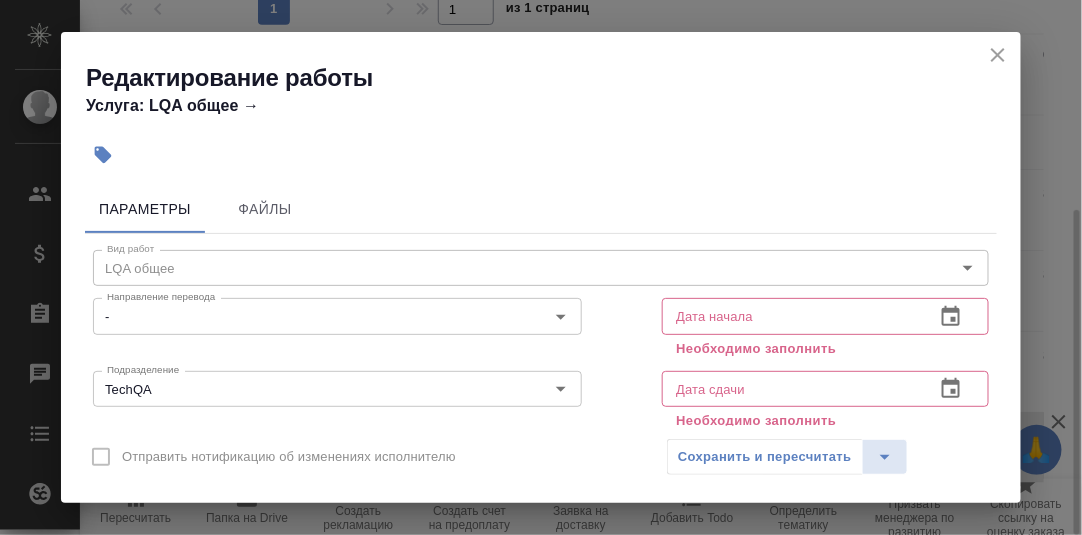 type on "Хуавей, Хавейл - разбор этапов" 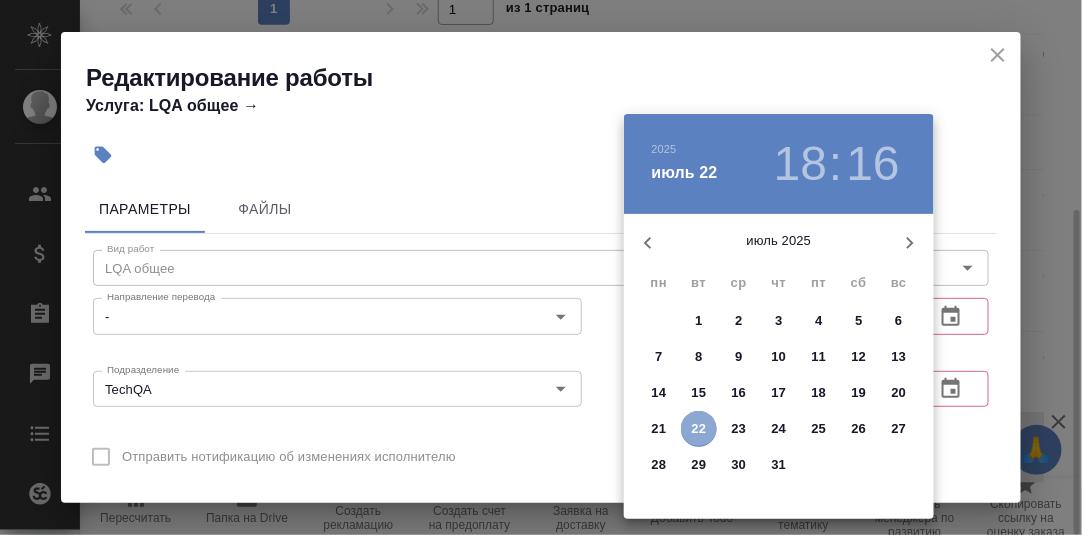 click on "22" at bounding box center [699, 429] 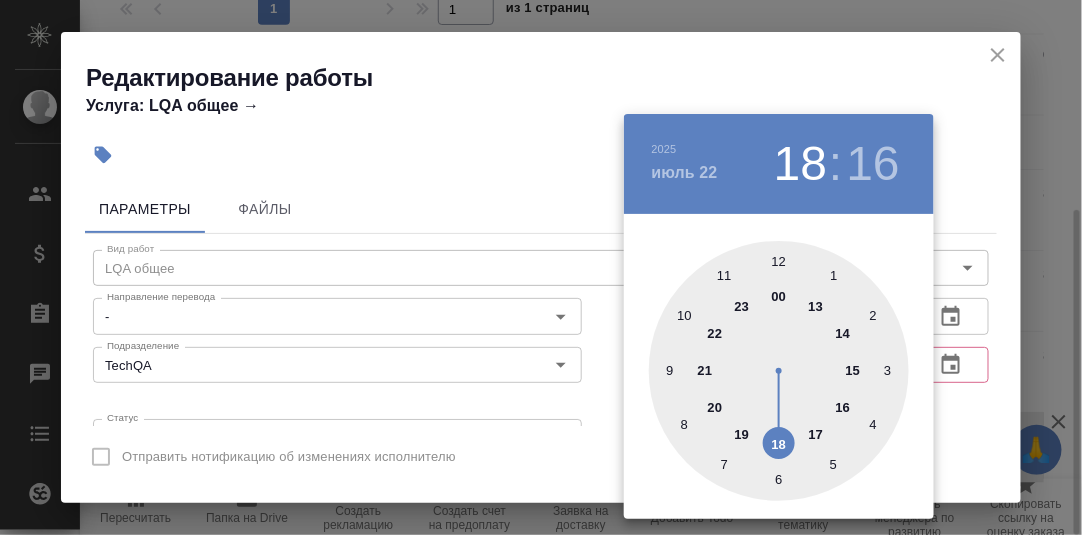 click at bounding box center [779, 371] 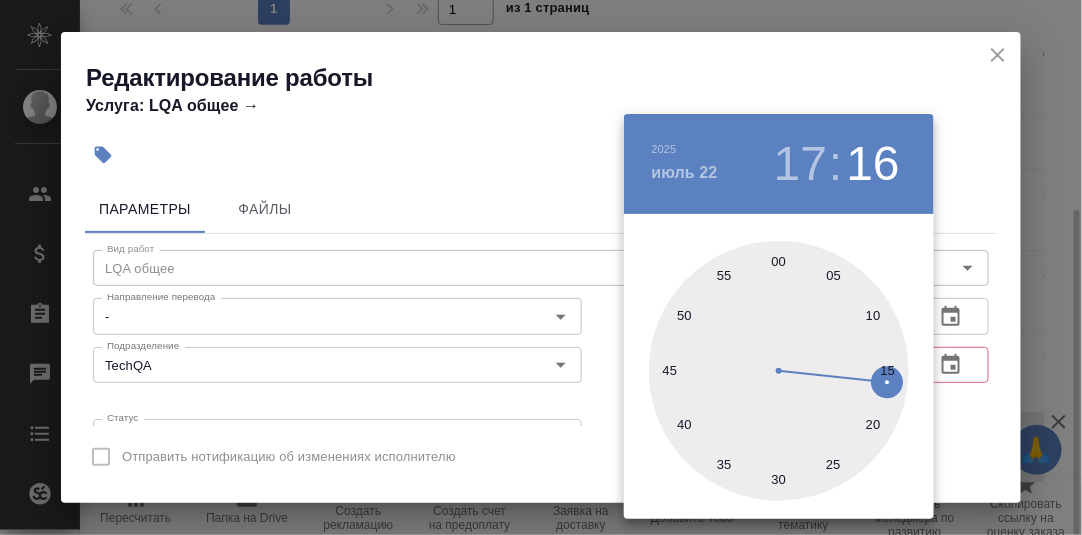 click at bounding box center [779, 371] 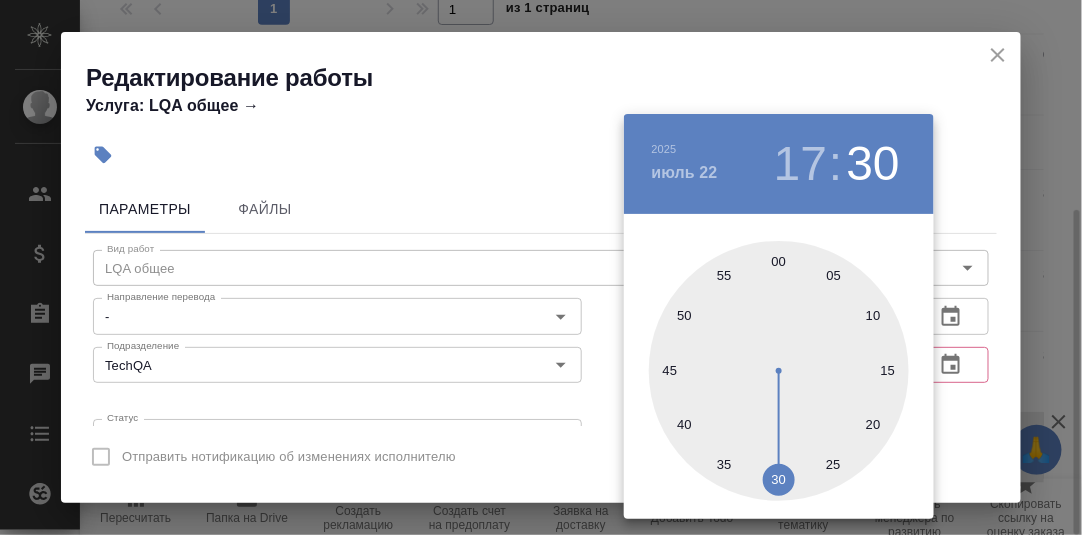 click at bounding box center (541, 267) 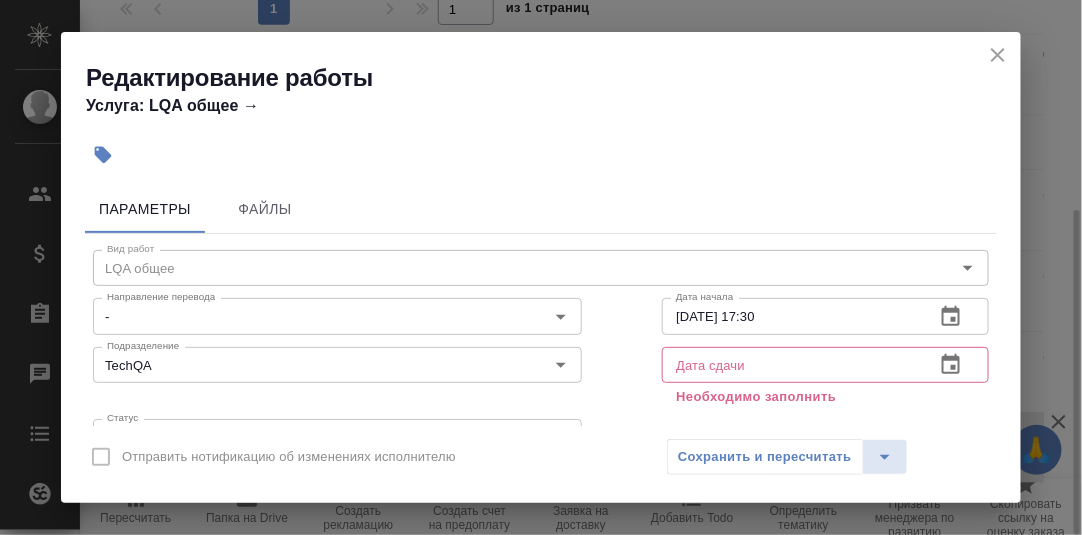 click at bounding box center [951, 365] 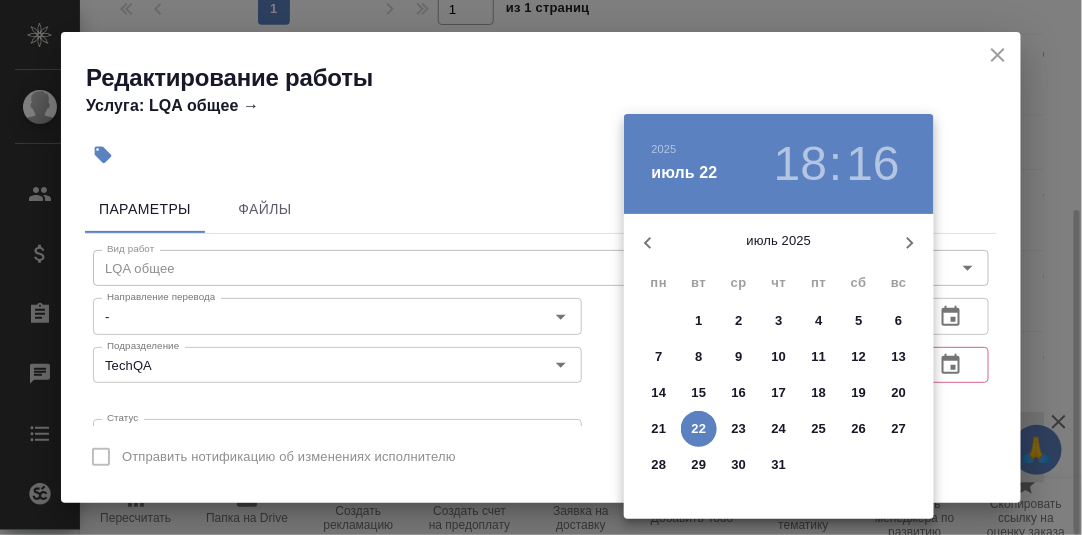 click on "22" at bounding box center [699, 429] 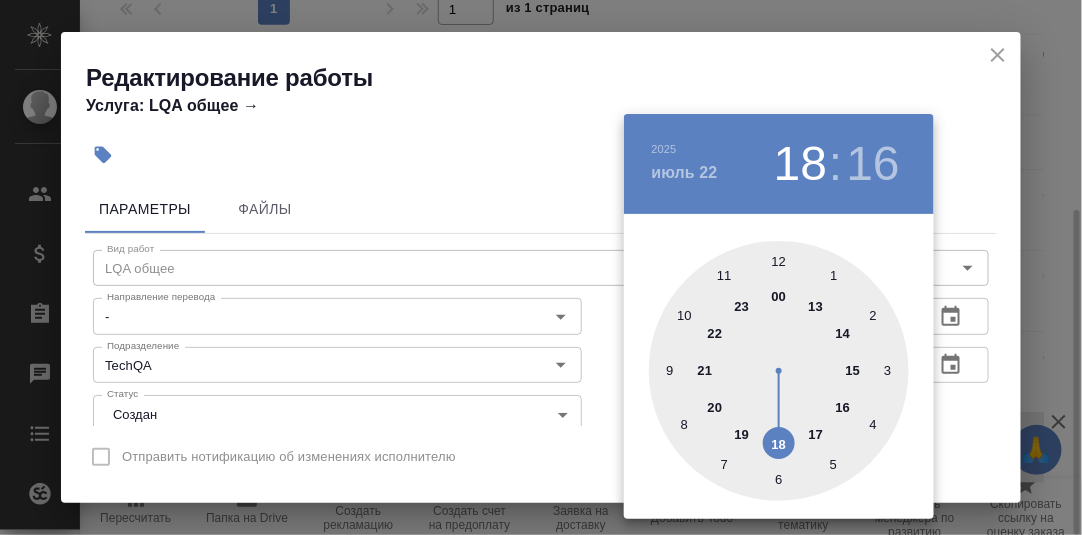 click at bounding box center (779, 371) 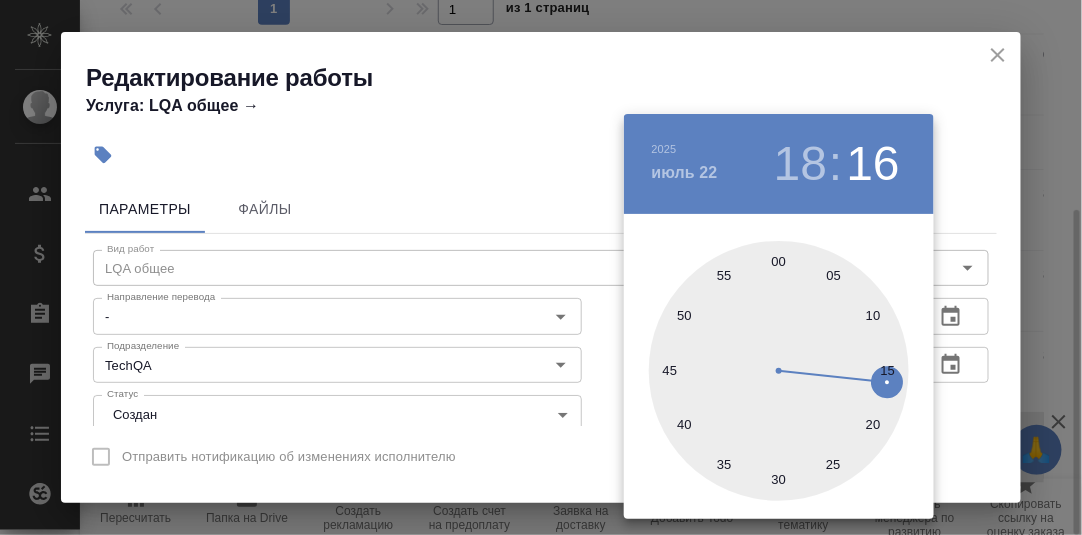 drag, startPoint x: 776, startPoint y: 260, endPoint x: 792, endPoint y: 264, distance: 16.492422 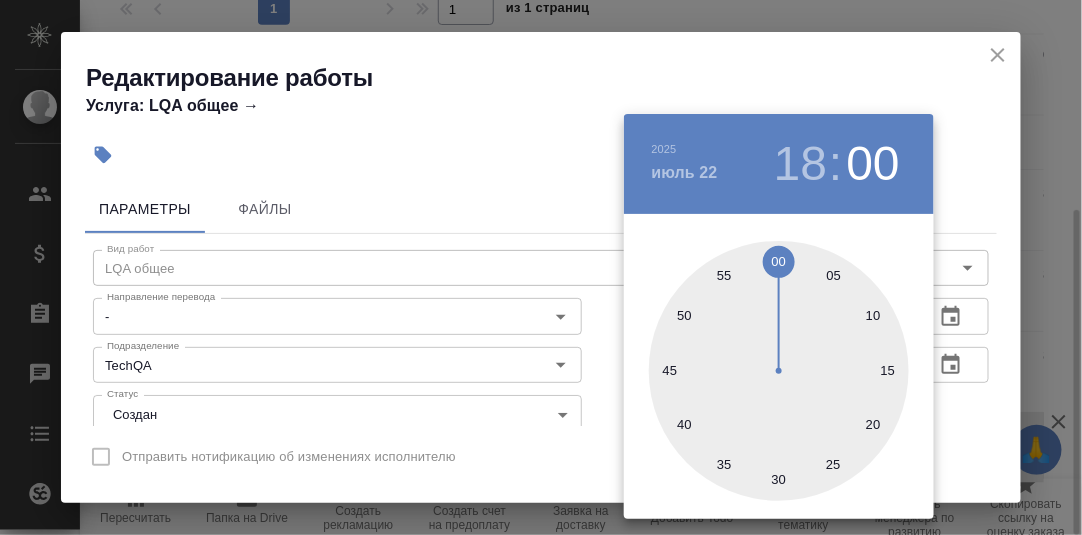 click at bounding box center (541, 267) 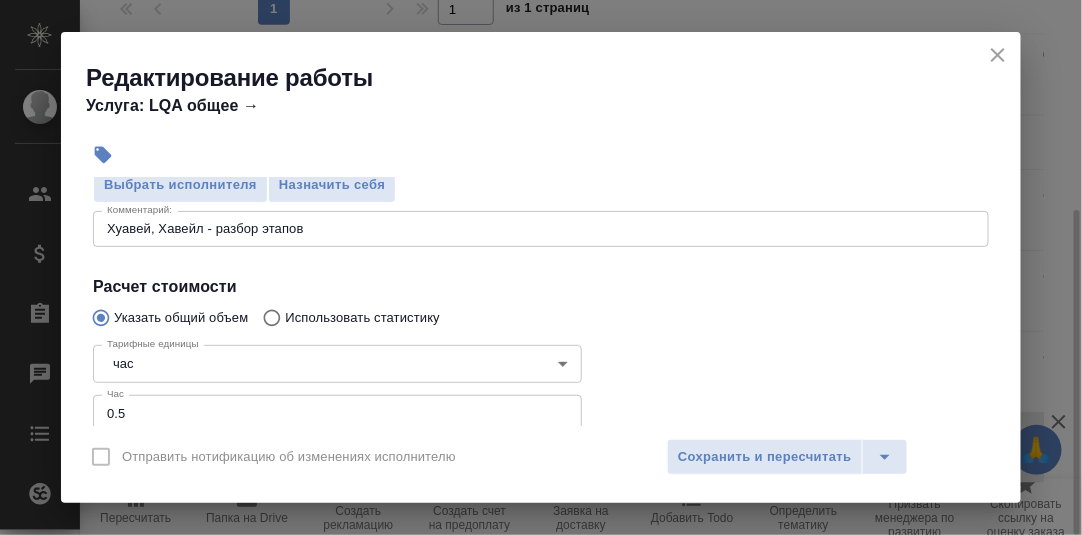 scroll, scrollTop: 300, scrollLeft: 0, axis: vertical 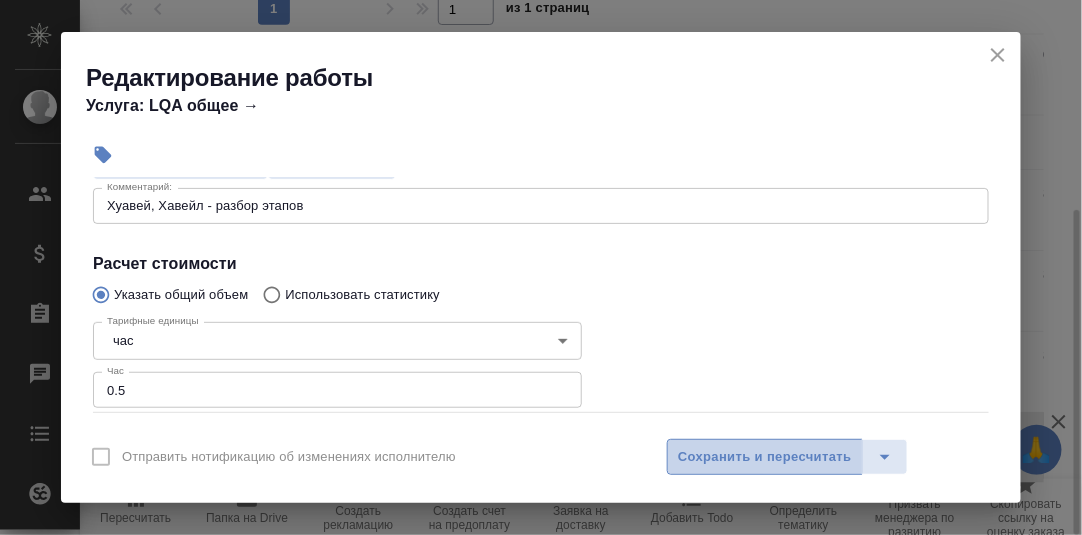 click on "Сохранить и пересчитать" at bounding box center [765, 457] 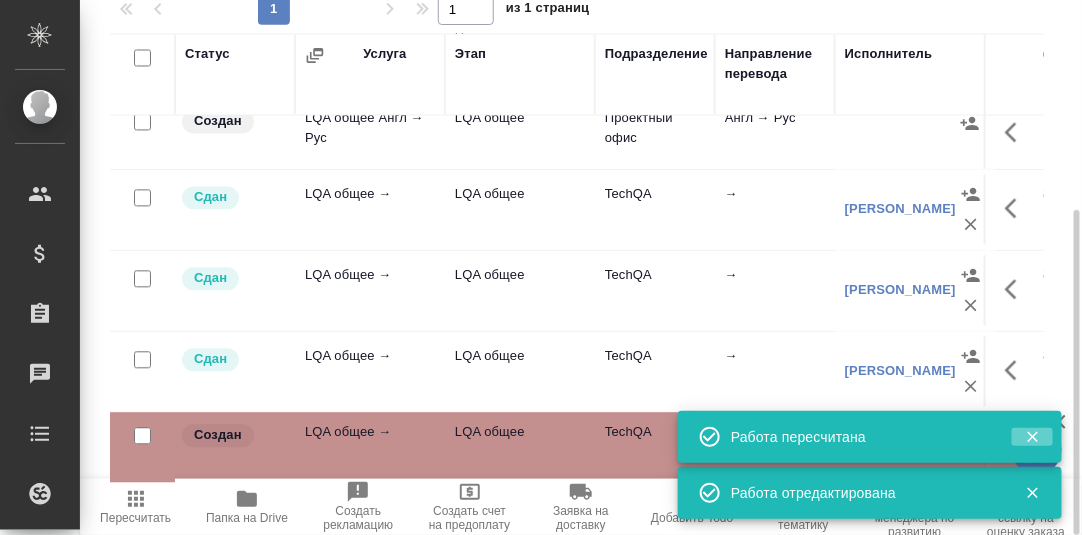 click 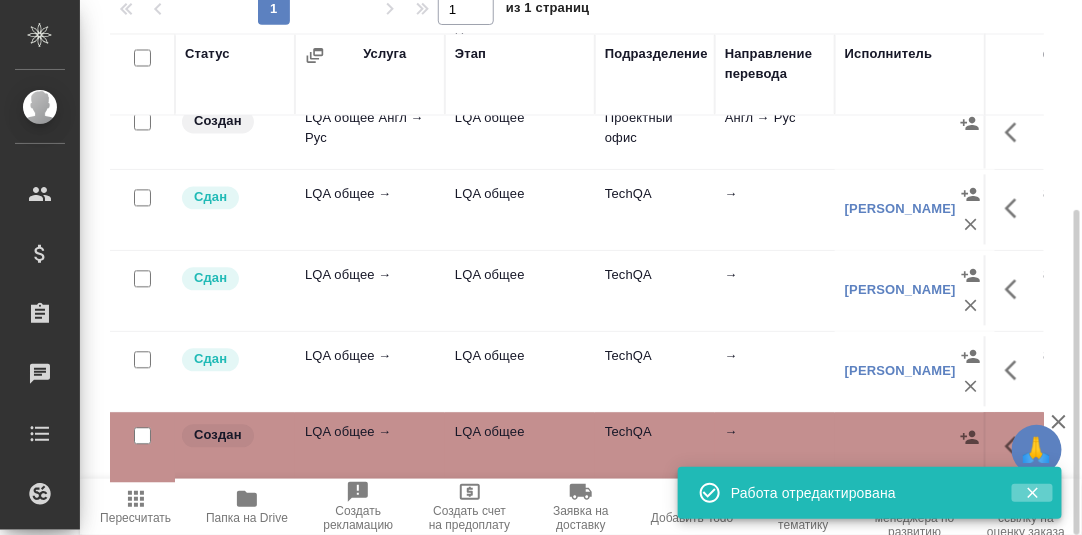 click 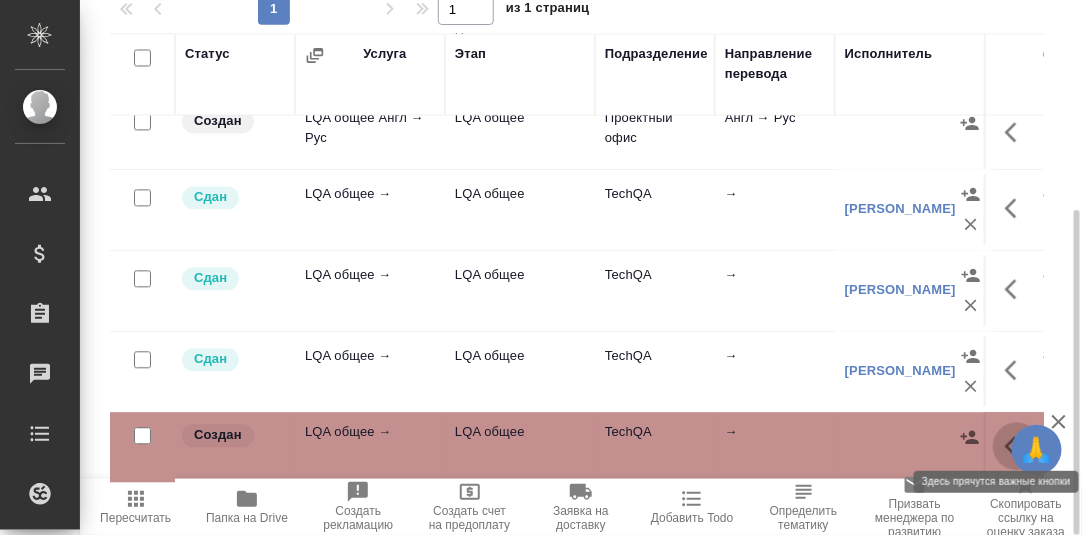 click 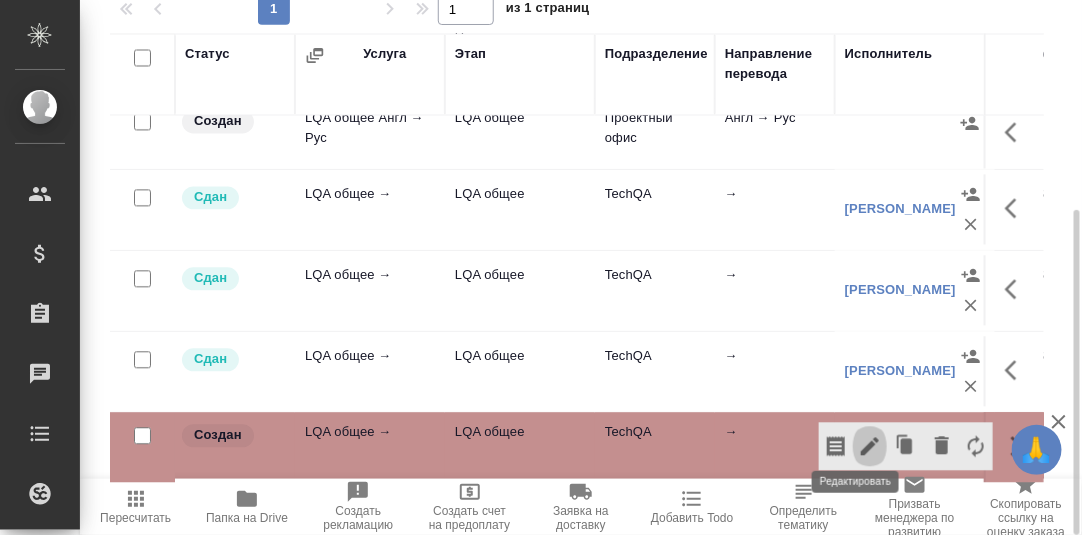 click 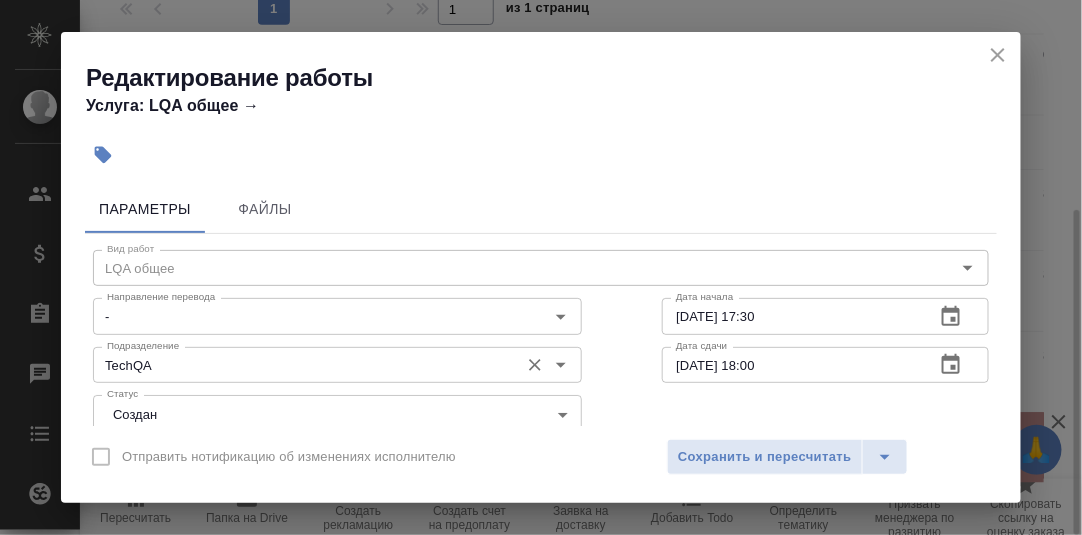 scroll, scrollTop: 99, scrollLeft: 0, axis: vertical 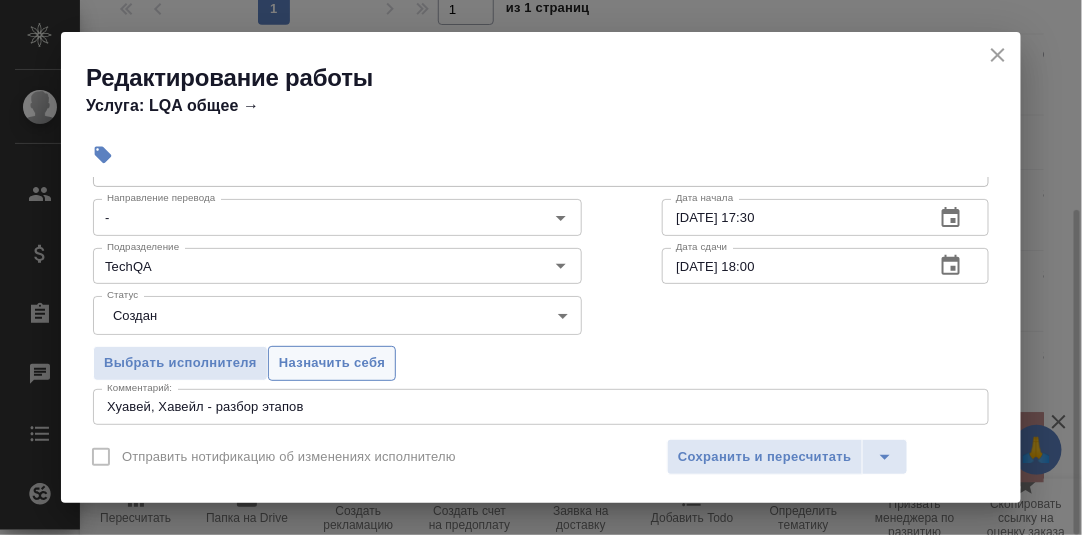 click on "Назначить себя" at bounding box center [332, 363] 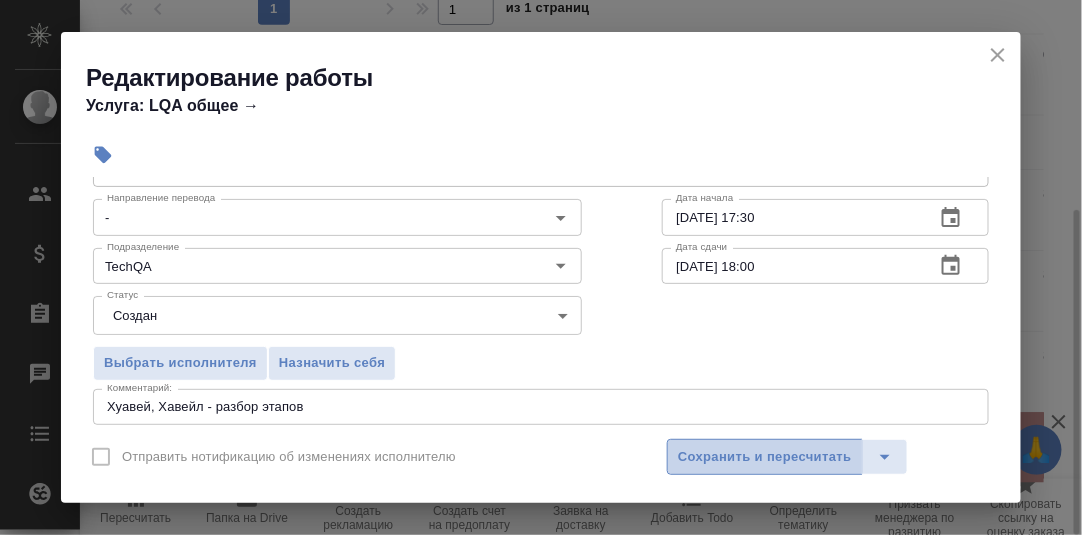 click on "Сохранить и пересчитать" at bounding box center (765, 457) 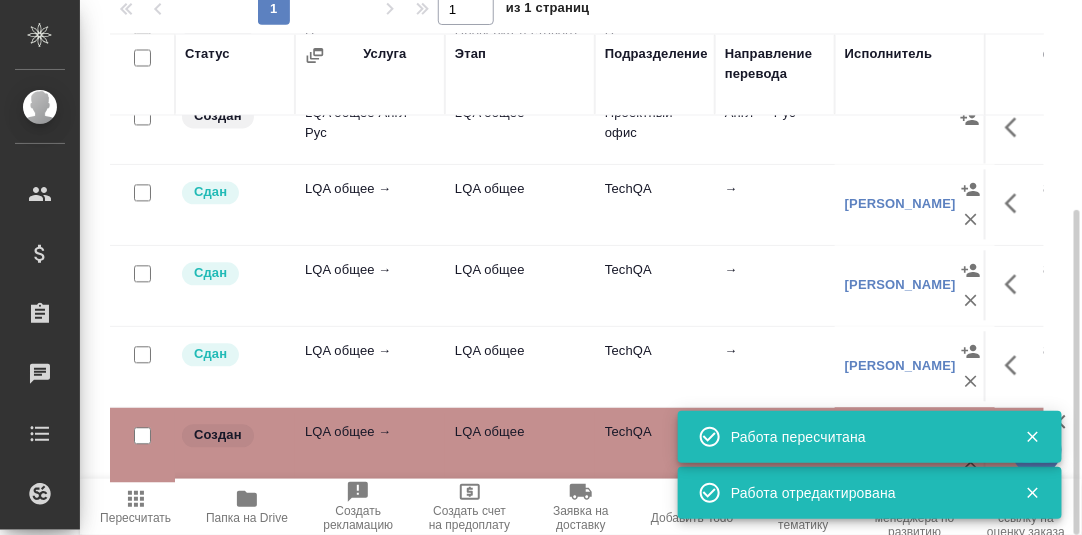 click 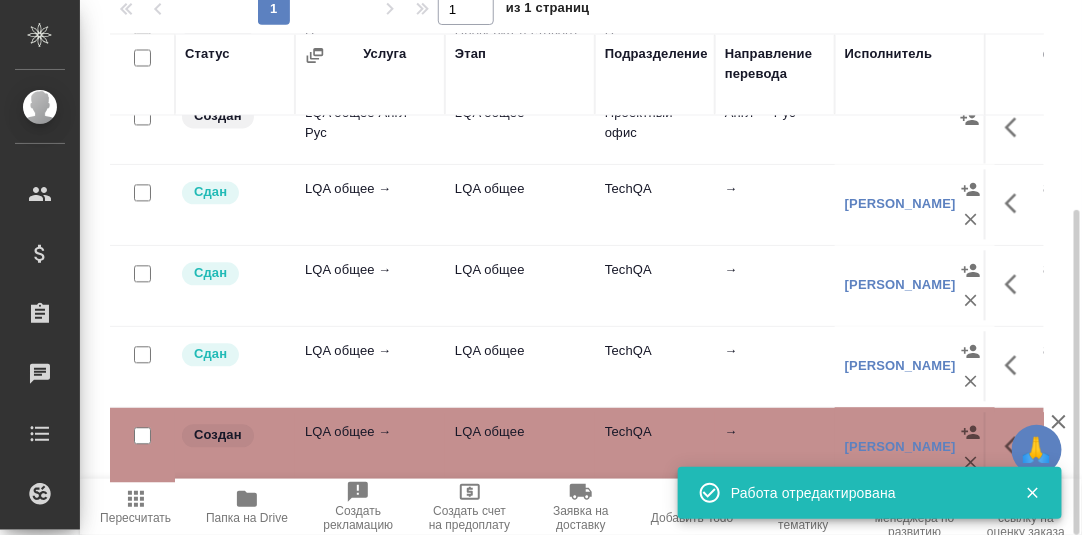 click 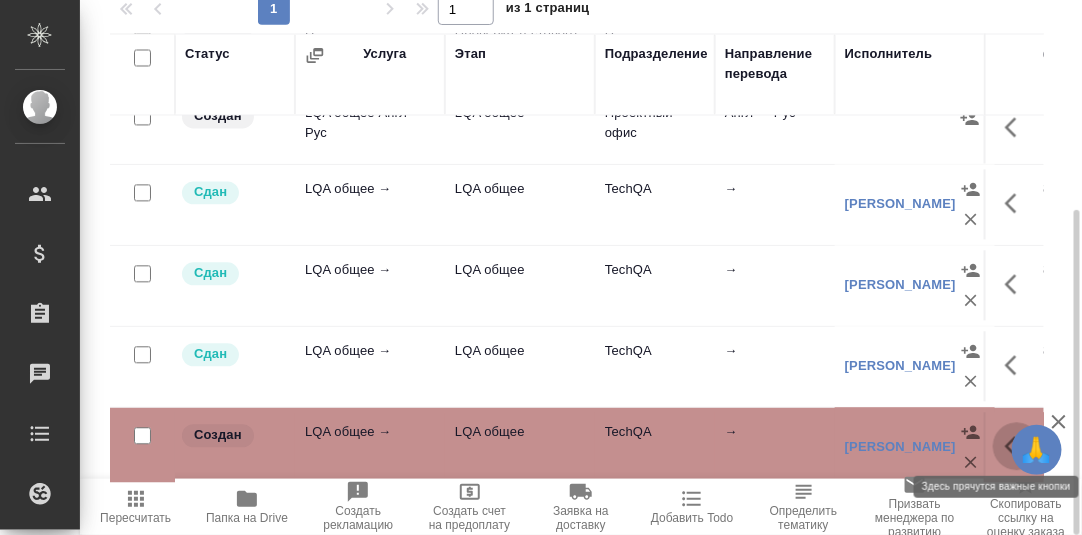 click 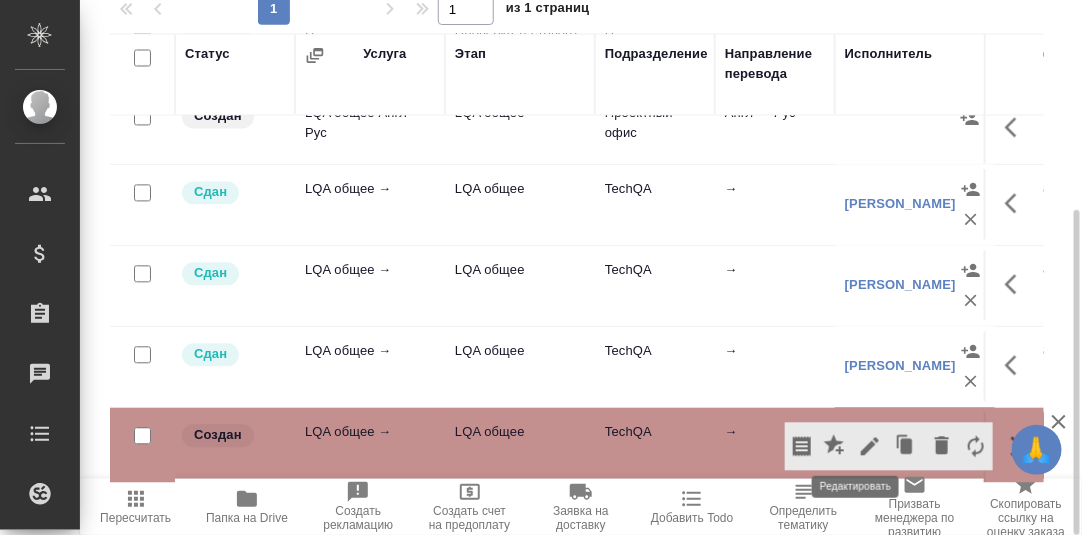 click 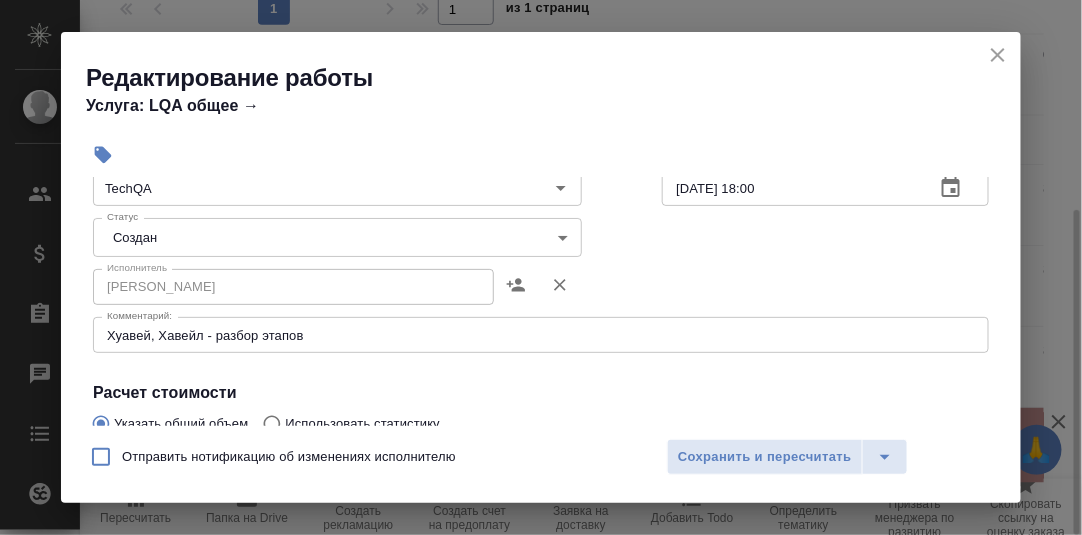 scroll, scrollTop: 200, scrollLeft: 0, axis: vertical 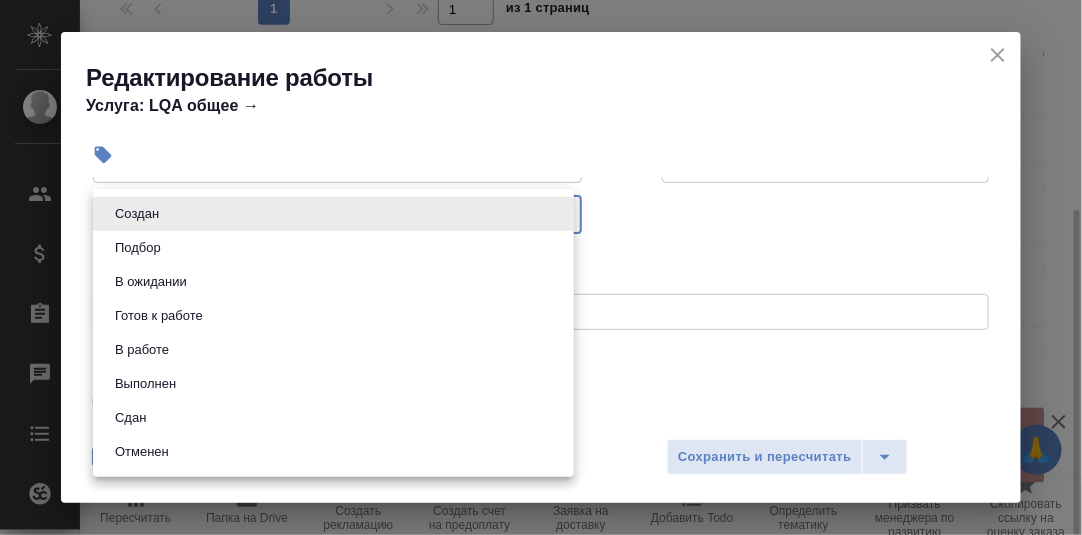 click on "🙏 .cls-1
fill:#fff;
AWATERA [PERSON_NAME] d.rumyantseva Клиенты Спецификации Заказы 0 Чаты Todo Проекты SC Исполнители Кандидаты Работы Входящие заявки Заявки на доставку Рекламации Проекты процессинга Конференции Выйти techqa_AwA-1789 Создан new Нормальный normal Кратко детали заказа Ответственная команда: TechQA Клиент: AWATERA Договор: Без договора Дата создания: [DATE] 10:26 Дата сдачи: [DATE] 23:00 Итого: 0,00 ₽ К оплате: 0,00 ₽ Маржинальность: 0% Требования к верстке: [DATE] 10:36 Проверено: [PERSON_NAME] Услуги Работы Файлы Smartcat Чат Настроить порядок работ 1 1 Статус   0 0" at bounding box center (541, 267) 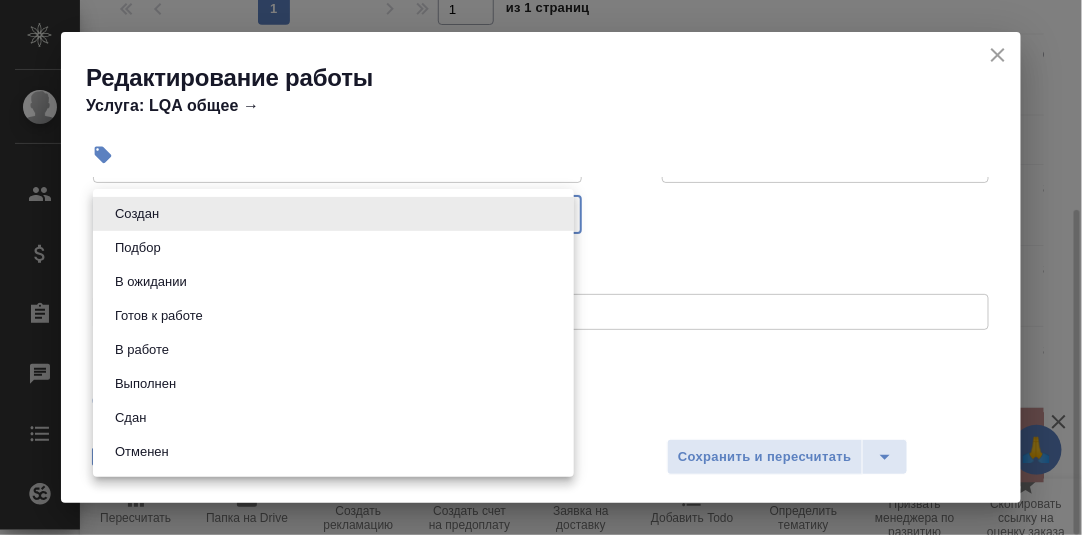 click on "Сдан" at bounding box center [333, 418] 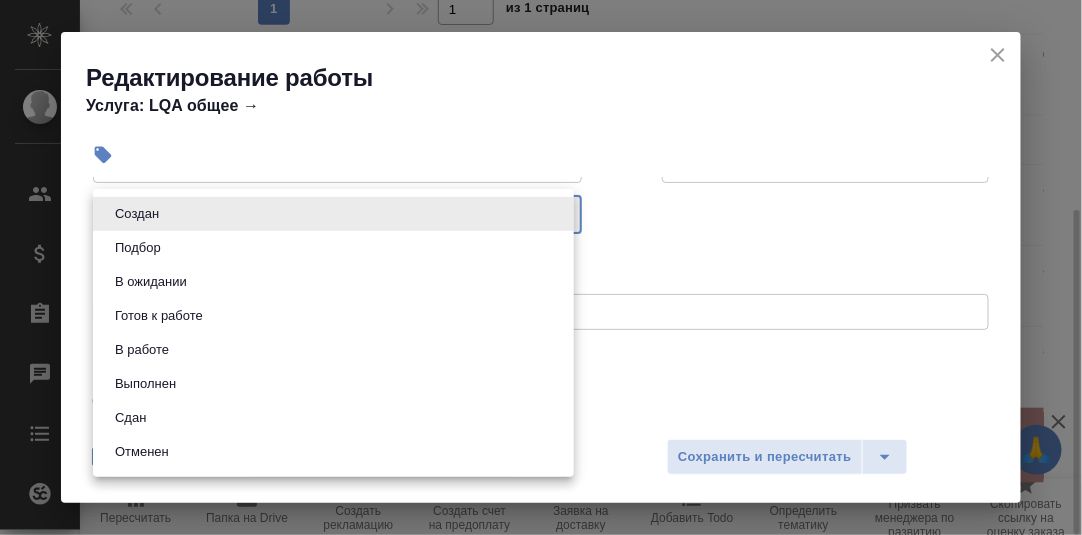 type on "closed" 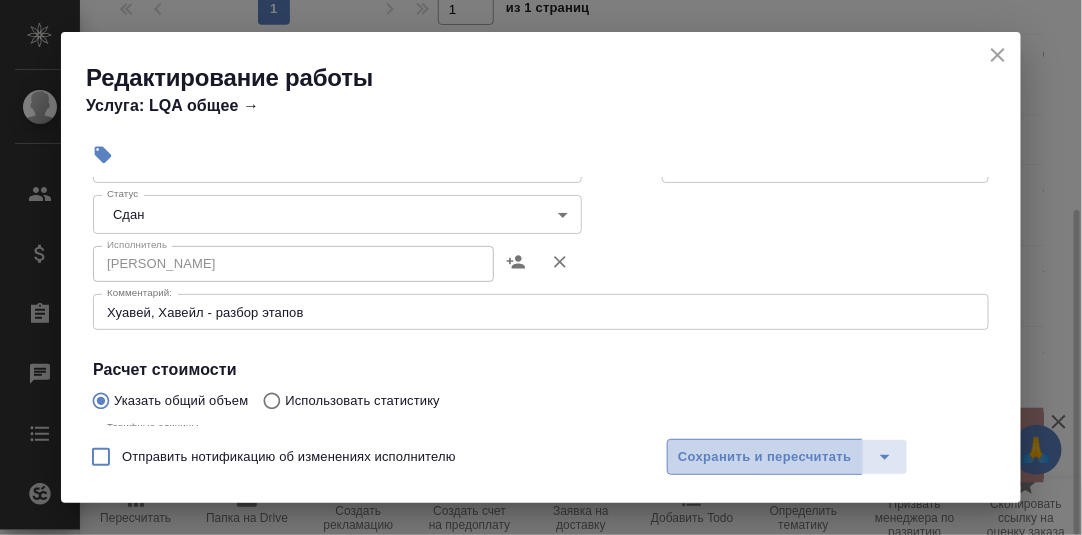 click on "Сохранить и пересчитать" at bounding box center [765, 457] 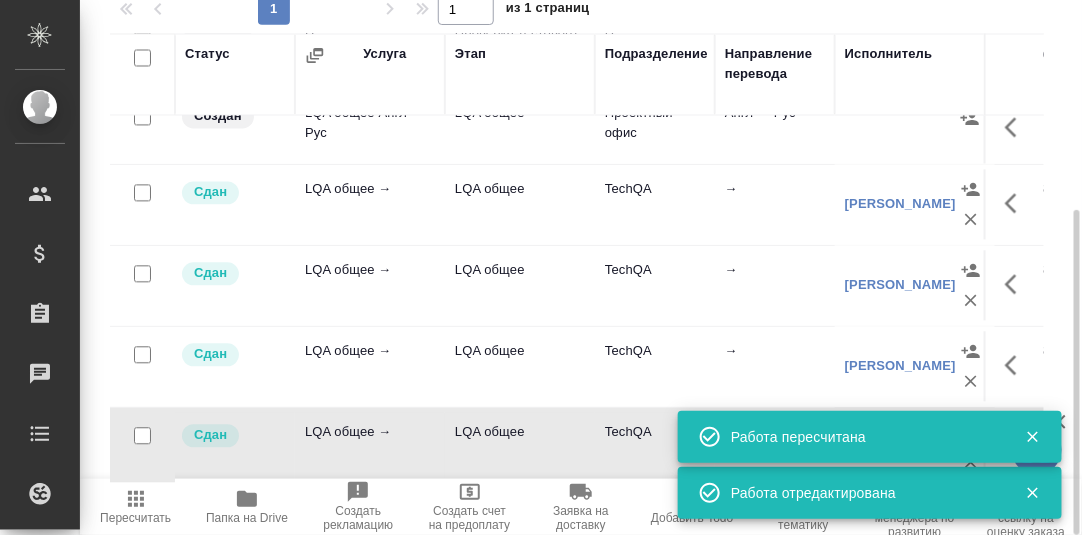 scroll, scrollTop: 566, scrollLeft: 0, axis: vertical 